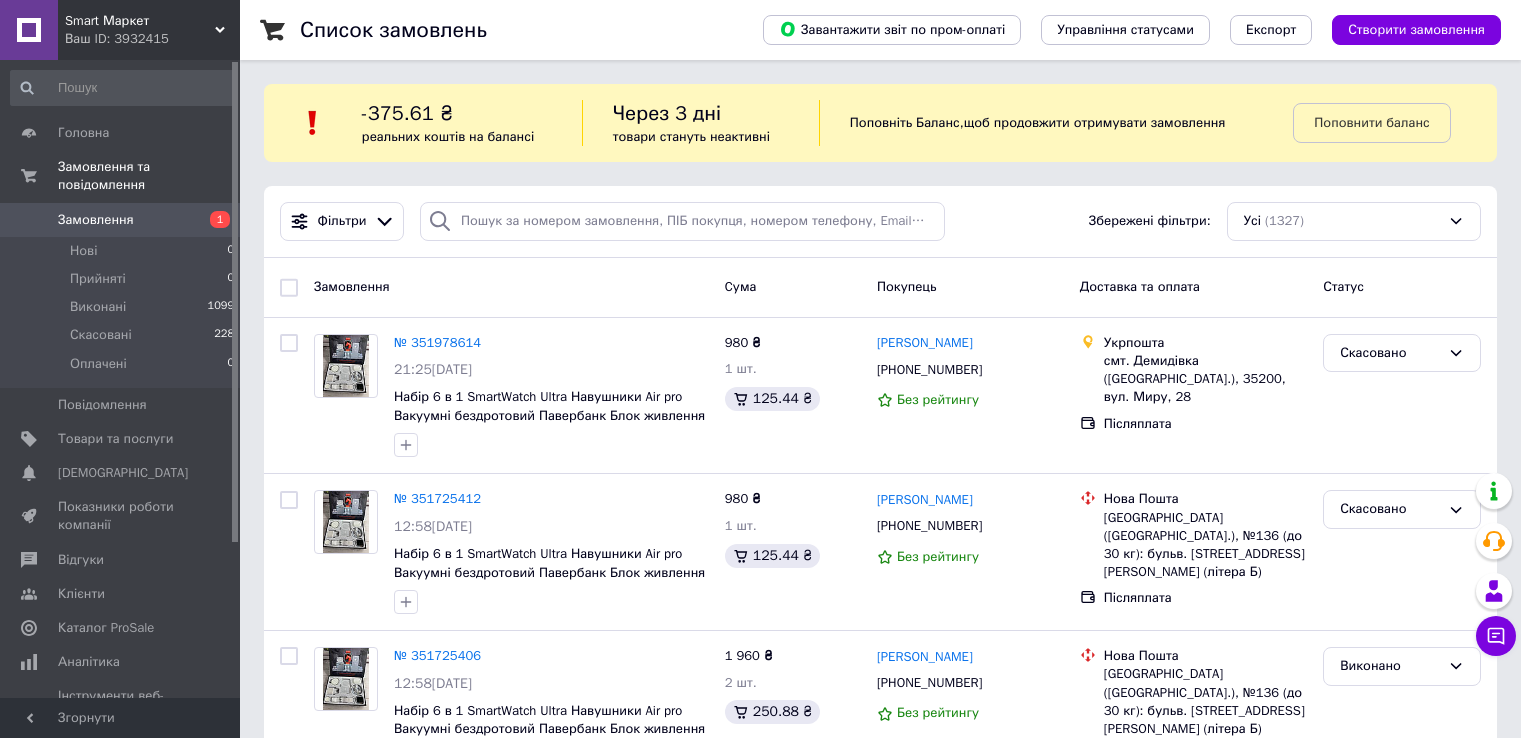 scroll, scrollTop: 0, scrollLeft: 0, axis: both 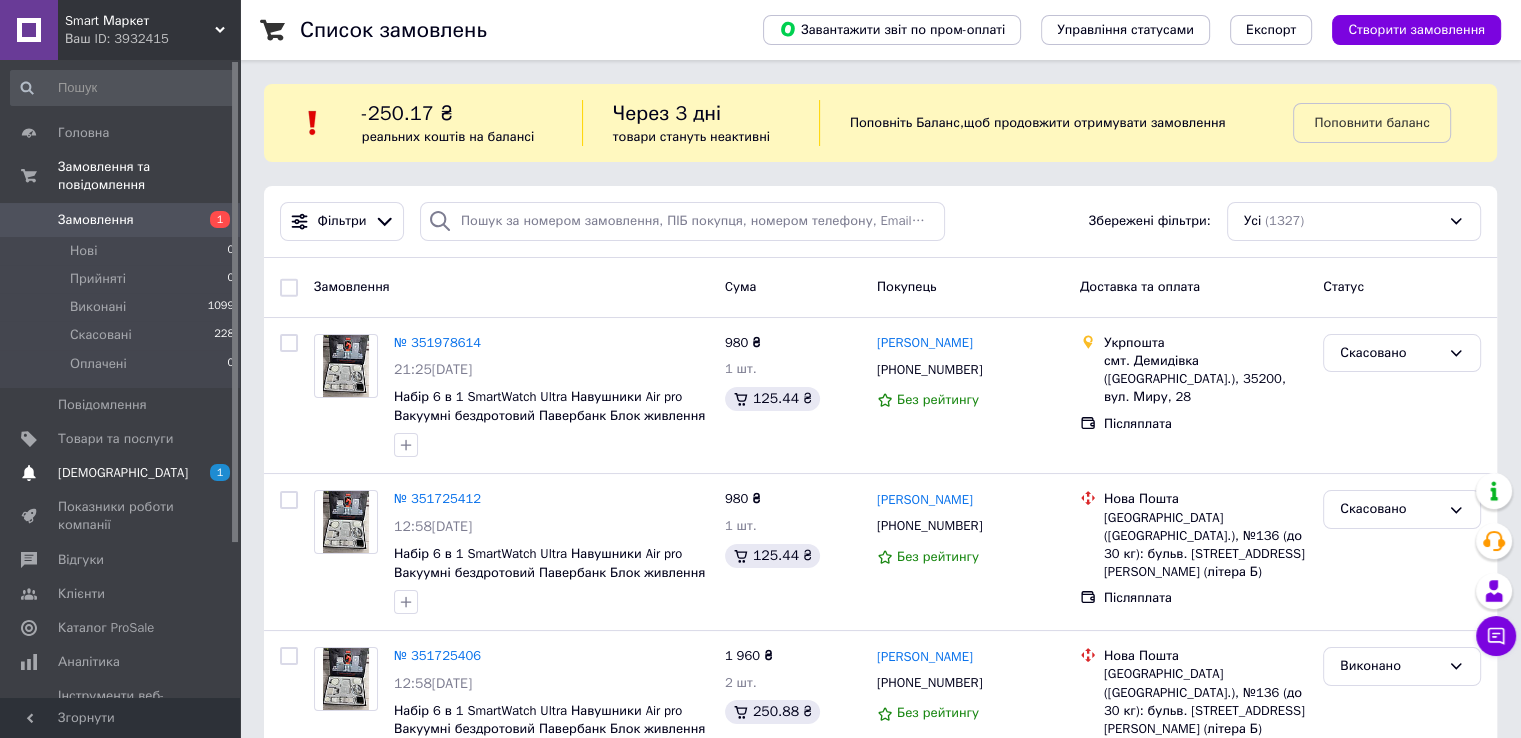 click on "[DEMOGRAPHIC_DATA]" at bounding box center [121, 473] 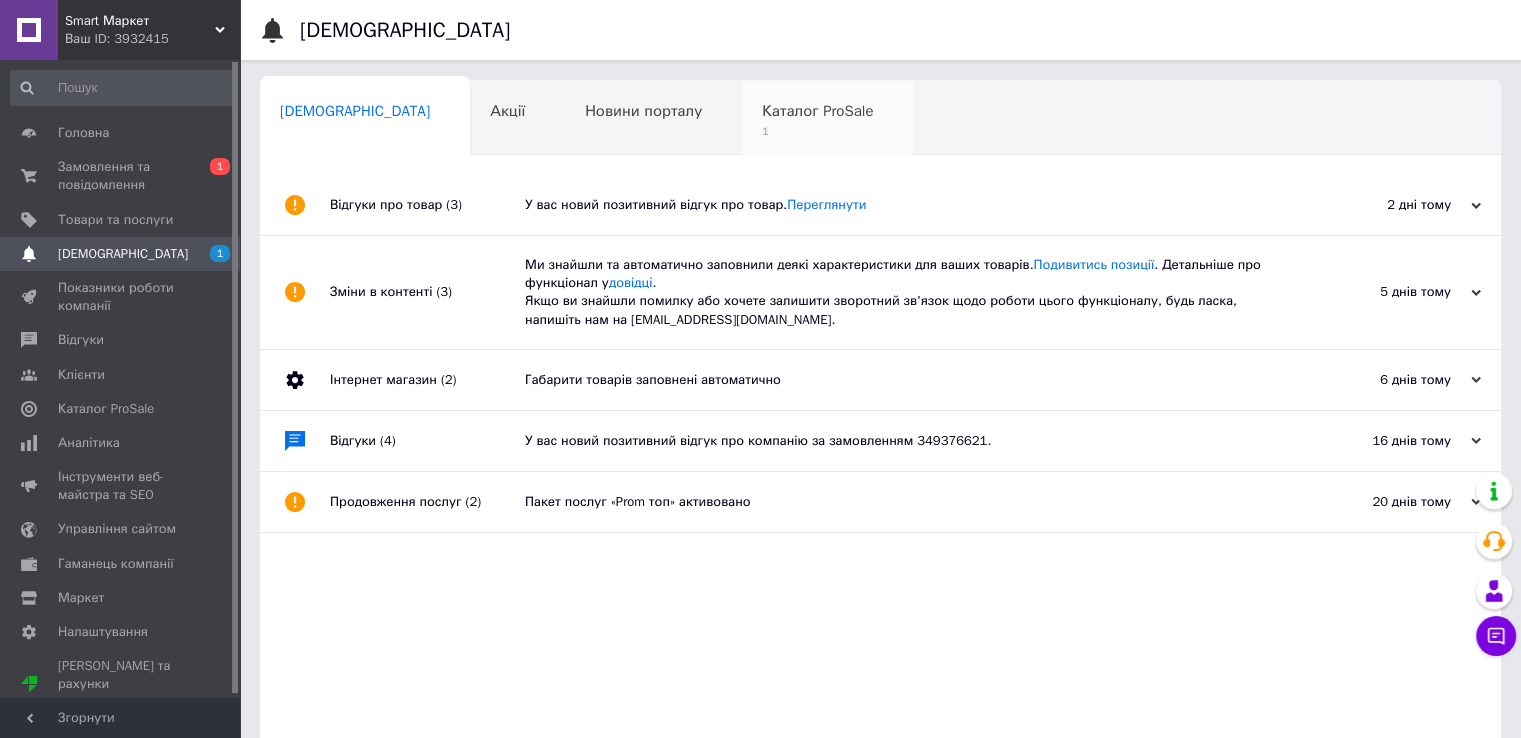 click on "Каталог ProSale" at bounding box center [817, 111] 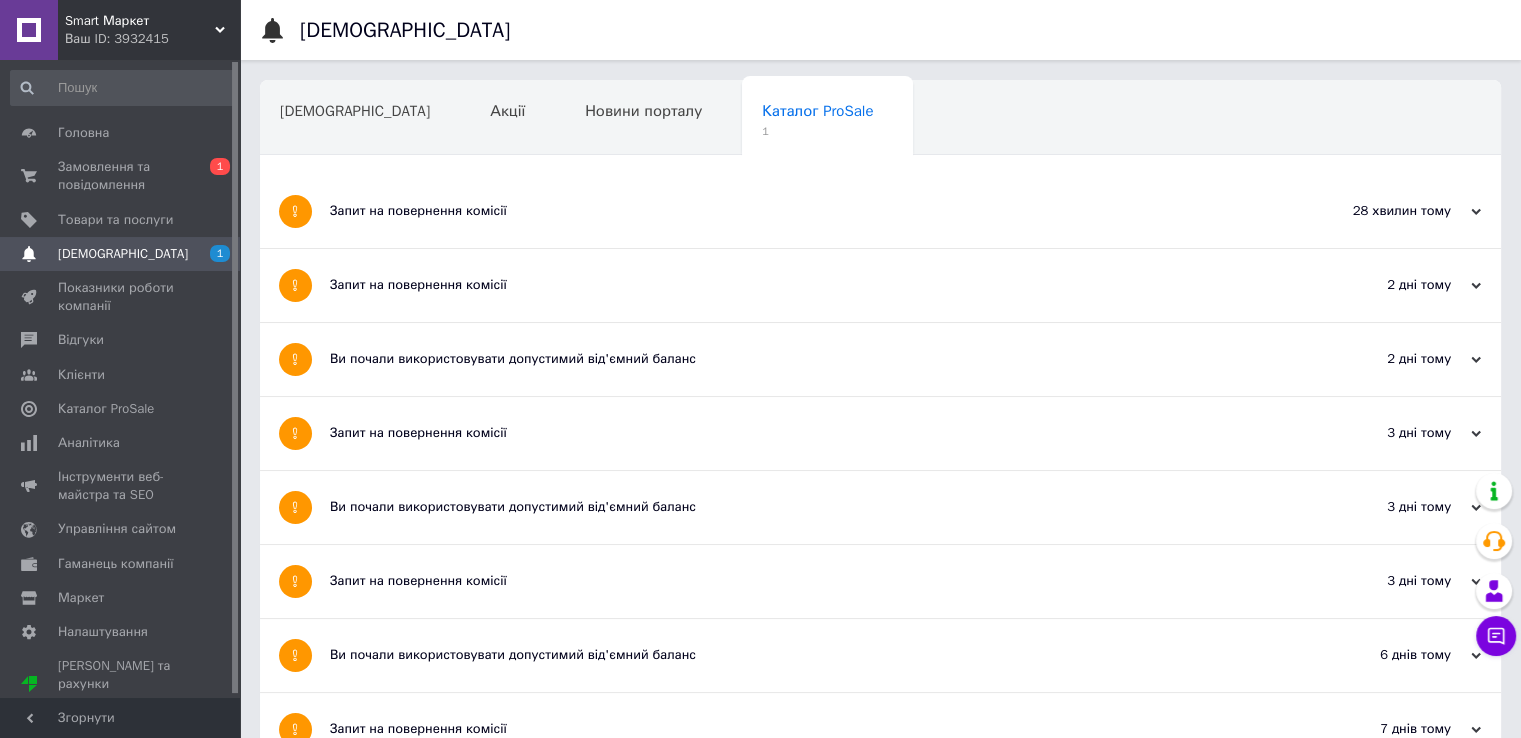click on "Запит на повернення комісії" at bounding box center (805, 211) 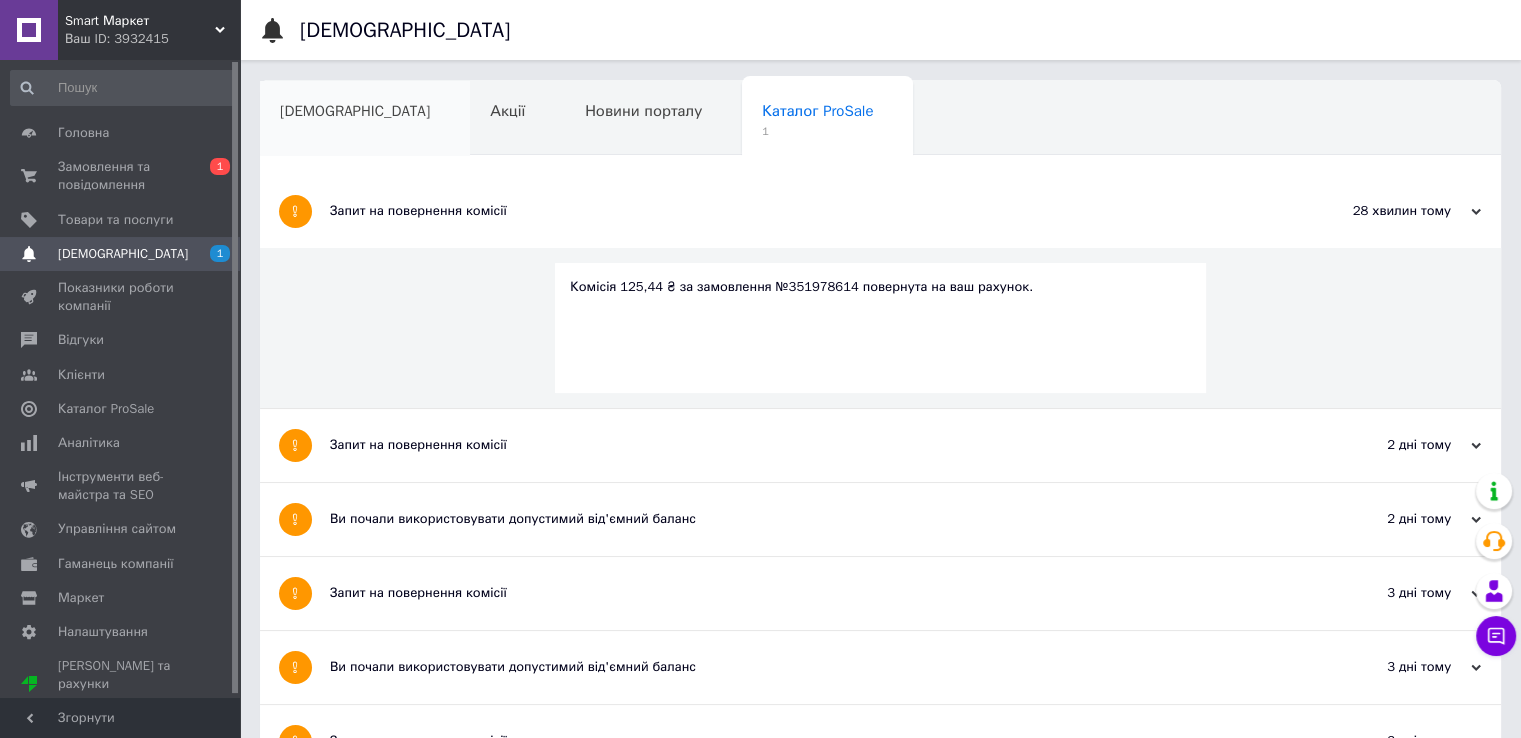 click on "[DEMOGRAPHIC_DATA]" at bounding box center [365, 119] 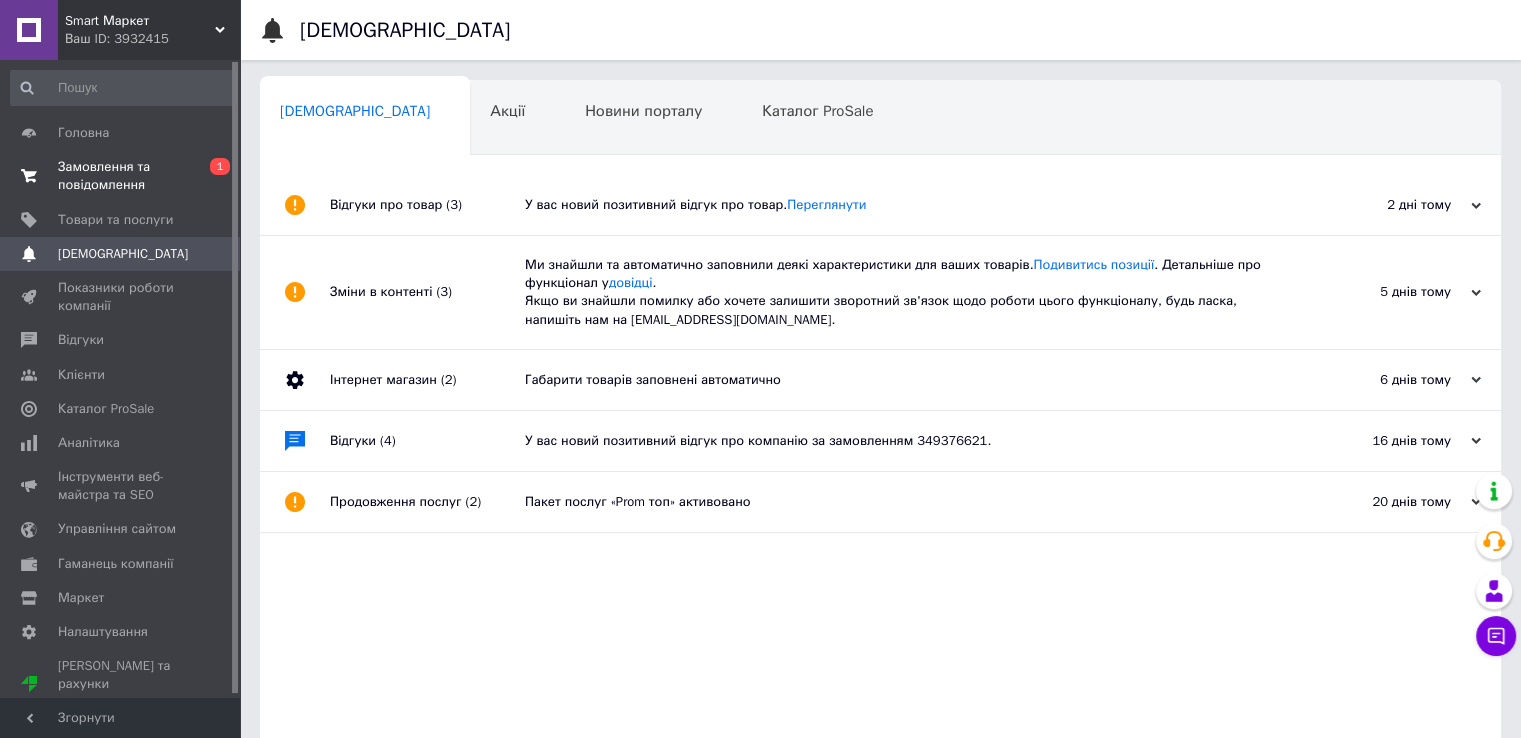 click on "Замовлення та повідомлення" at bounding box center (121, 176) 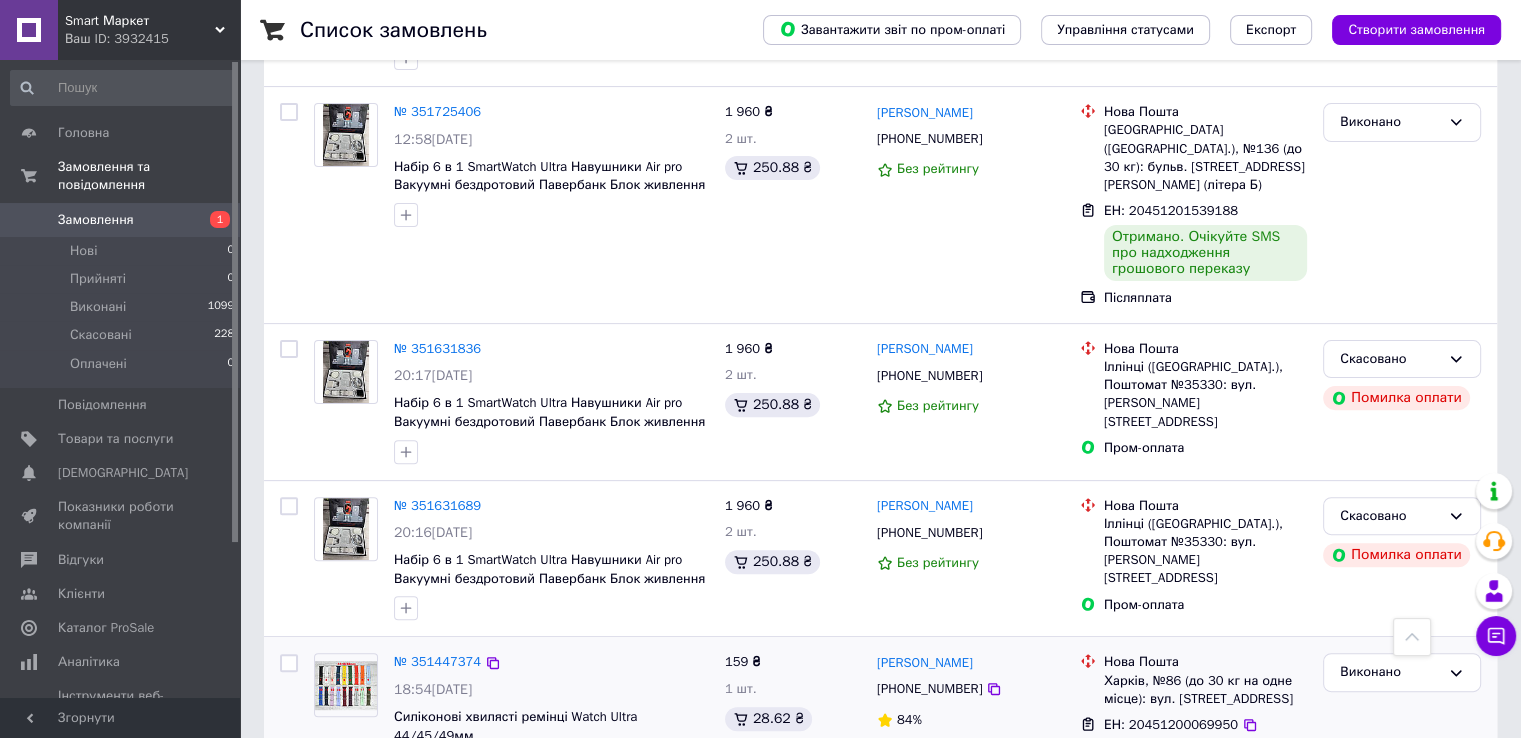 scroll, scrollTop: 0, scrollLeft: 0, axis: both 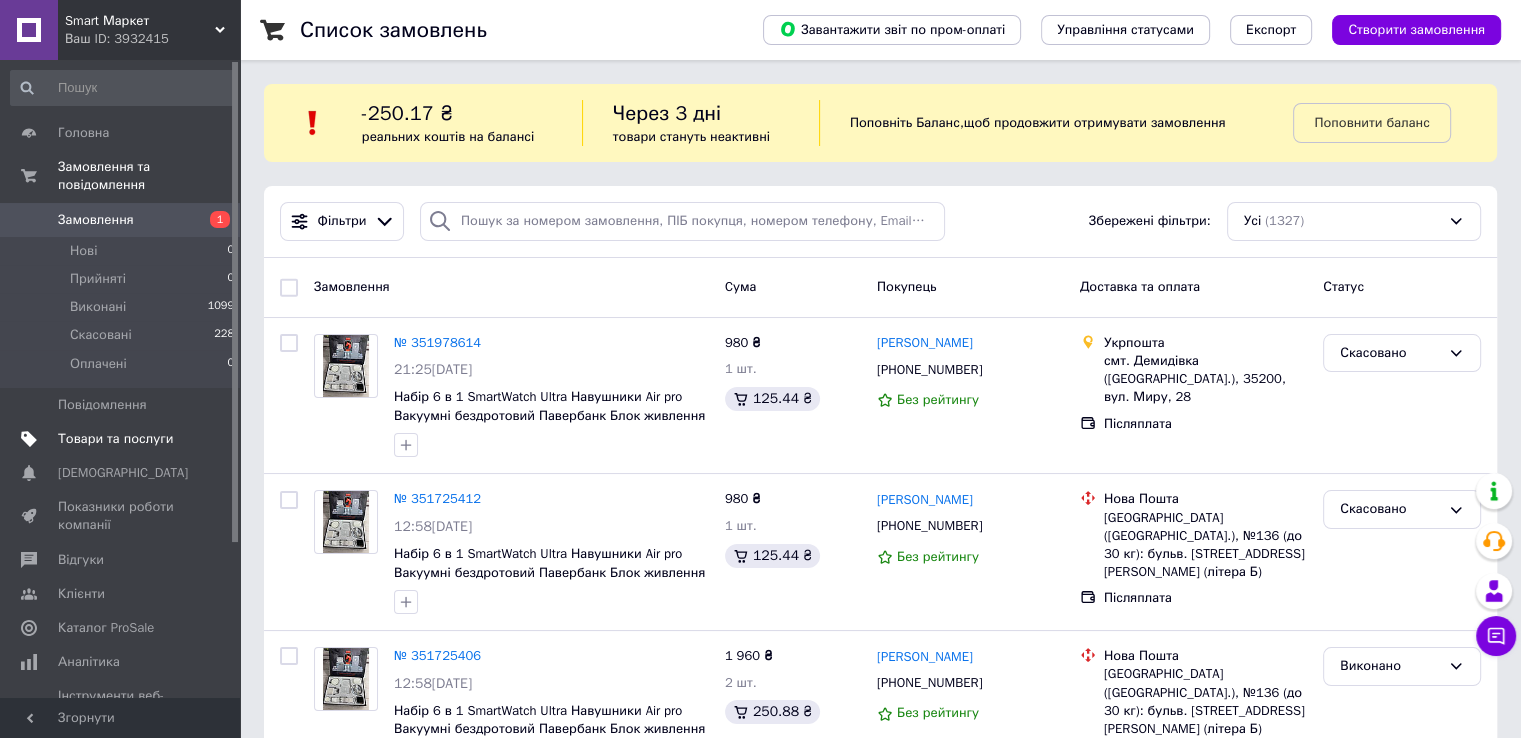 click on "Товари та послуги" at bounding box center [115, 439] 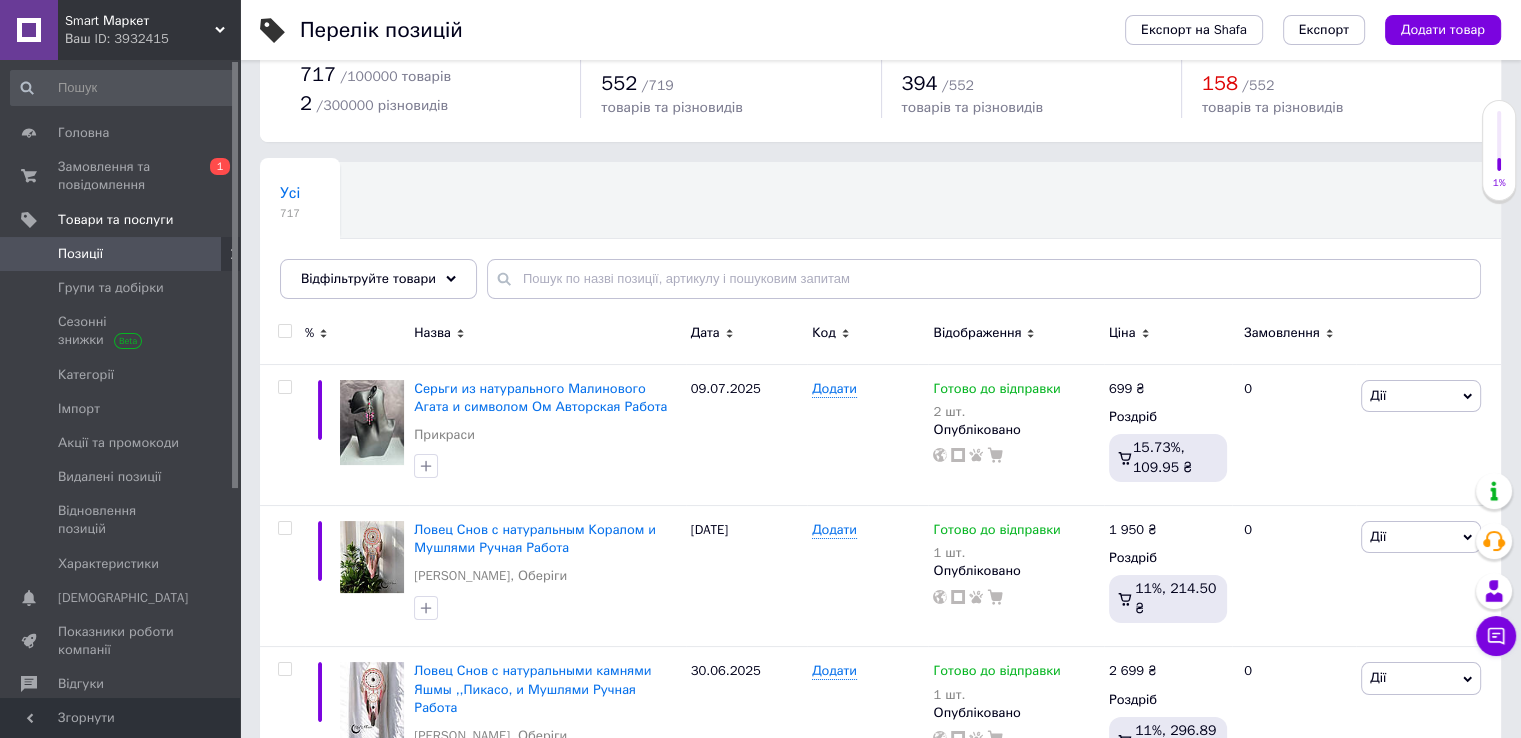 scroll, scrollTop: 68, scrollLeft: 0, axis: vertical 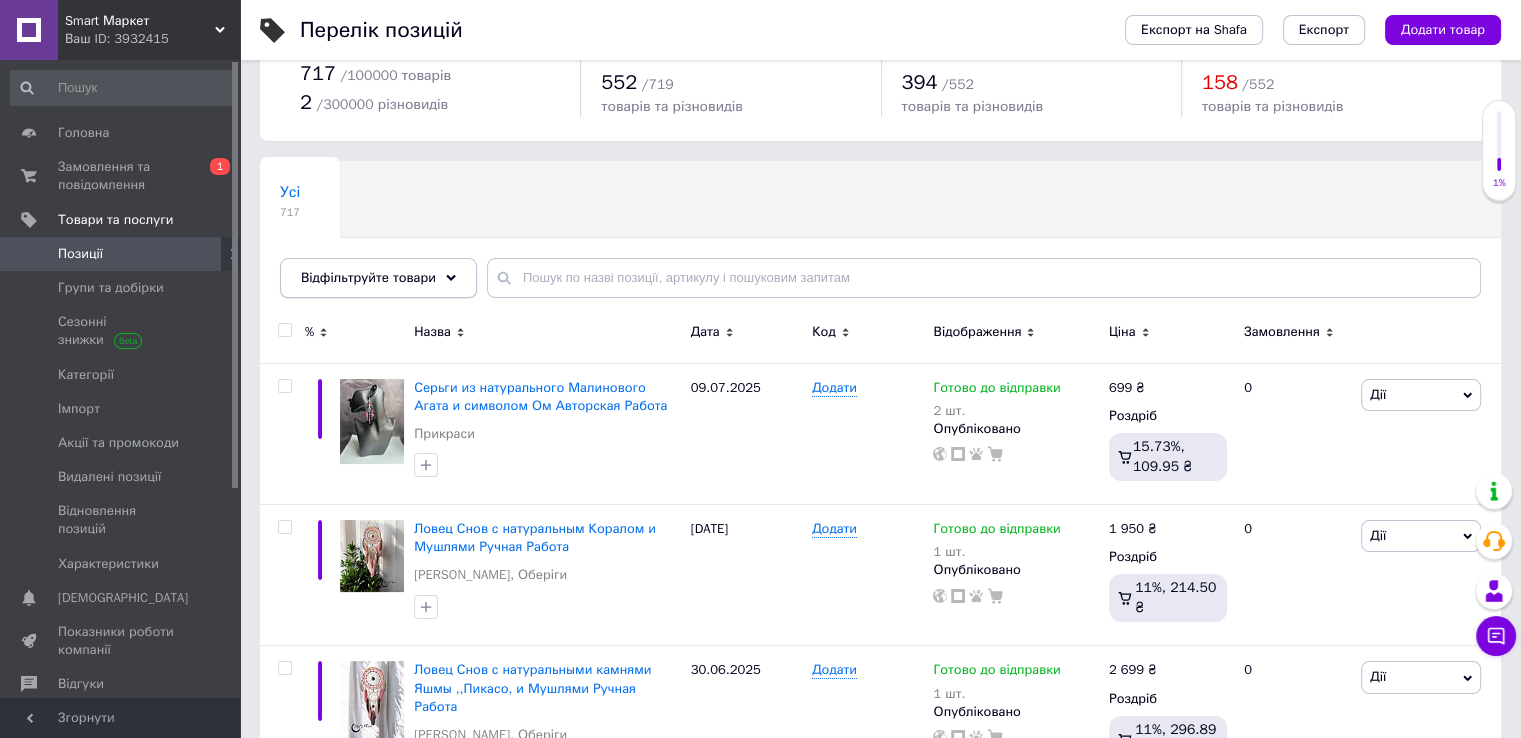 click on "Відфільтруйте товари" at bounding box center (378, 278) 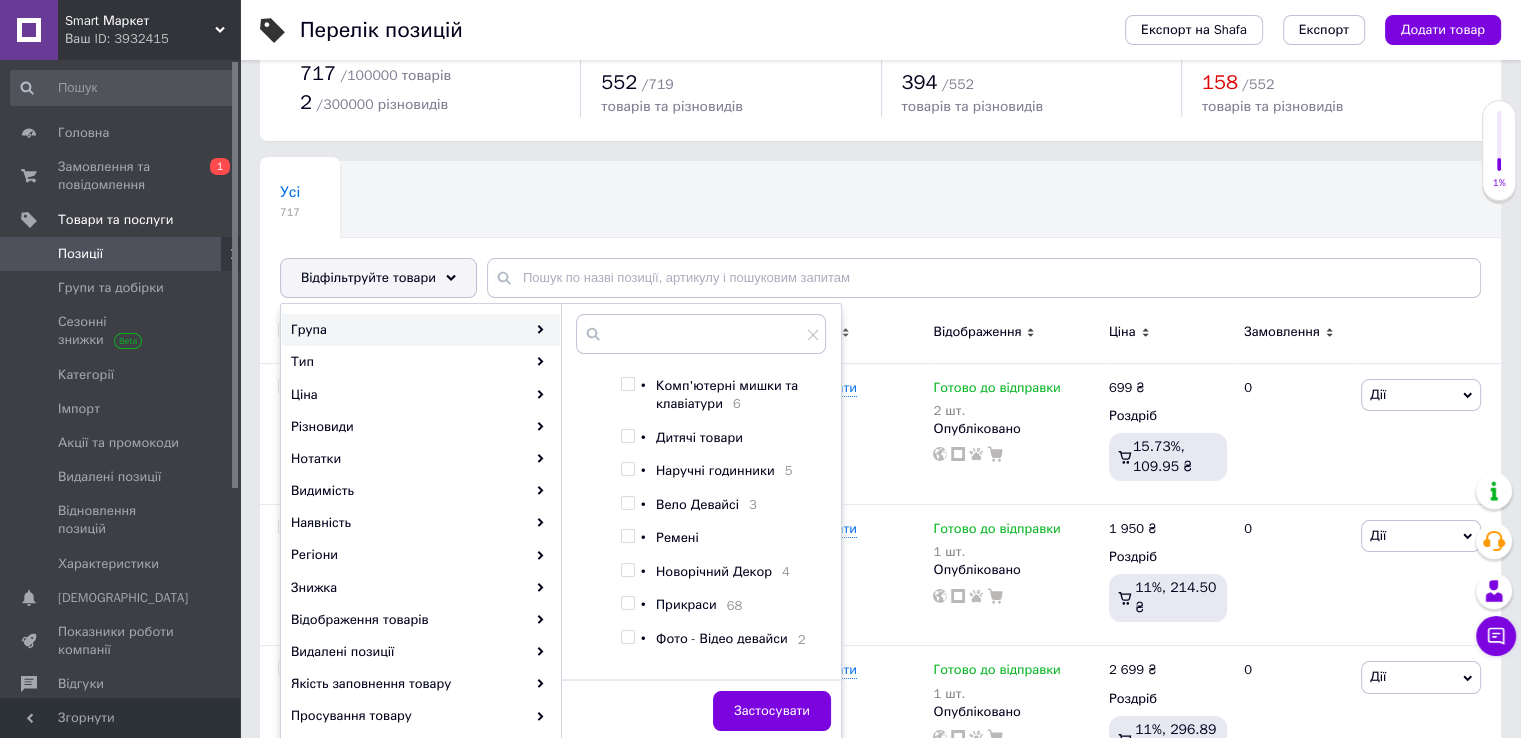scroll, scrollTop: 880, scrollLeft: 0, axis: vertical 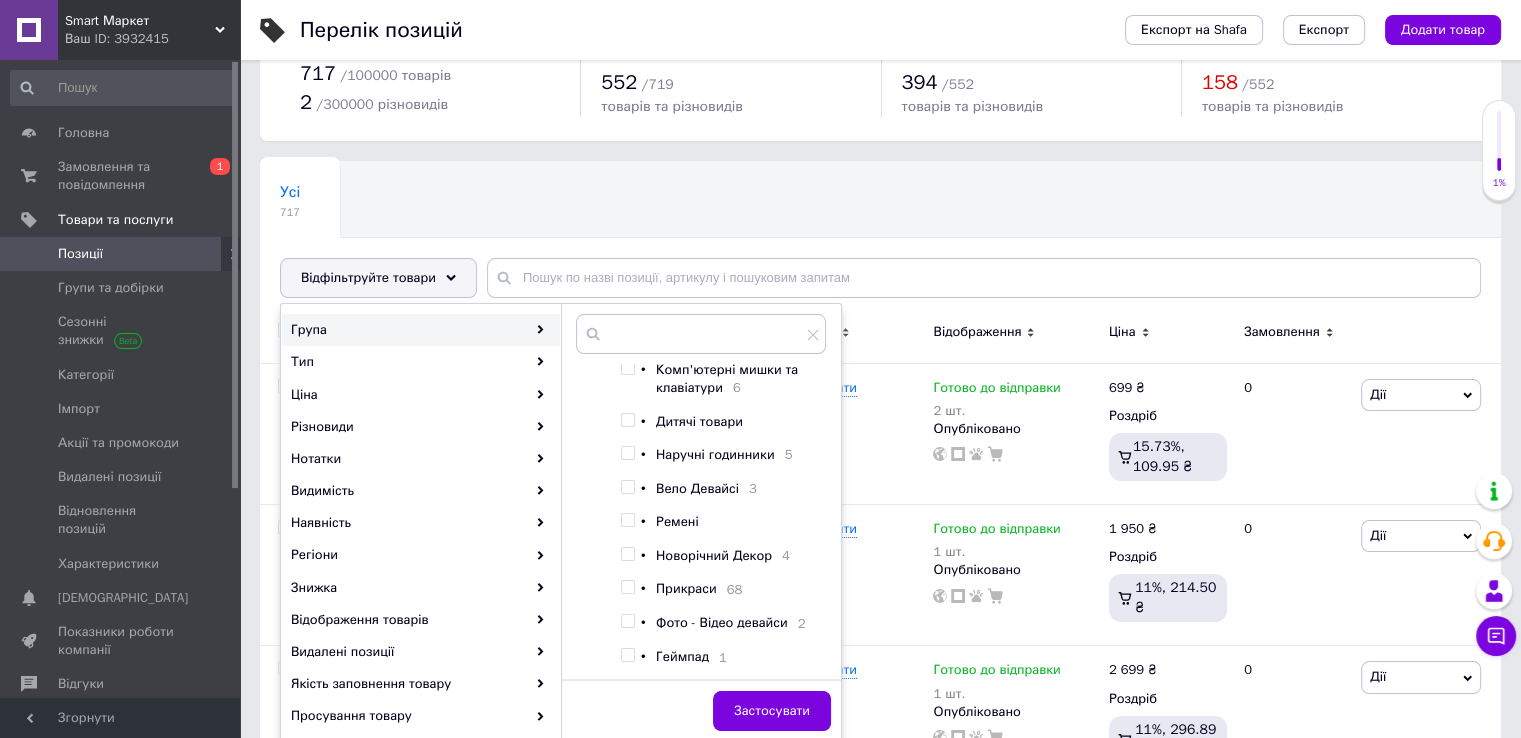 click at bounding box center [627, 587] 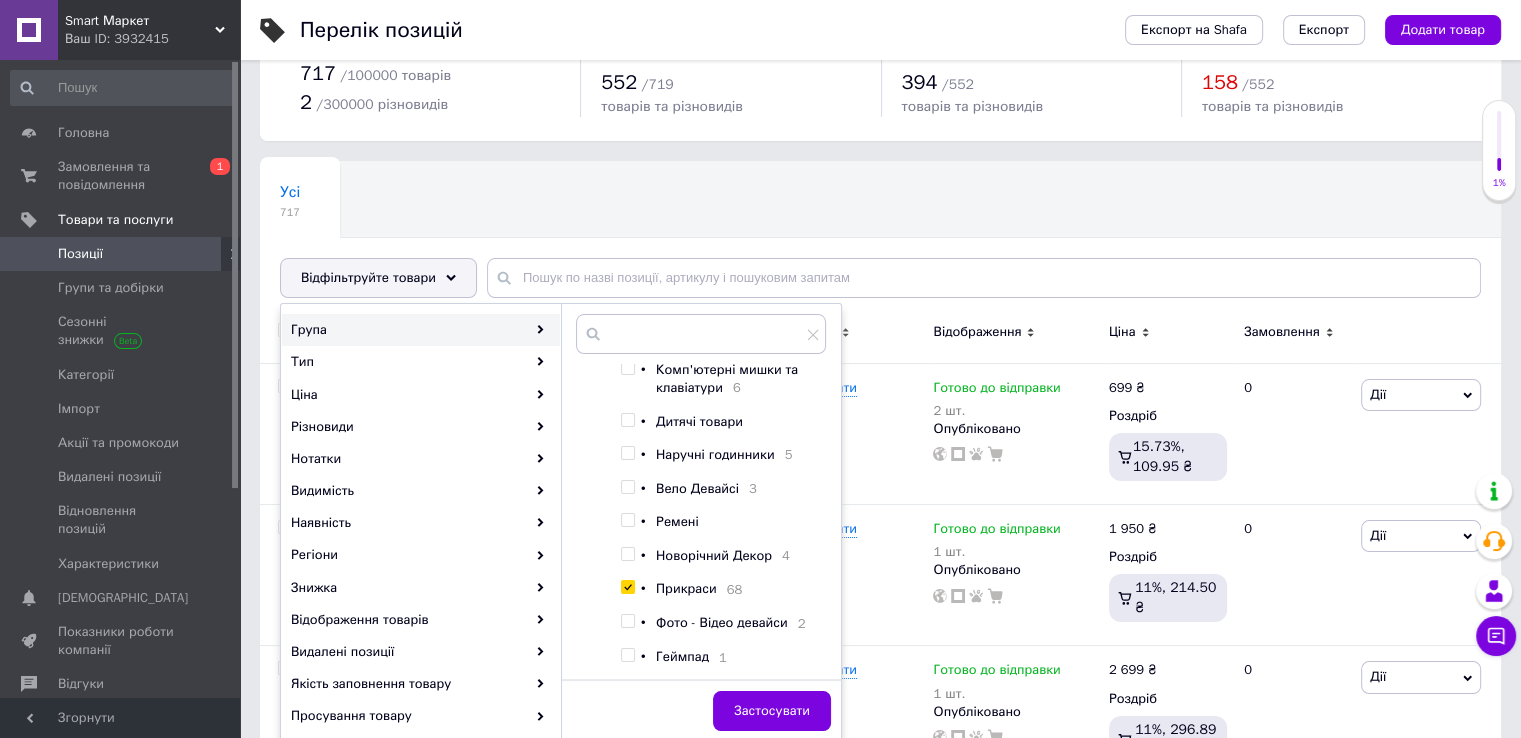 checkbox on "true" 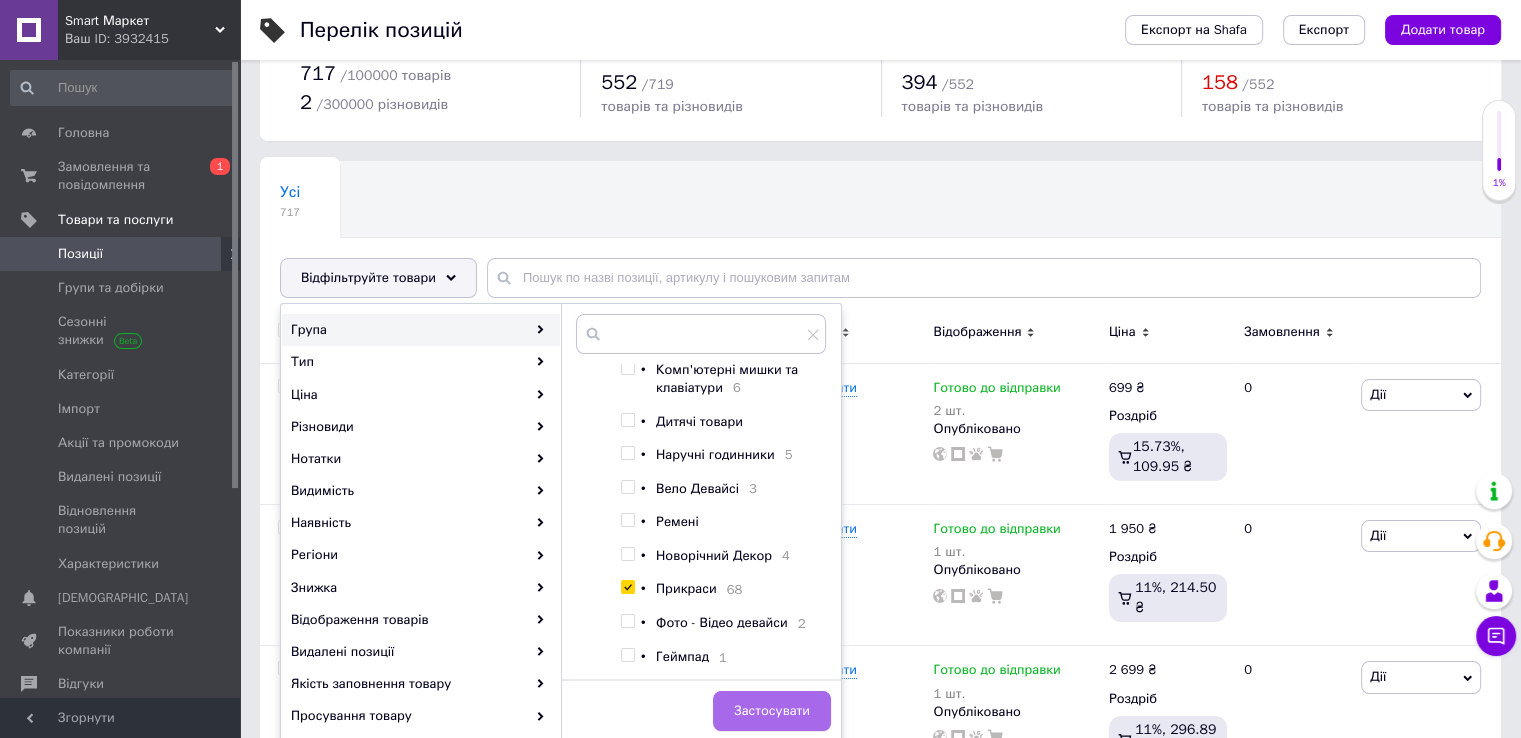 click on "Застосувати" at bounding box center [772, 711] 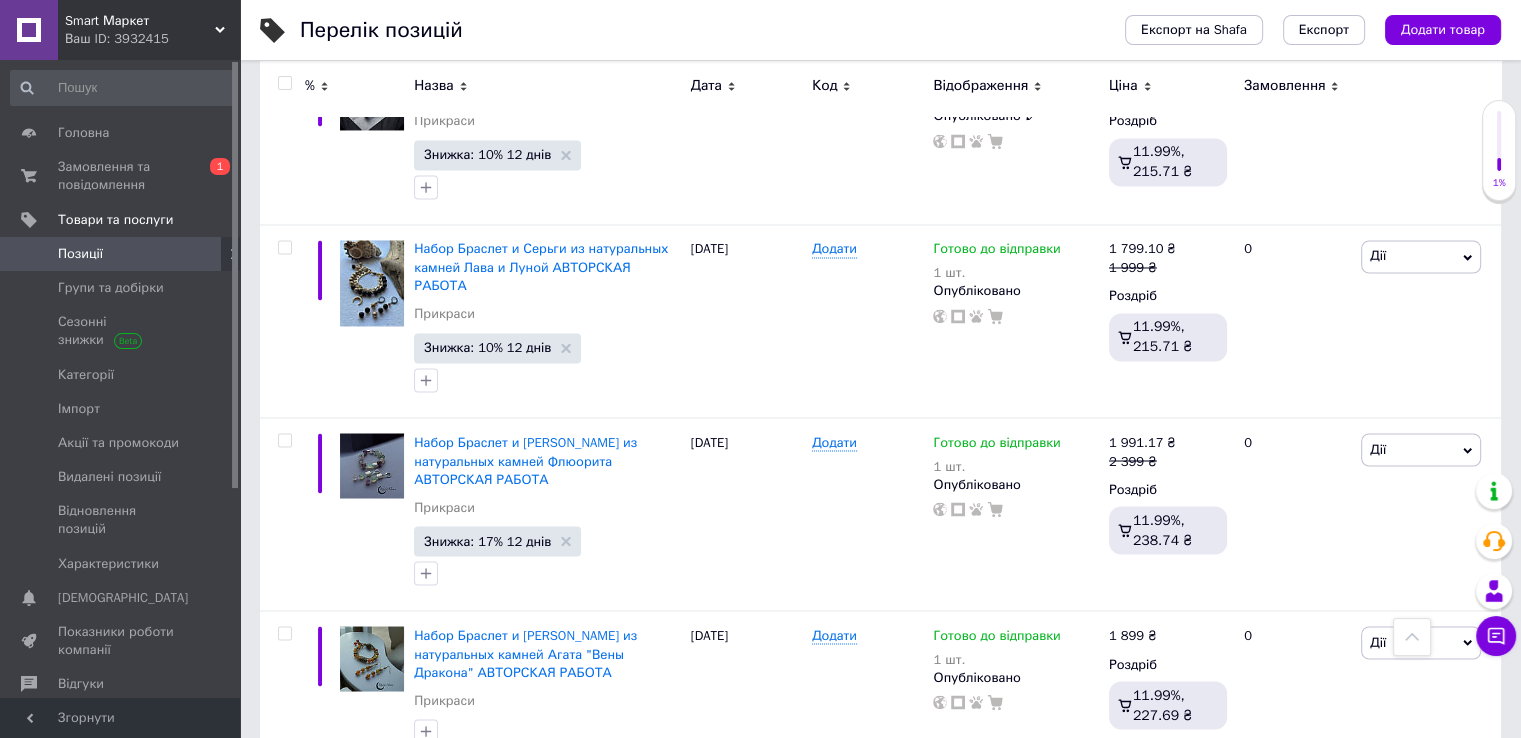 scroll, scrollTop: 3360, scrollLeft: 0, axis: vertical 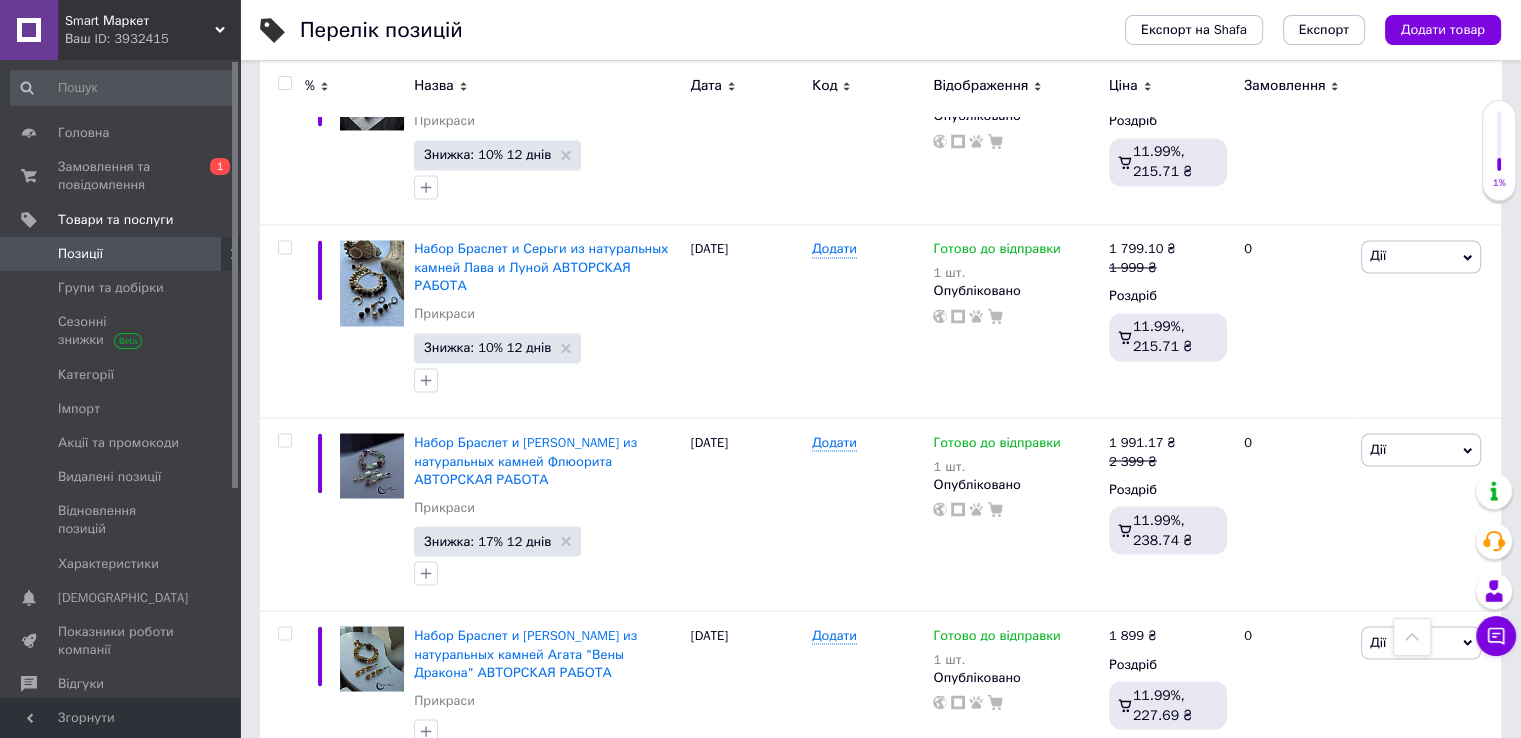 click on "2" at bounding box center (327, 809) 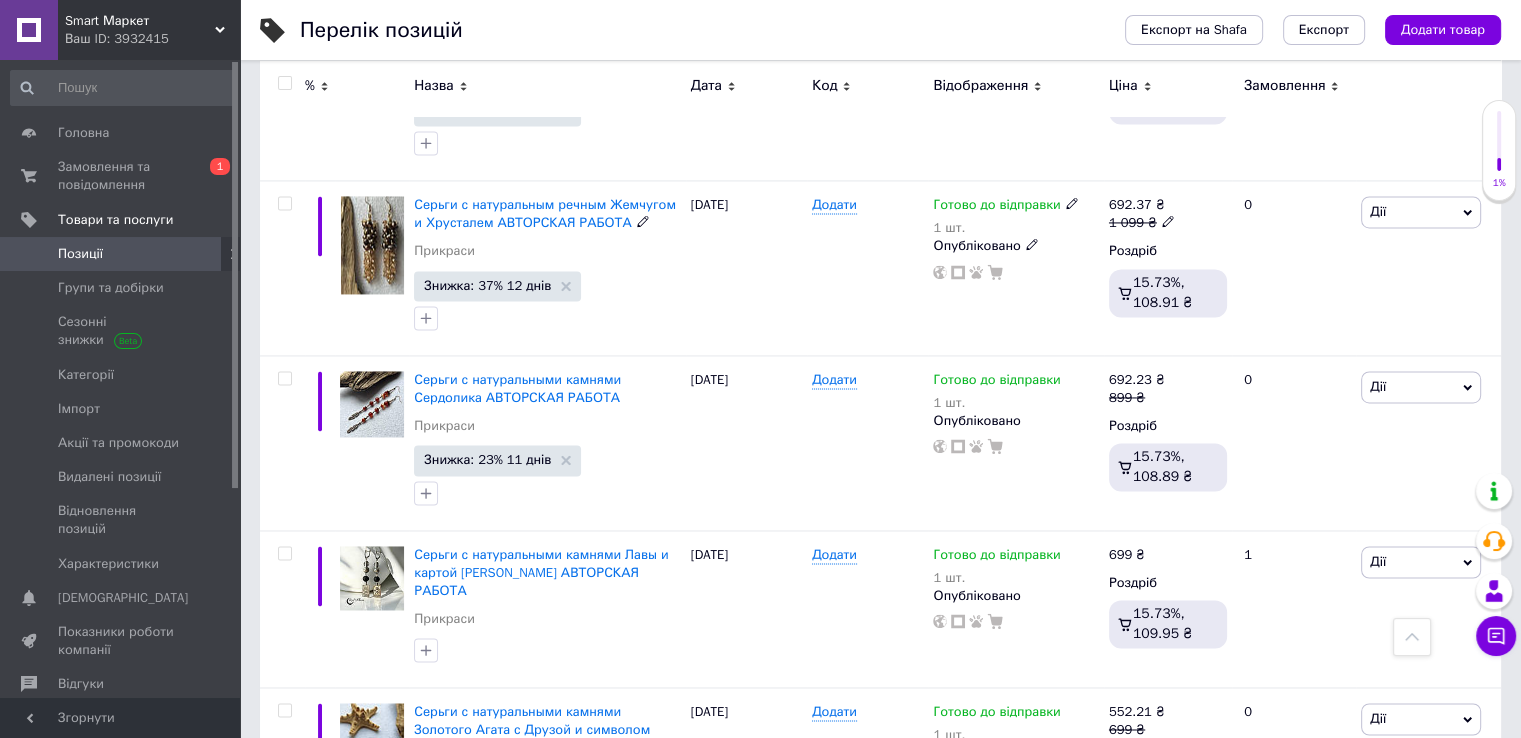 scroll, scrollTop: 3166, scrollLeft: 0, axis: vertical 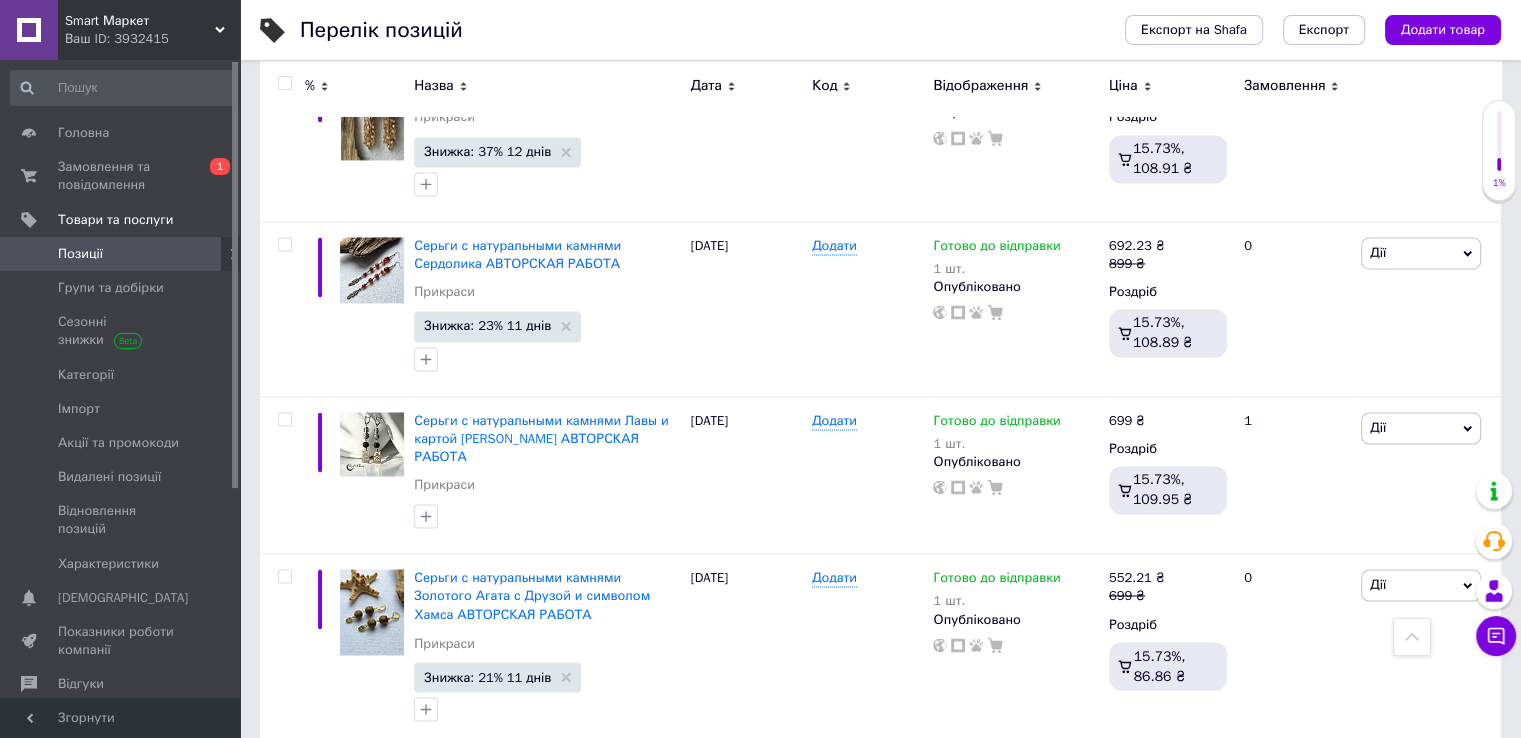 click on "3" at bounding box center [494, 787] 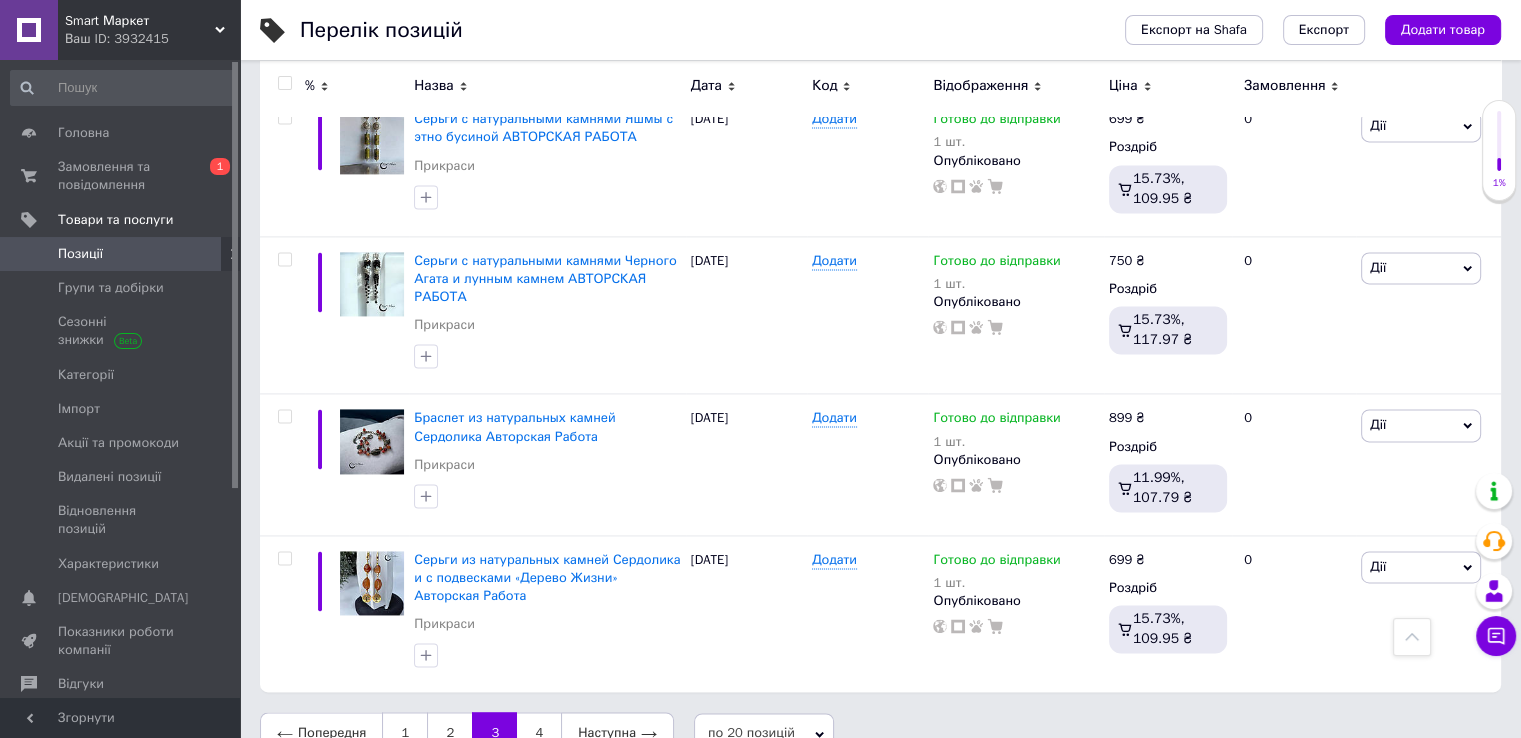 click on "4" at bounding box center [539, 733] 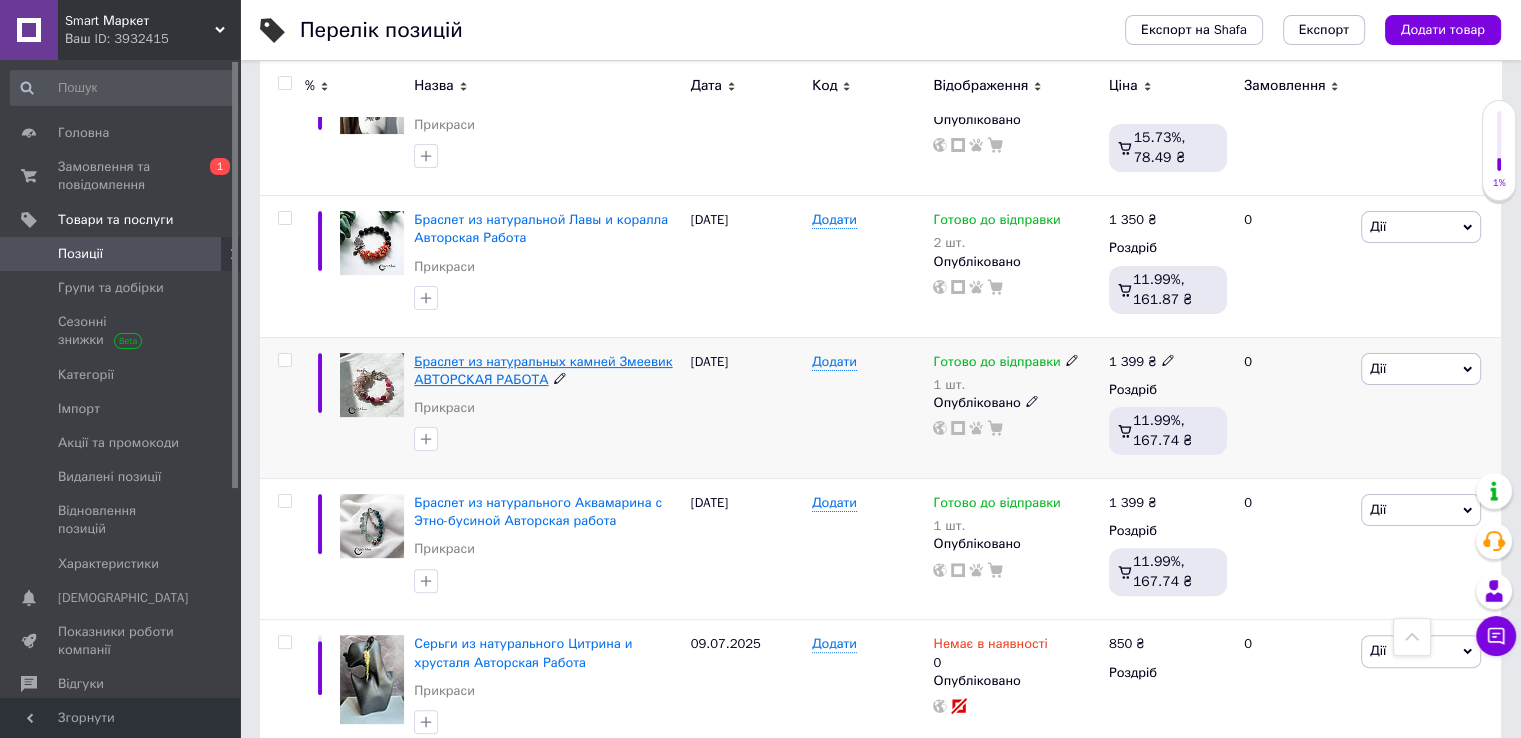 scroll, scrollTop: 412, scrollLeft: 0, axis: vertical 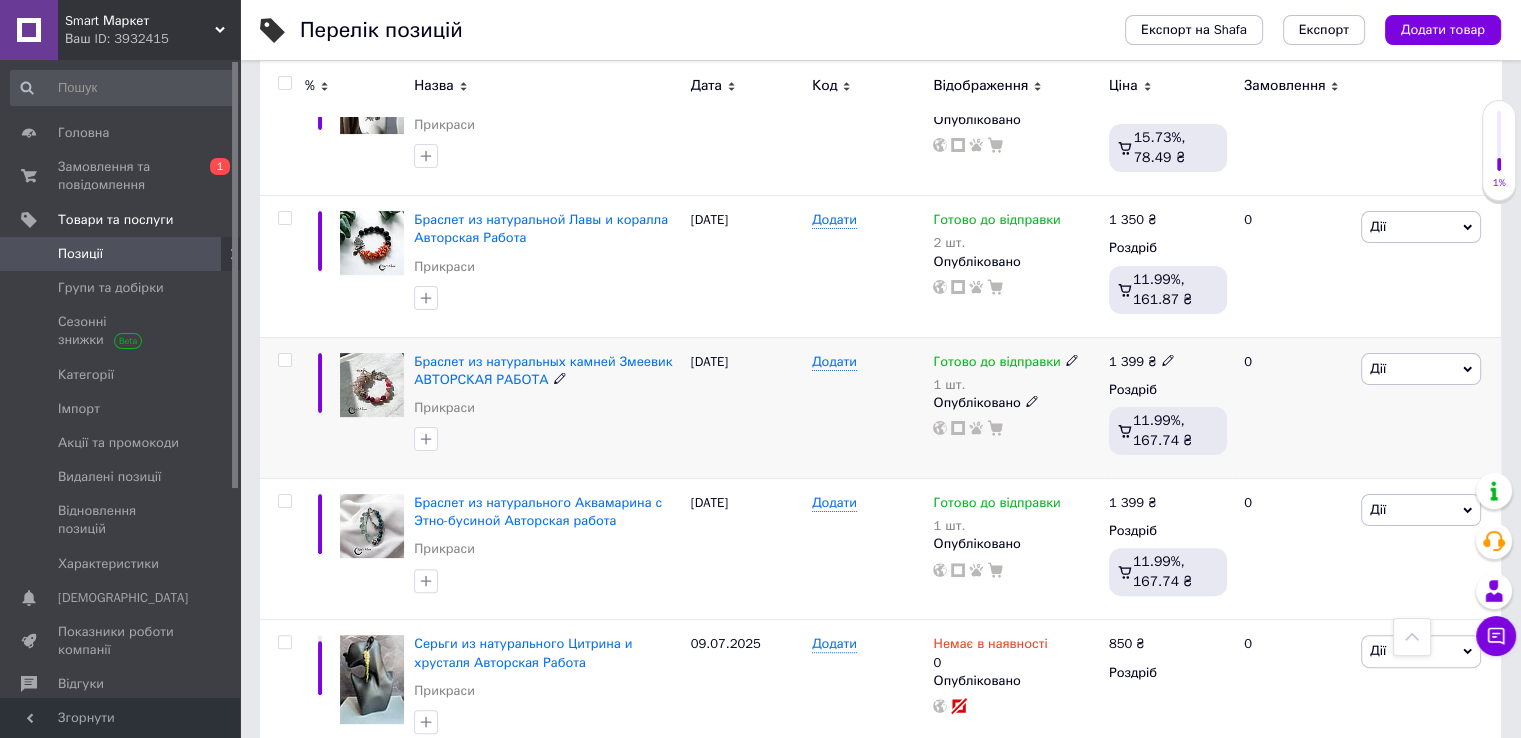 click 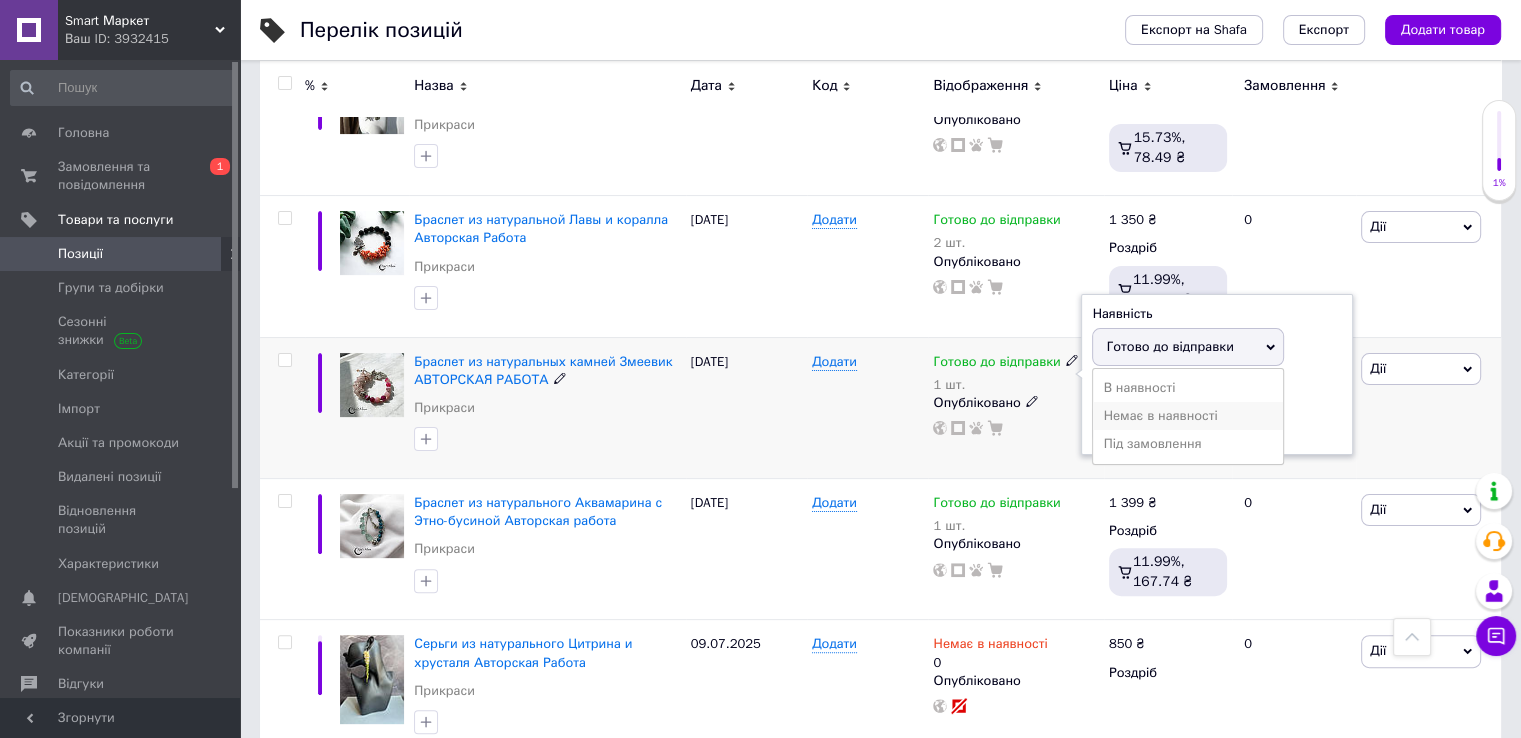 click on "Немає в наявності" at bounding box center (1188, 416) 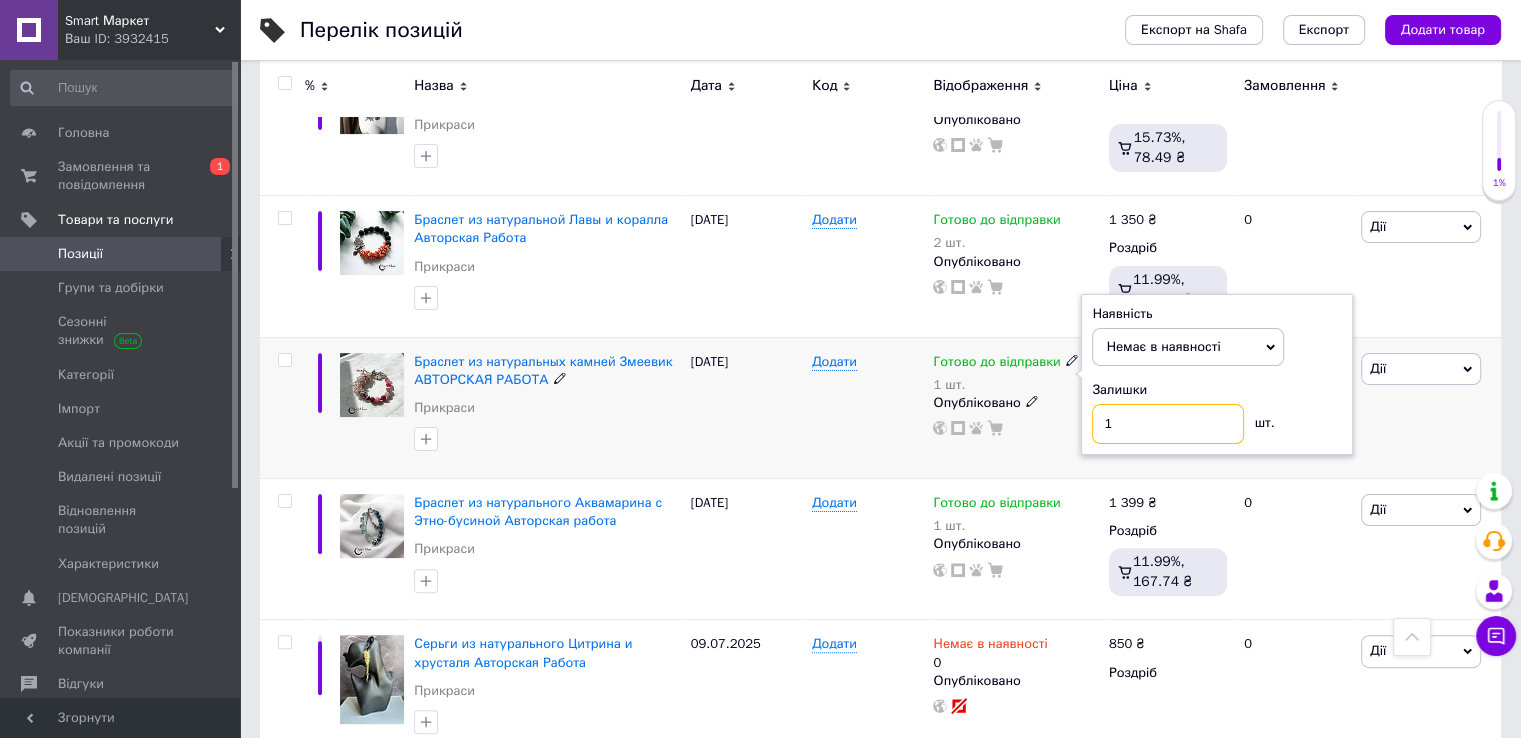 click on "1" at bounding box center [1168, 424] 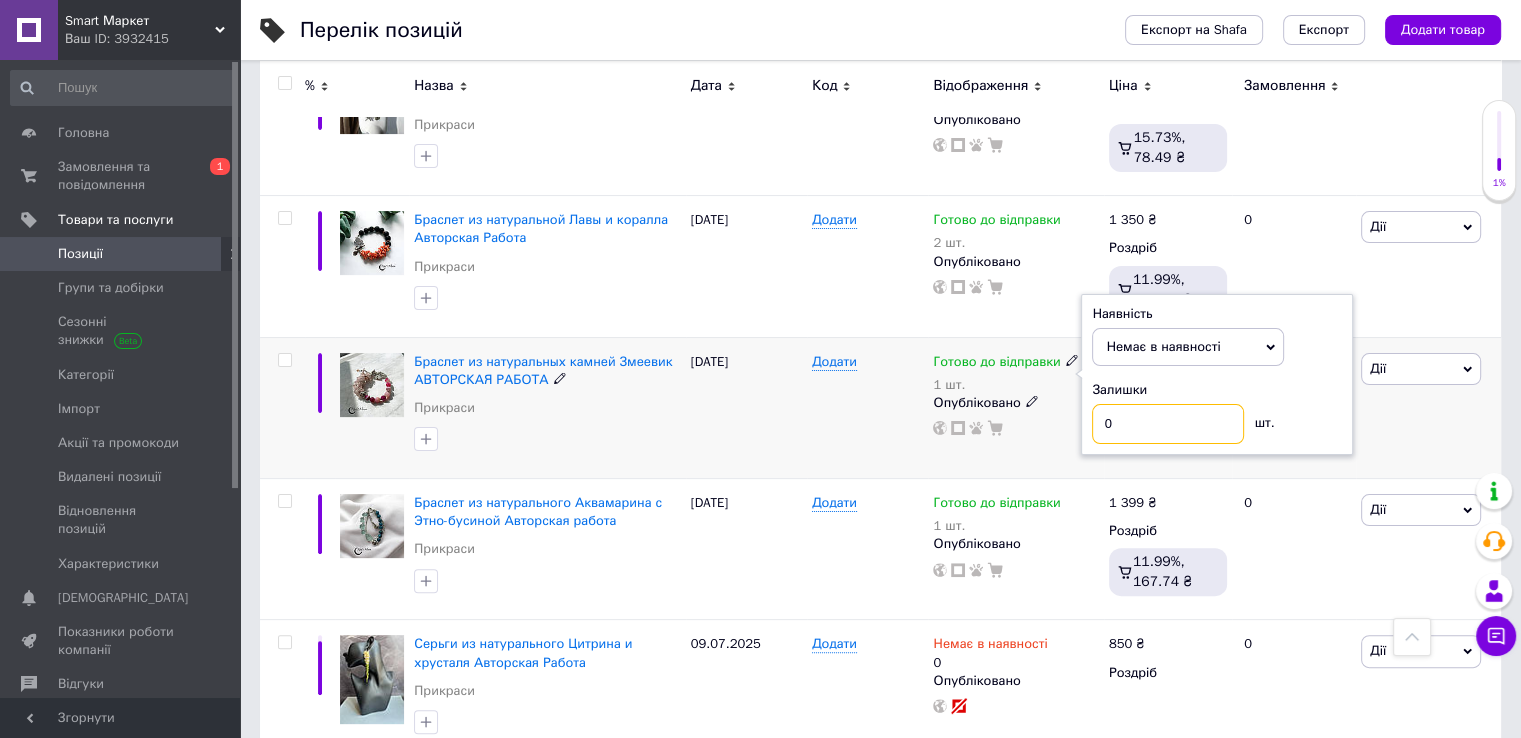 type on "0" 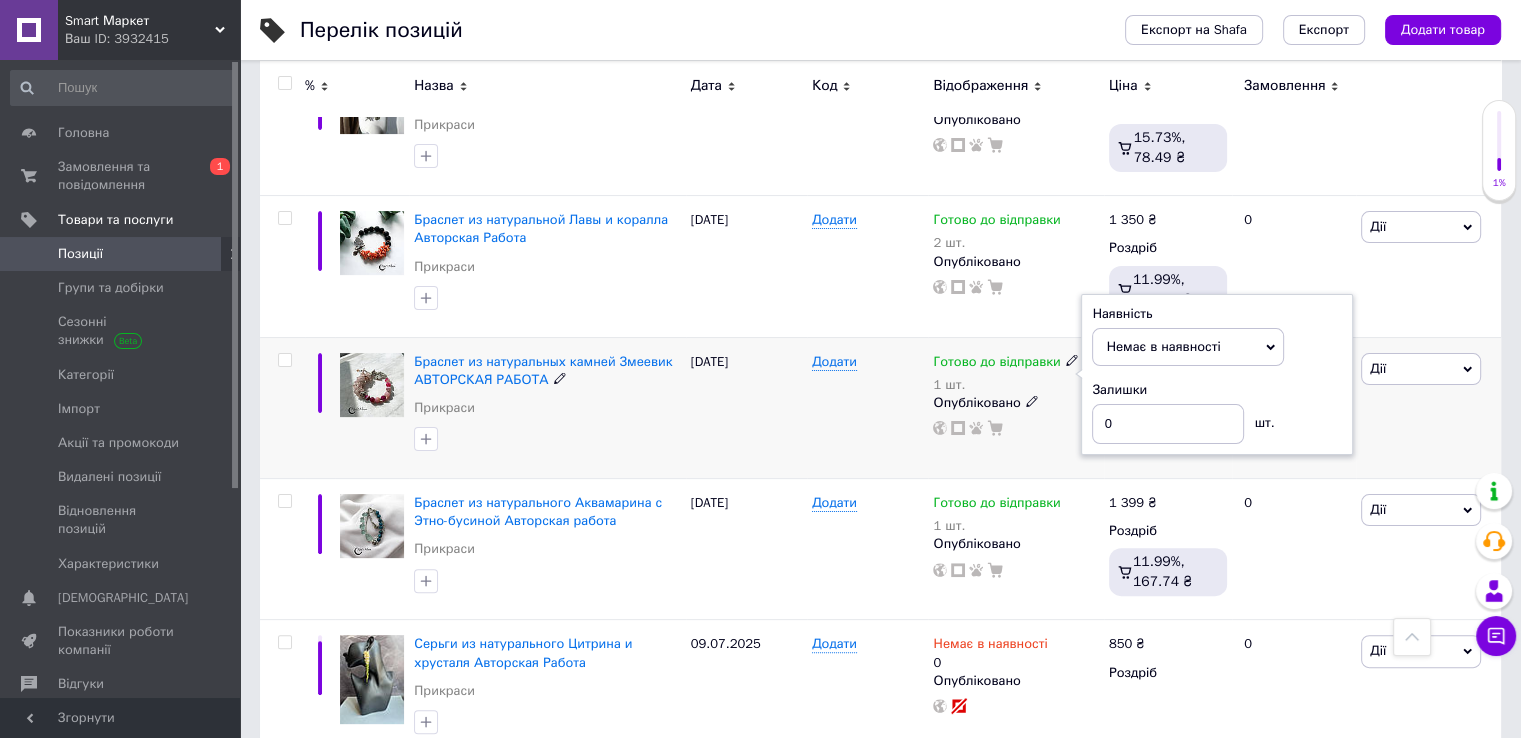 click on "Додати" at bounding box center (867, 407) 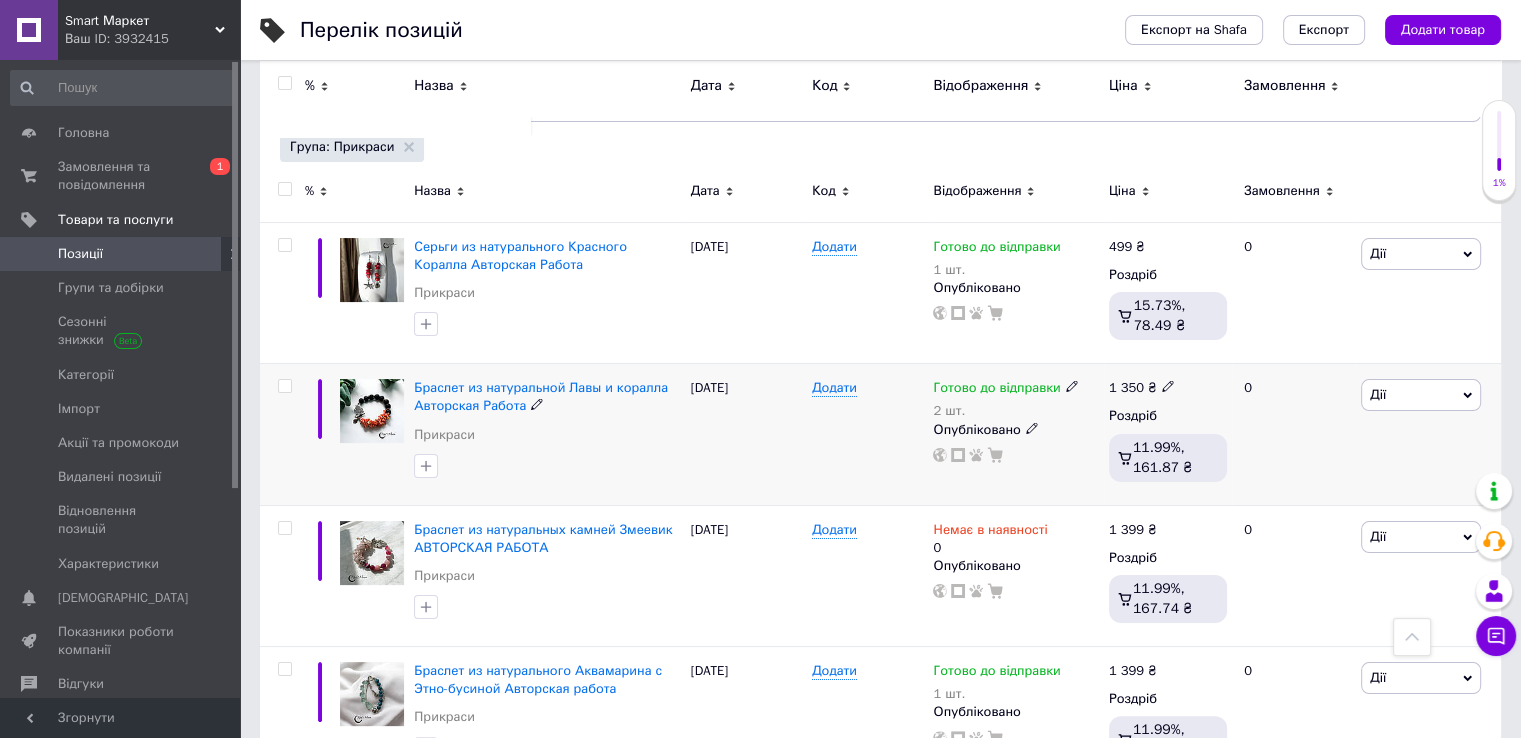 scroll, scrollTop: 230, scrollLeft: 0, axis: vertical 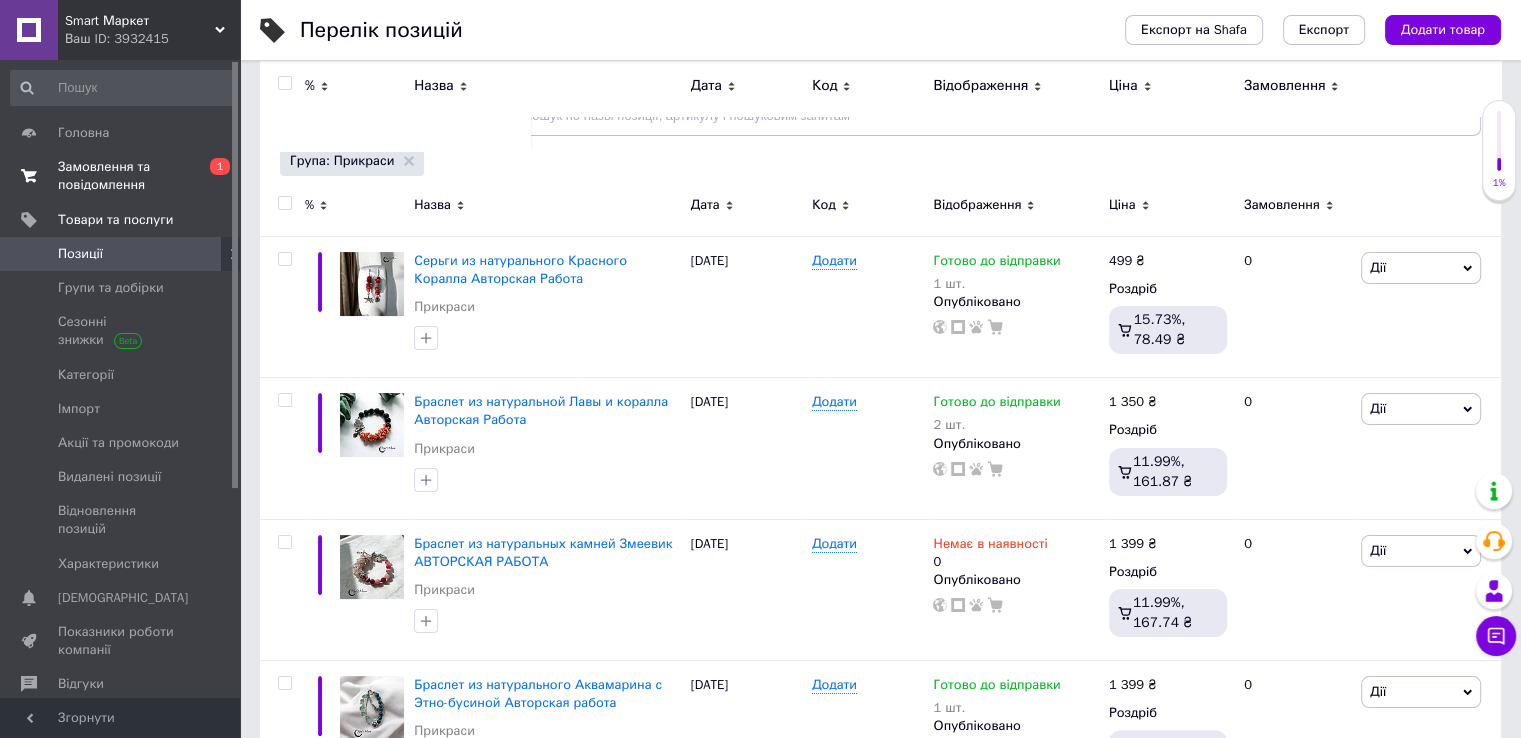 click on "Замовлення та повідомлення" at bounding box center (121, 176) 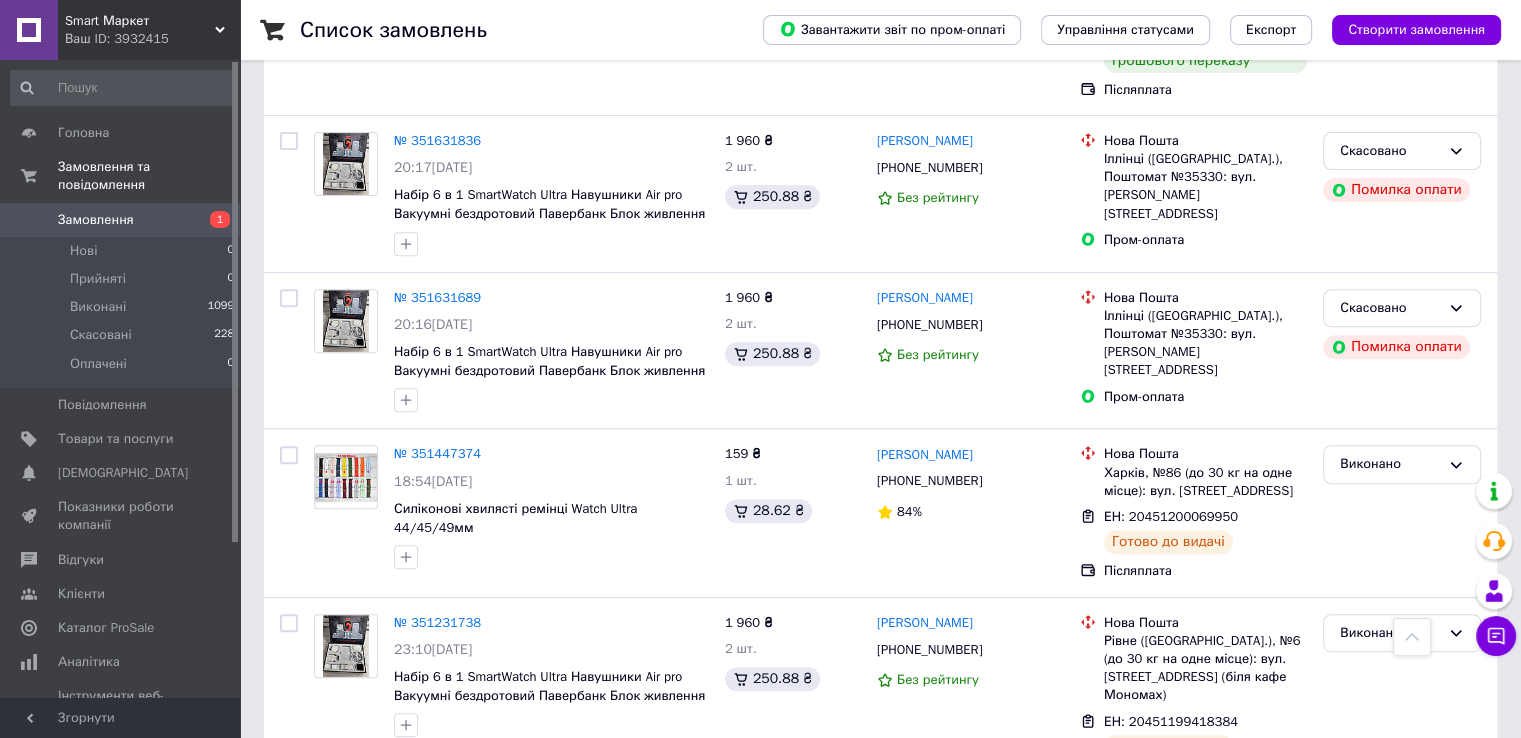scroll, scrollTop: 0, scrollLeft: 0, axis: both 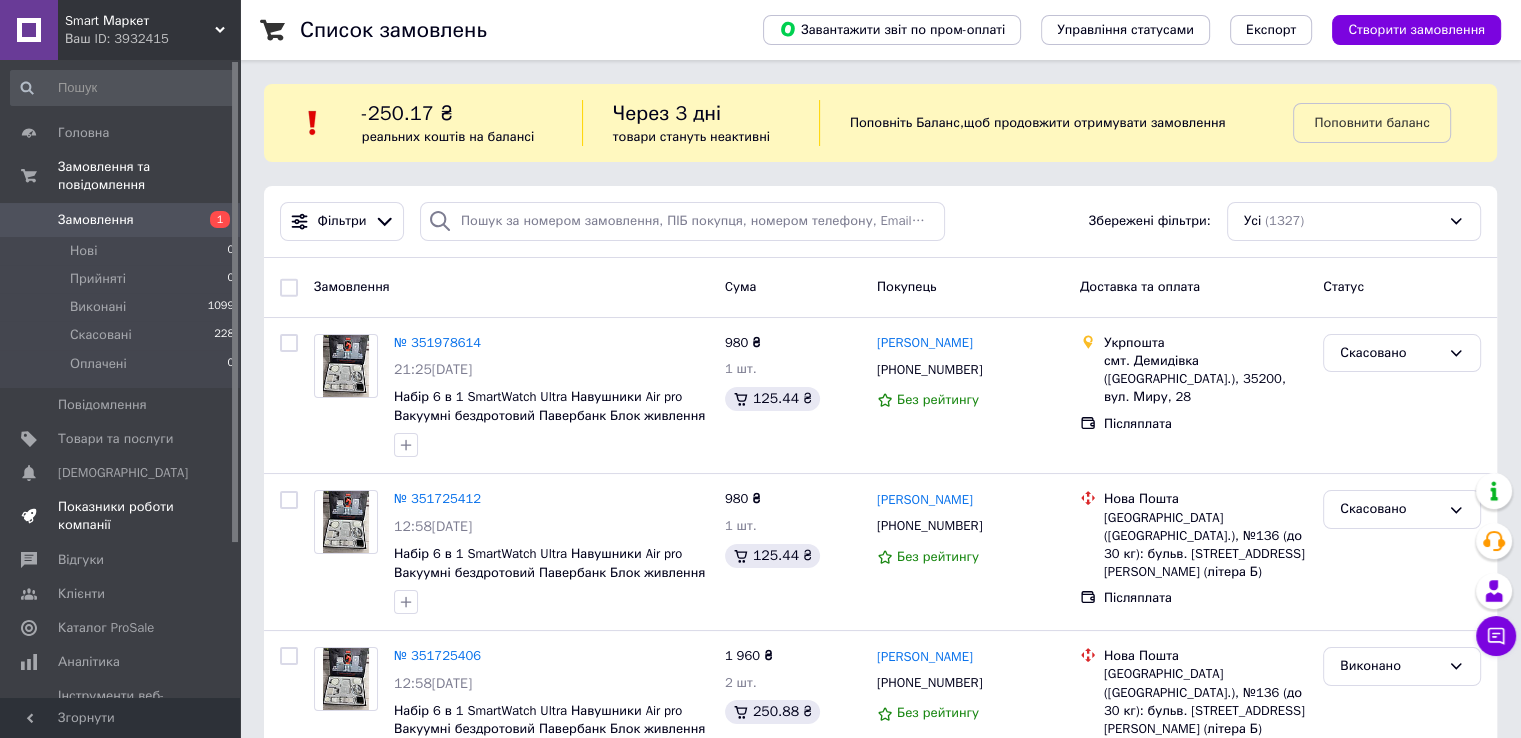 click on "Показники роботи компанії" at bounding box center (121, 516) 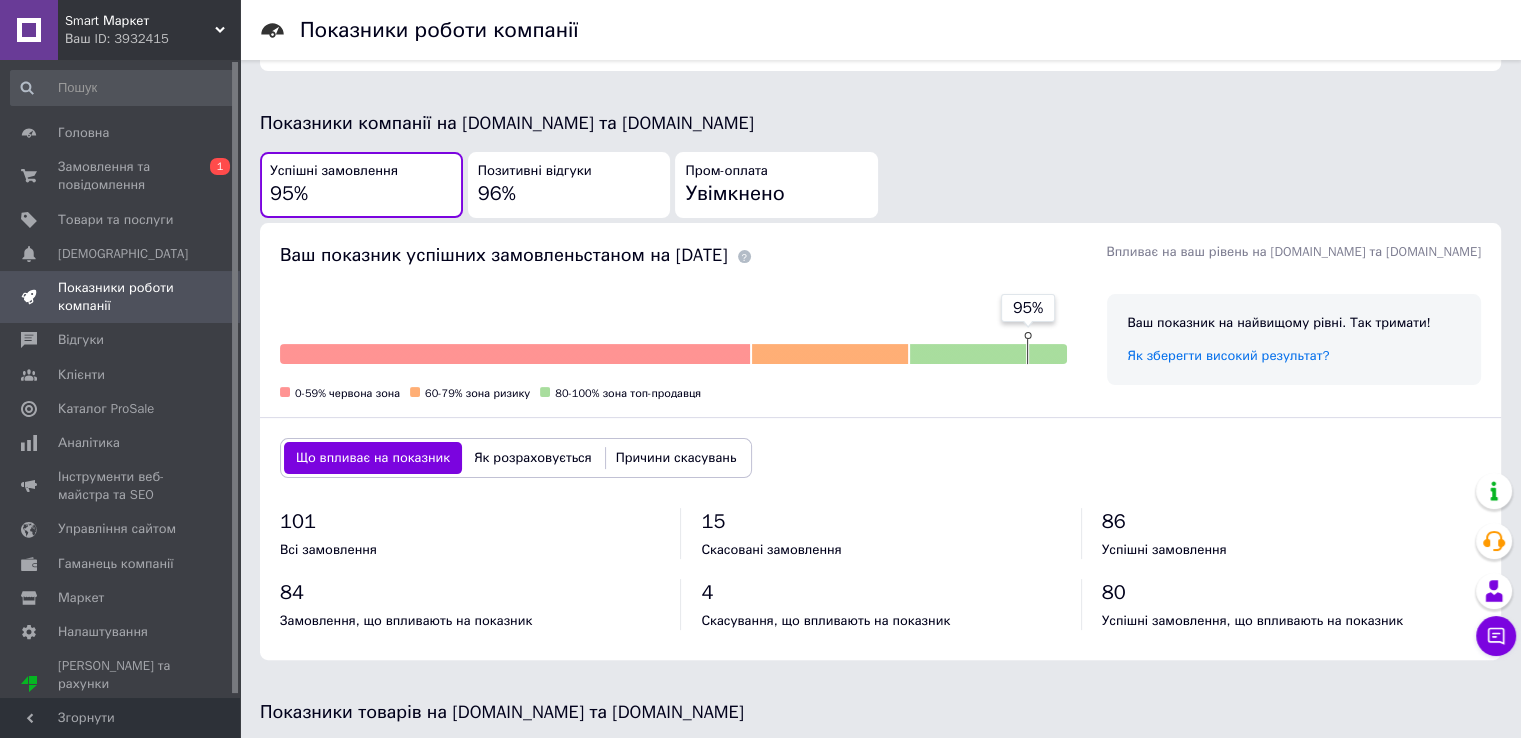 scroll, scrollTop: 0, scrollLeft: 0, axis: both 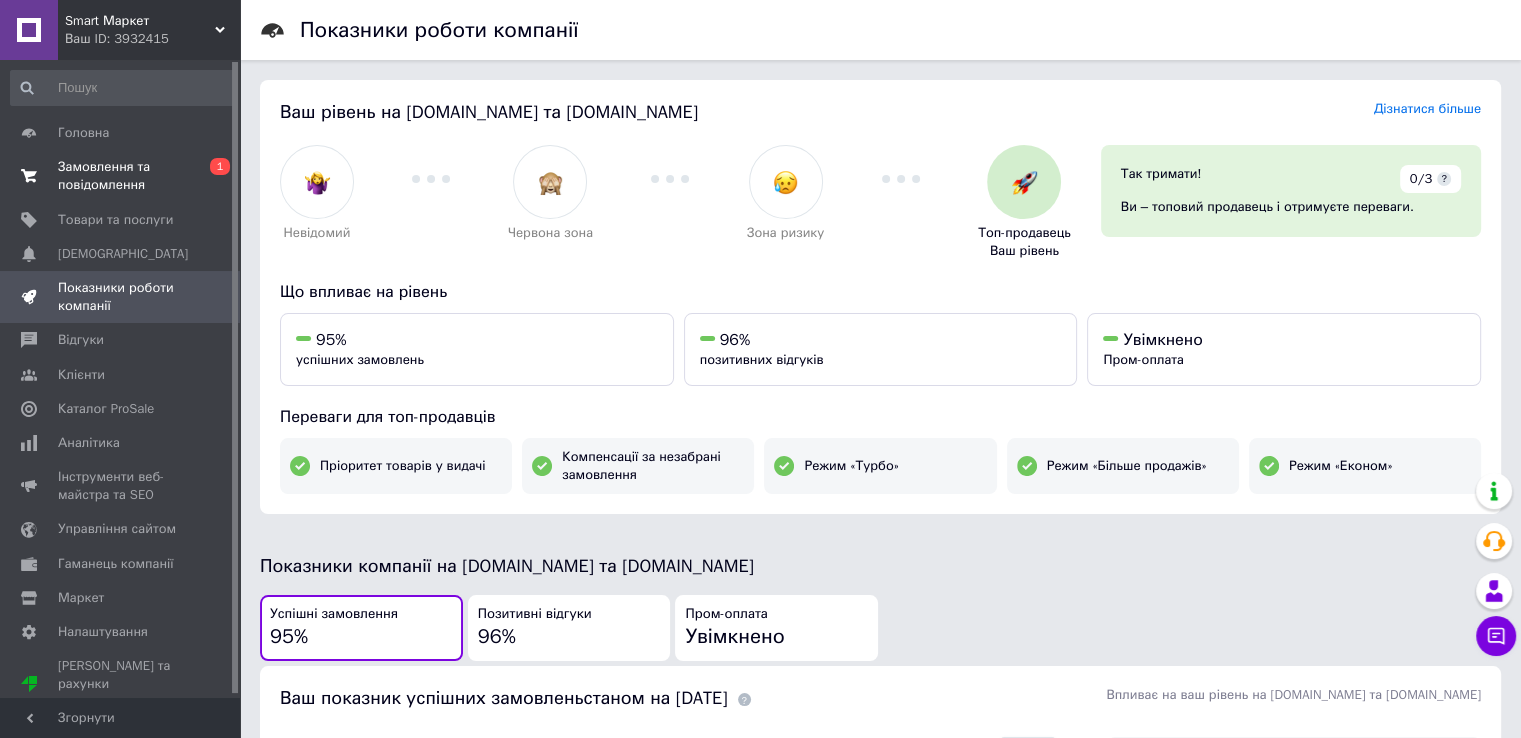 click on "Замовлення та повідомлення" at bounding box center (121, 176) 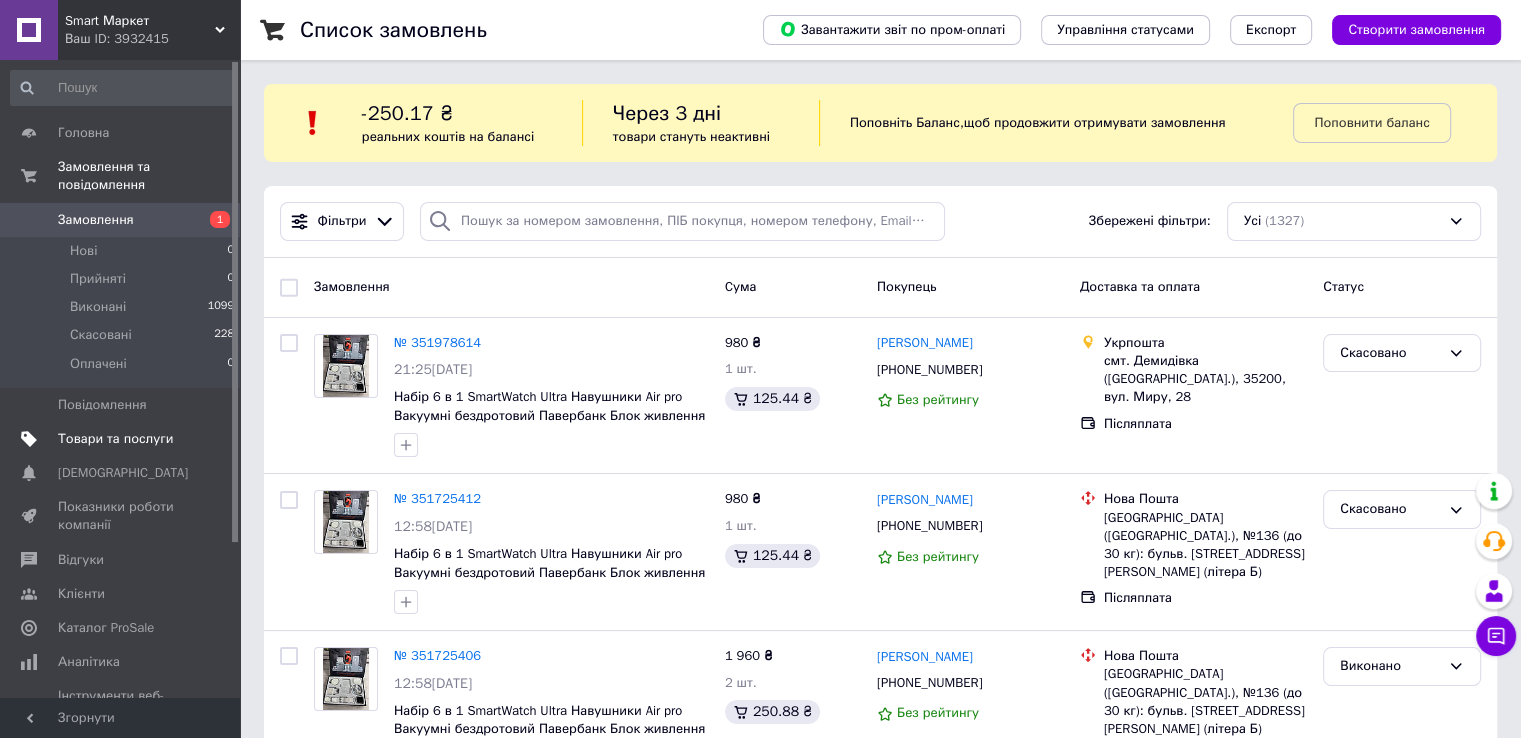 click on "Товари та послуги" at bounding box center (115, 439) 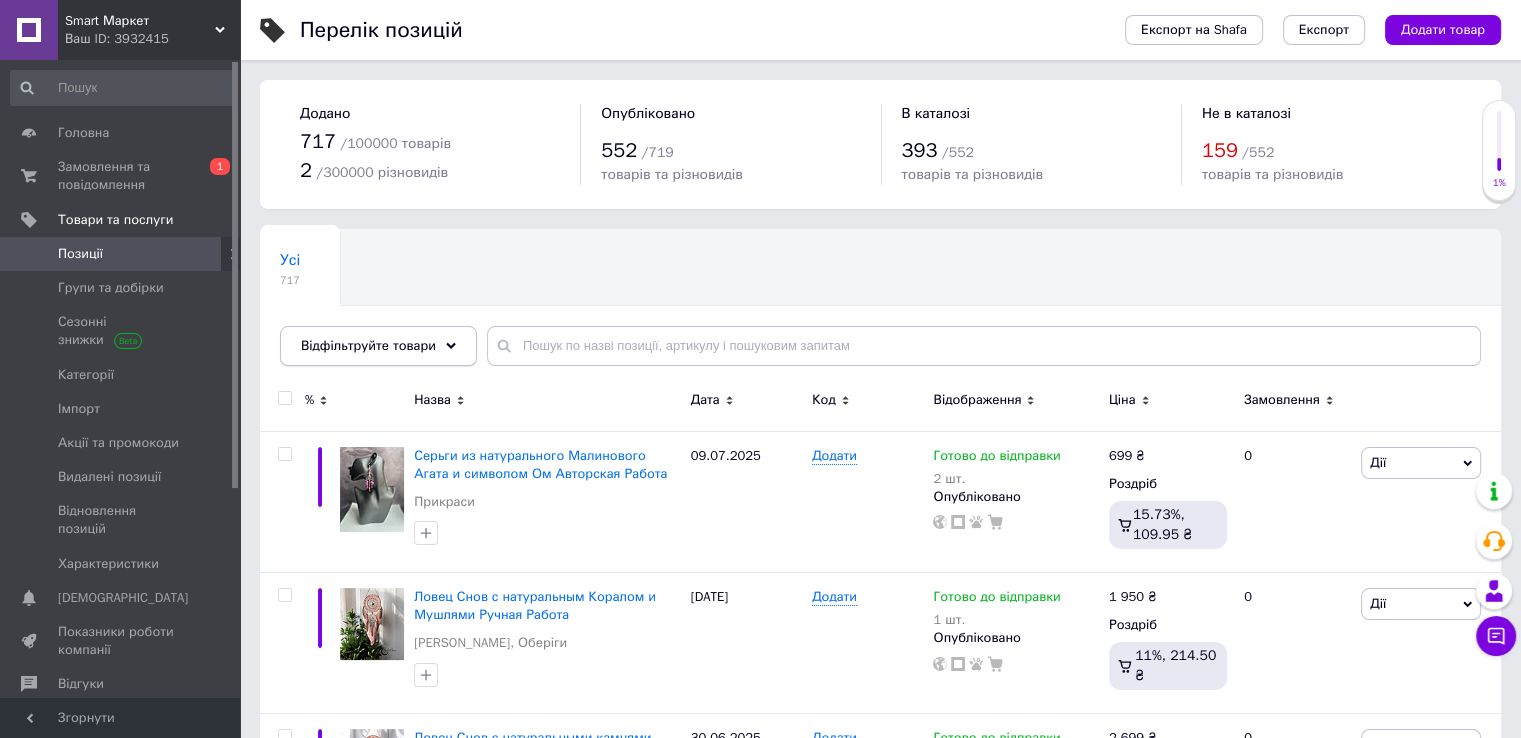 click on "Відфільтруйте товари" at bounding box center [378, 346] 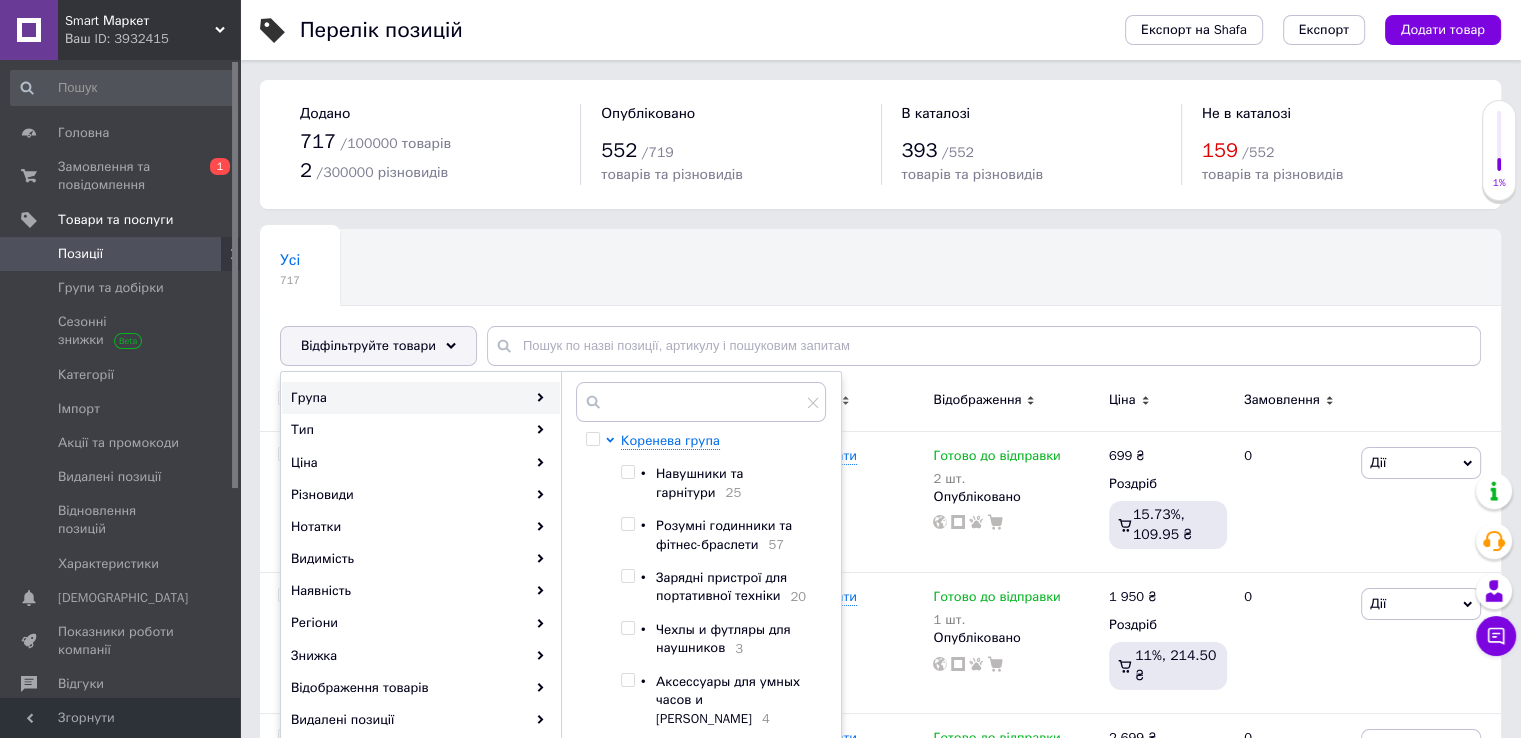 scroll, scrollTop: 318, scrollLeft: 0, axis: vertical 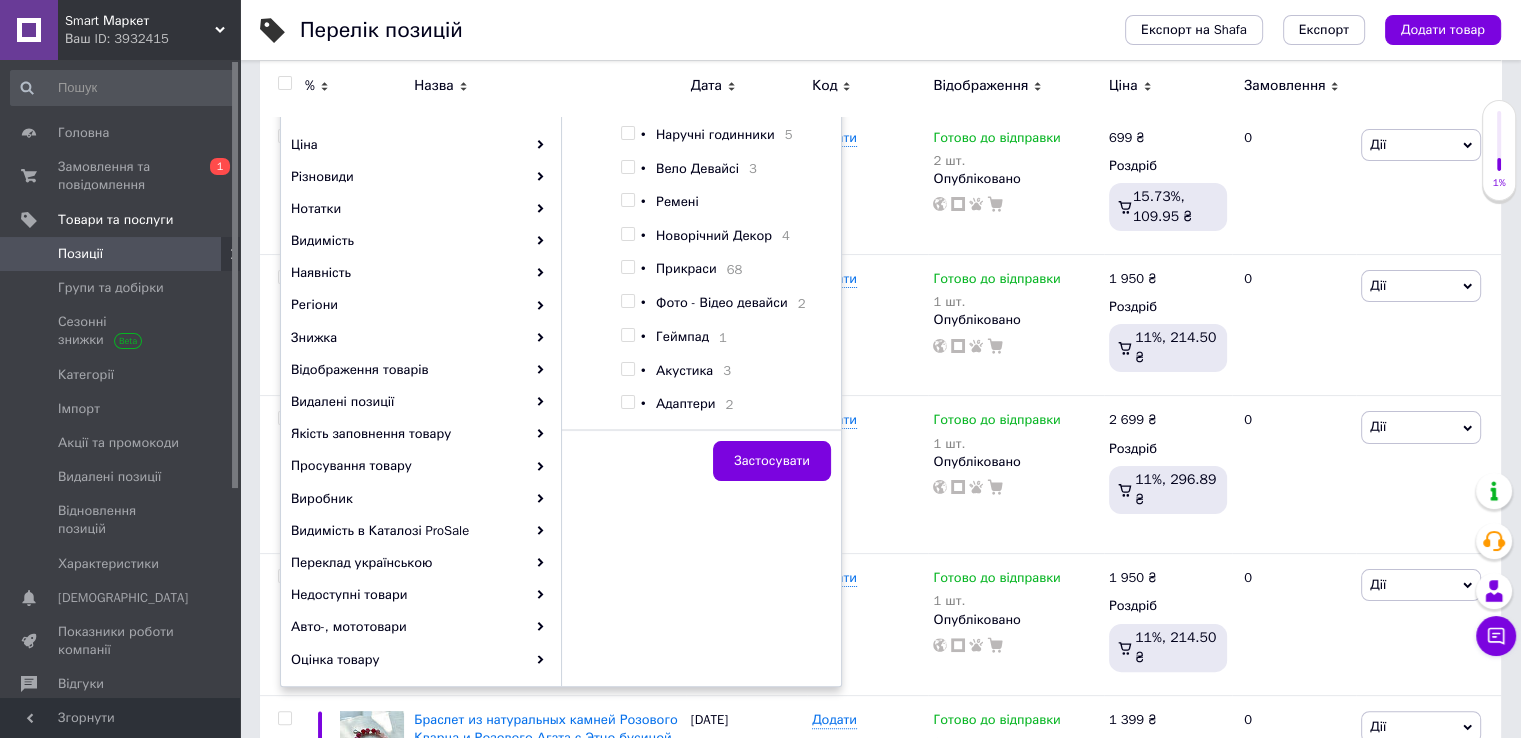 click at bounding box center [627, 267] 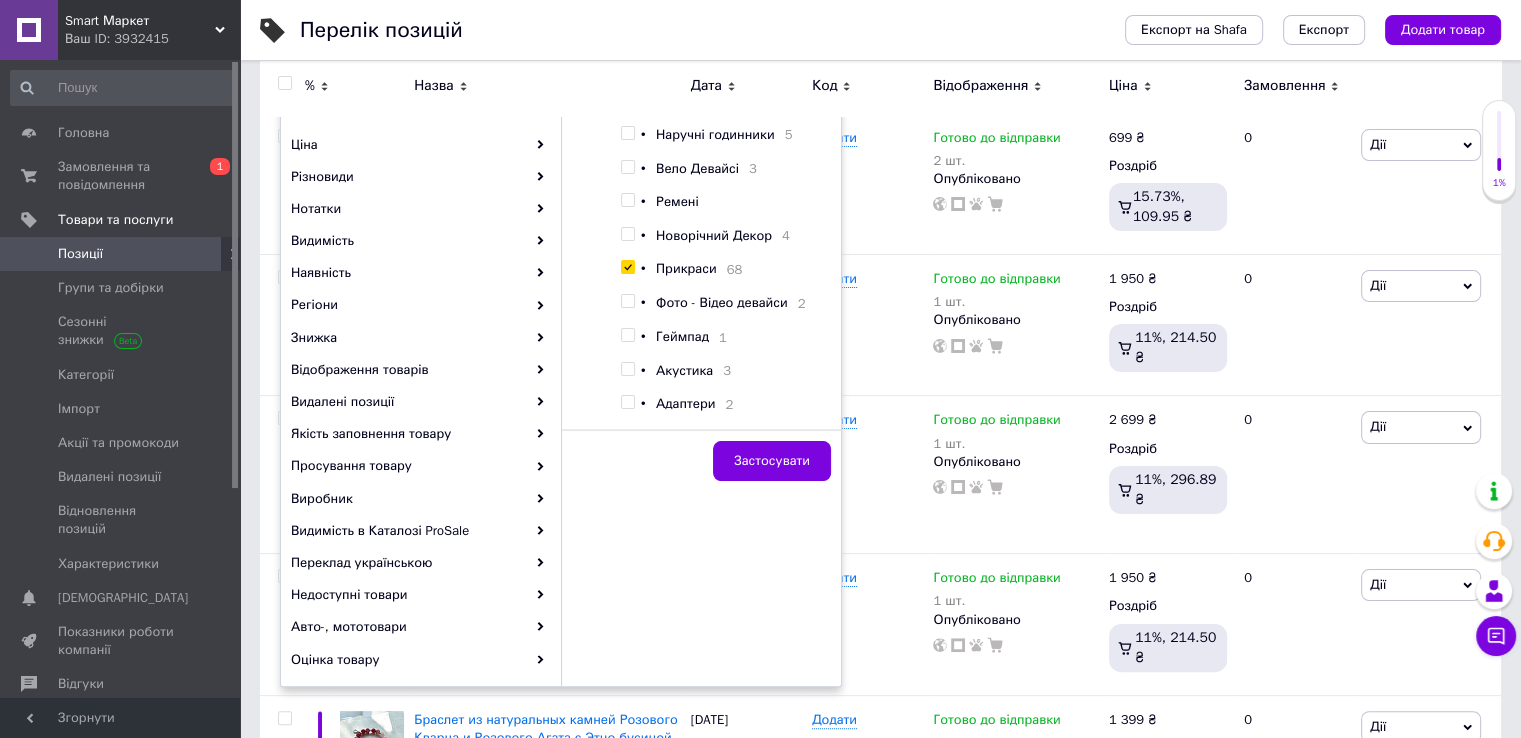 checkbox on "true" 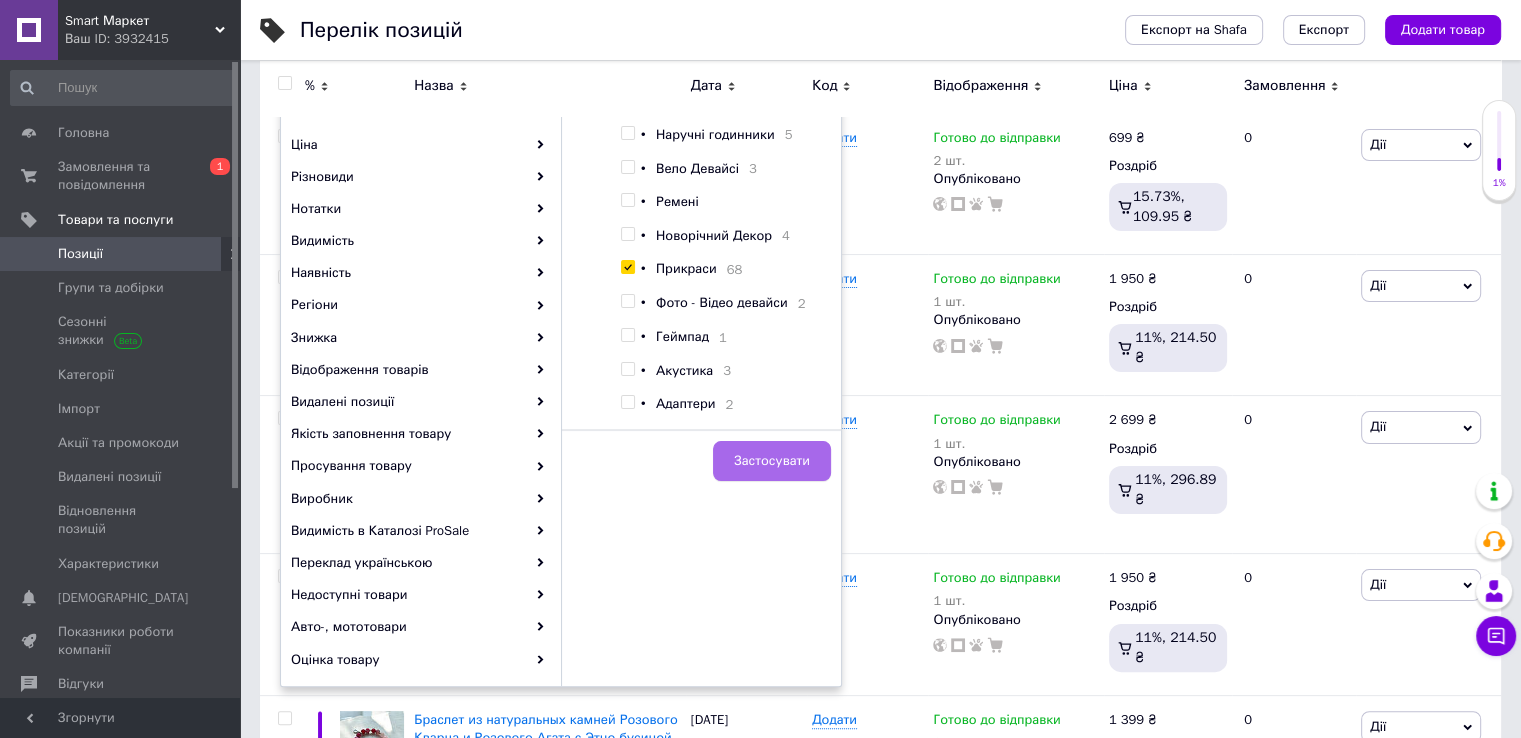 click on "Застосувати" at bounding box center (772, 461) 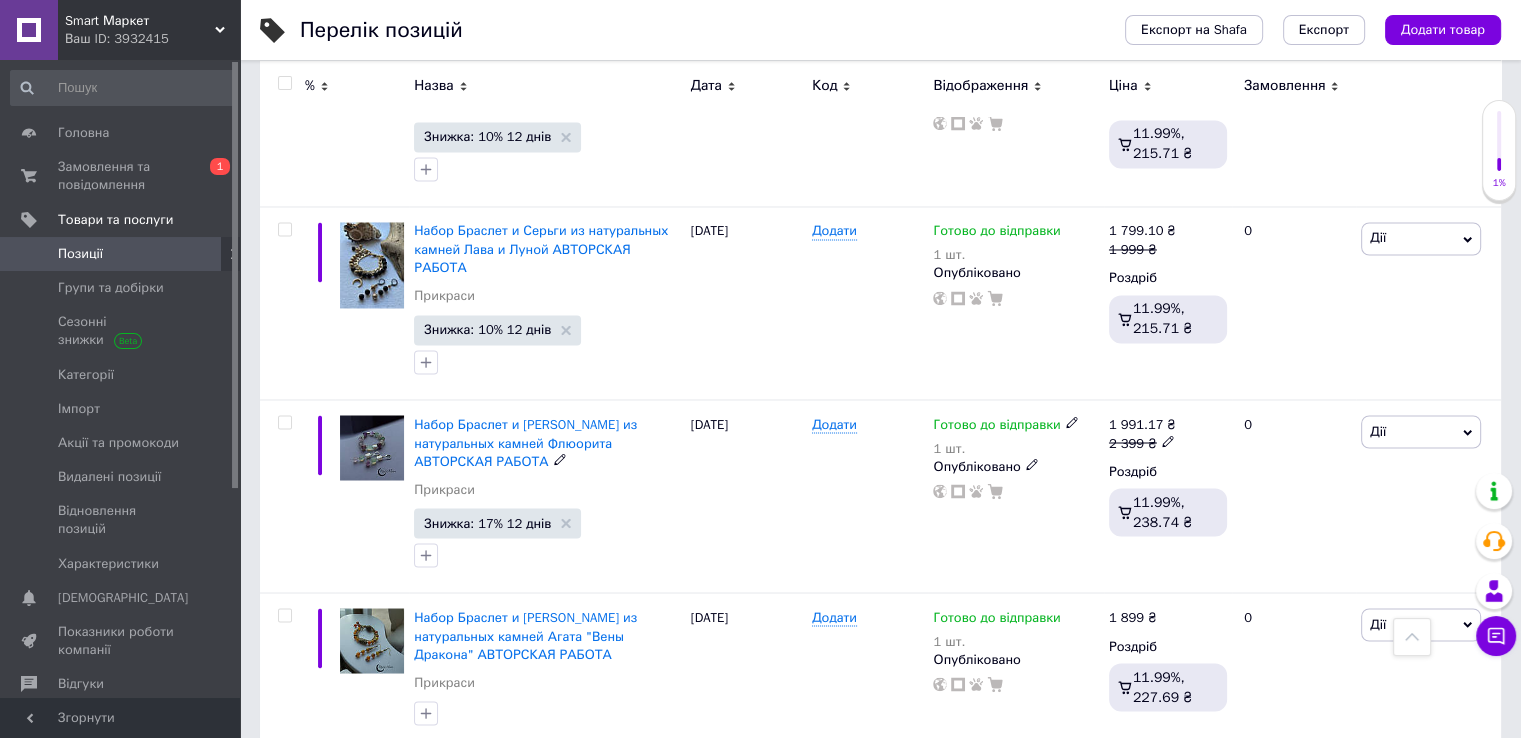 scroll, scrollTop: 3360, scrollLeft: 0, axis: vertical 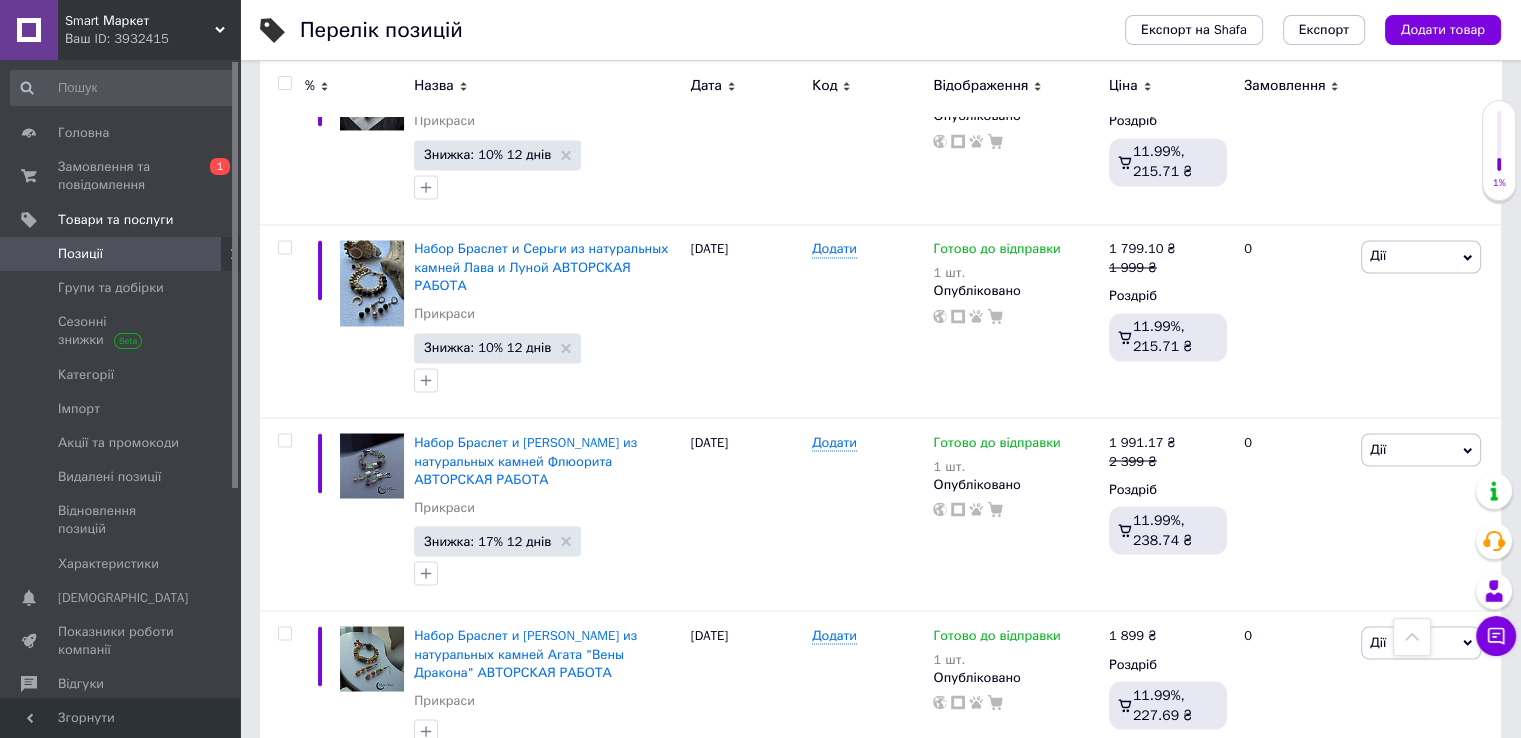 click on "3" at bounding box center [371, 809] 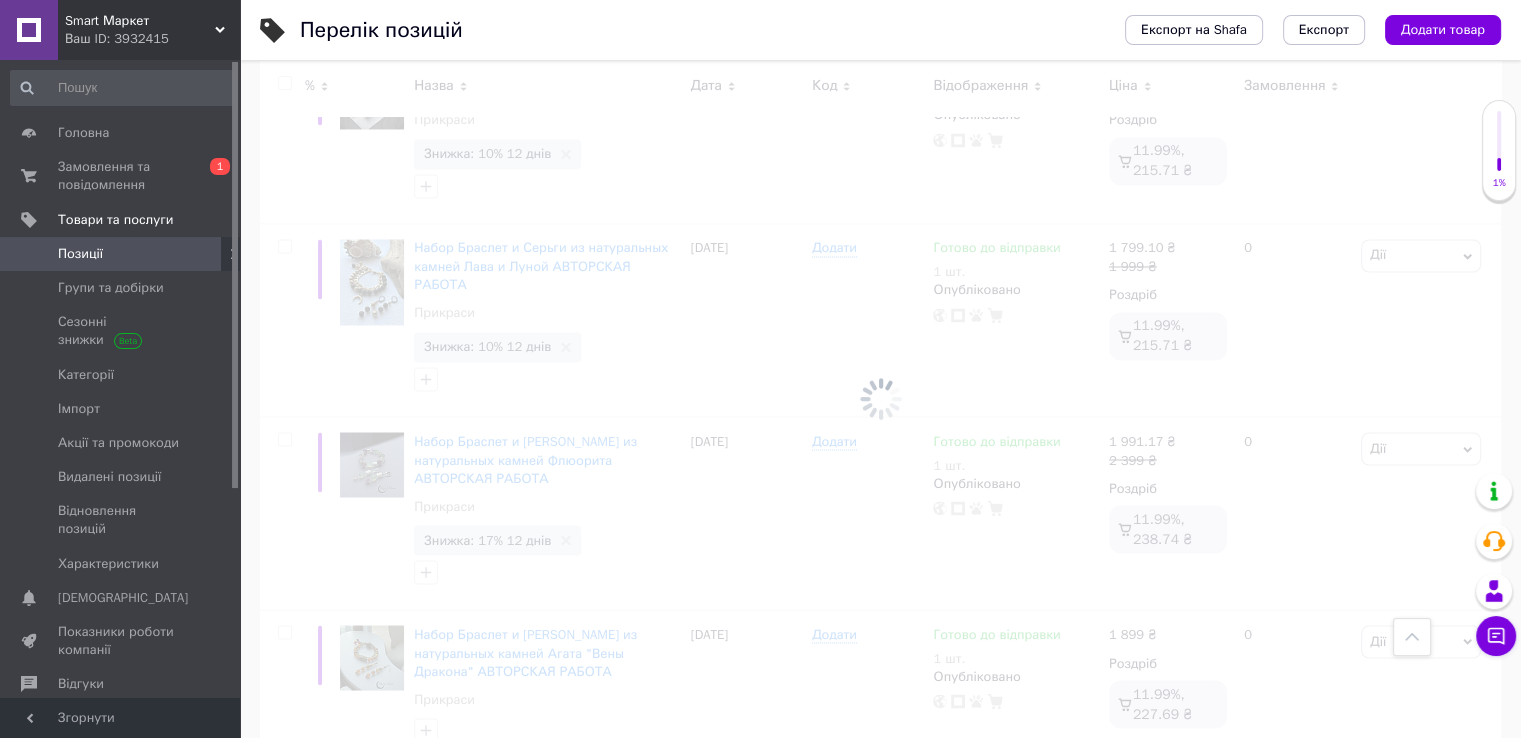 click at bounding box center (880, 399) 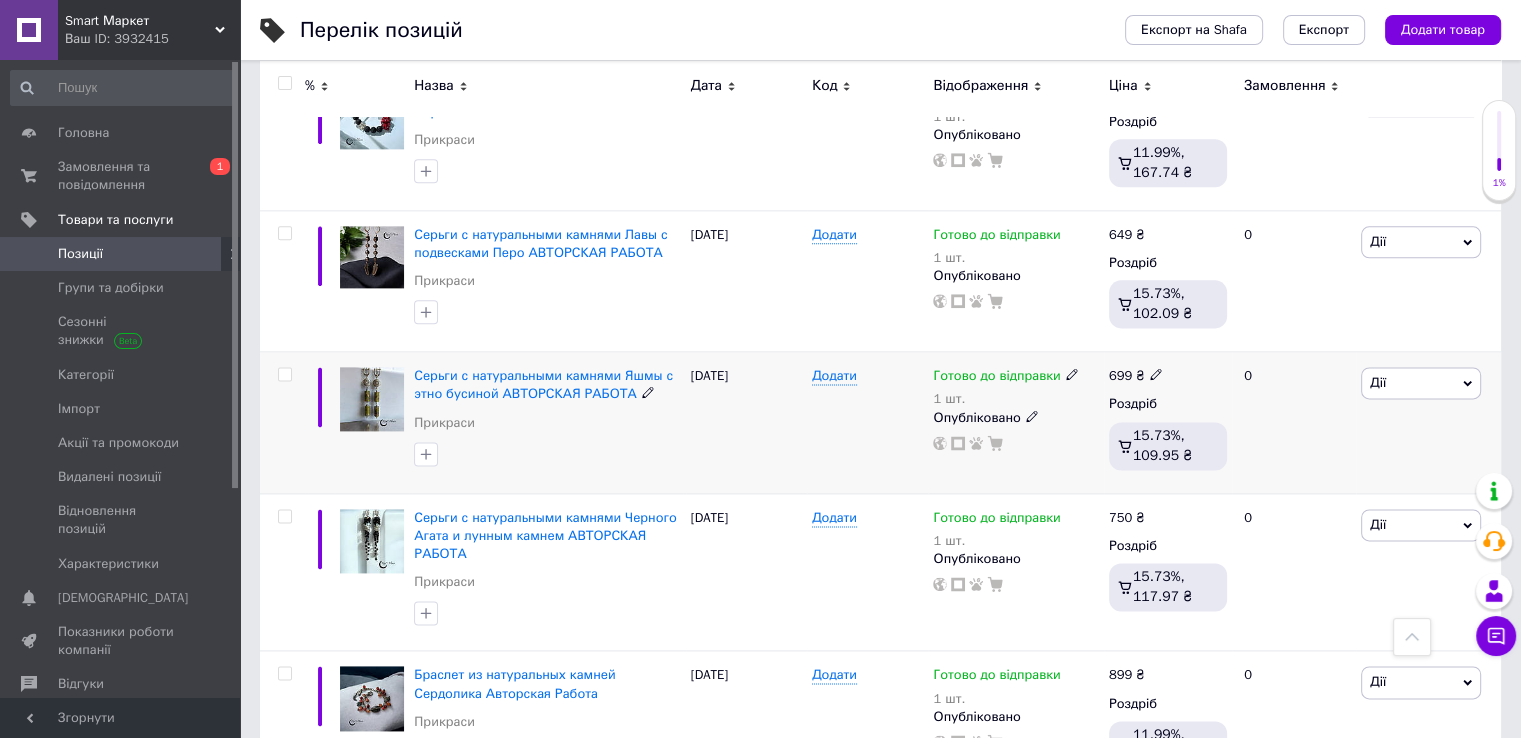scroll, scrollTop: 2522, scrollLeft: 0, axis: vertical 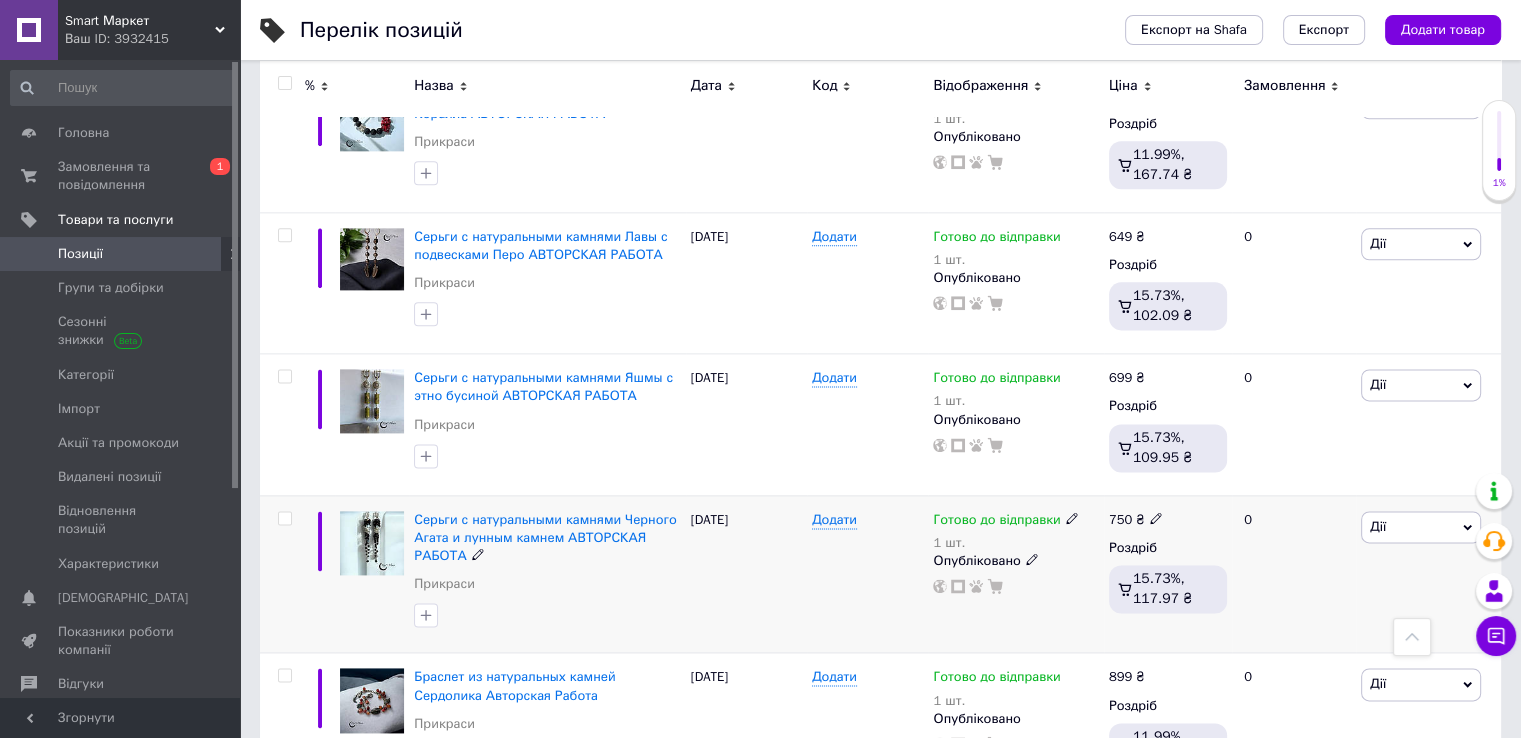 click 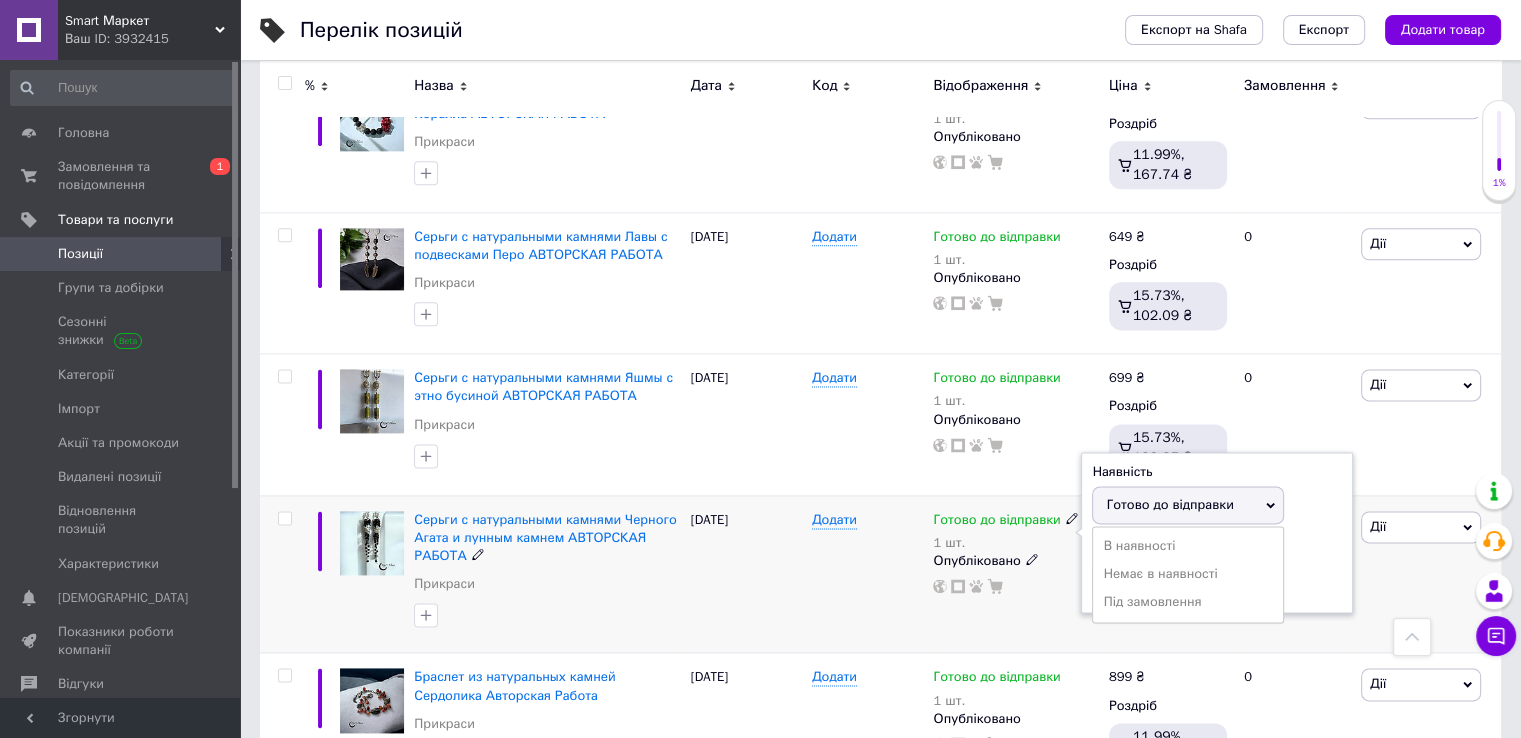 click at bounding box center [1015, 586] 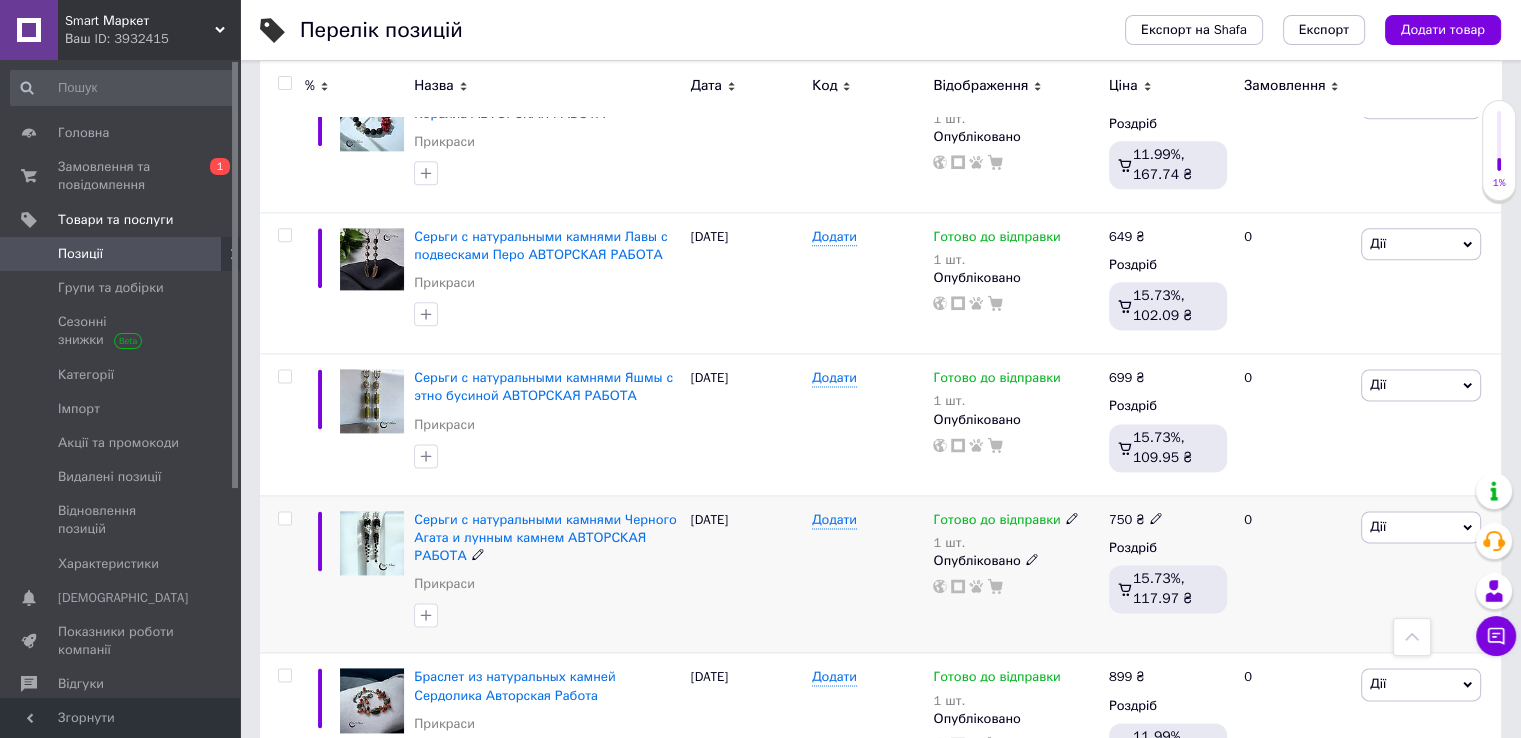 click on "Готово до відправки 1 шт. Опубліковано" at bounding box center (1015, 574) 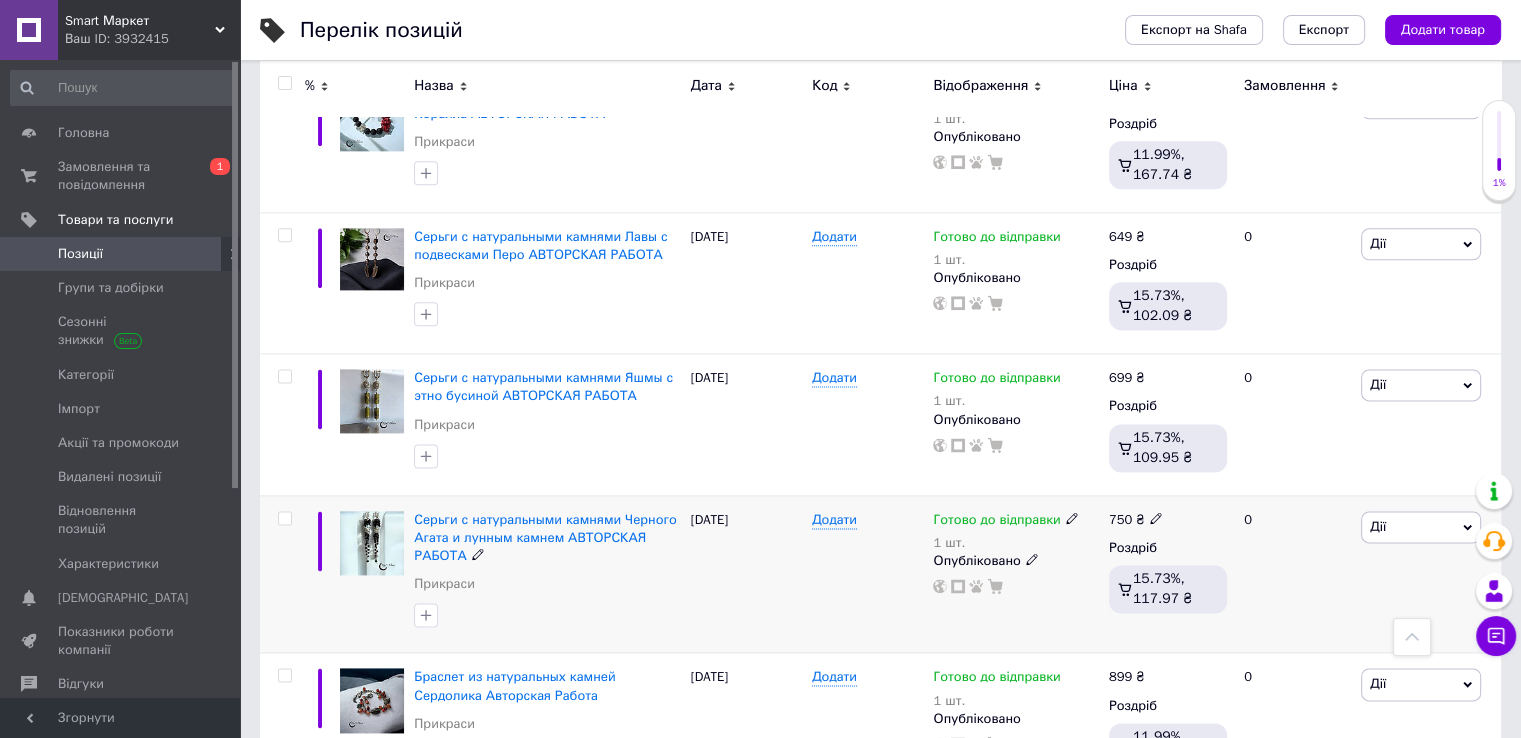 click 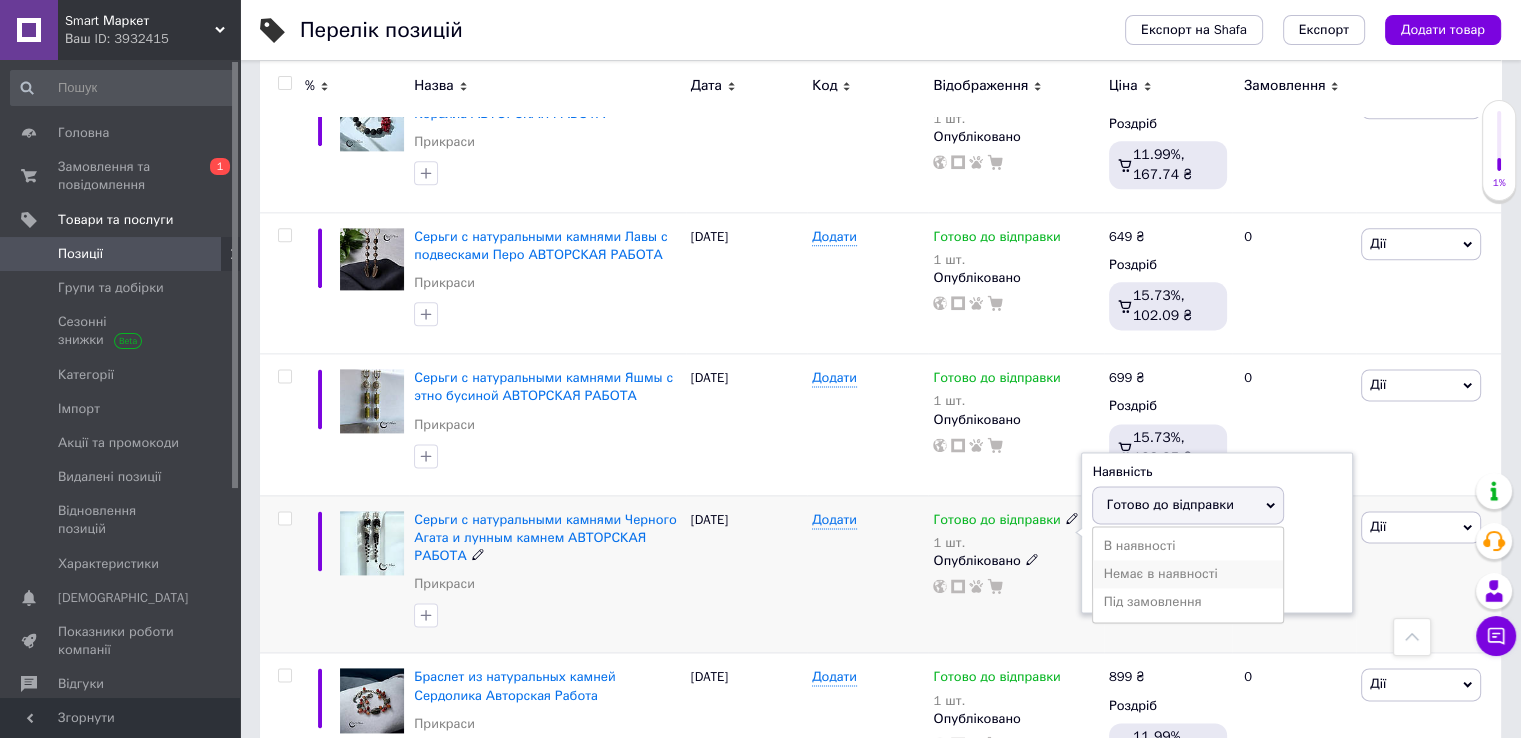 click on "Немає в наявності" at bounding box center [1188, 574] 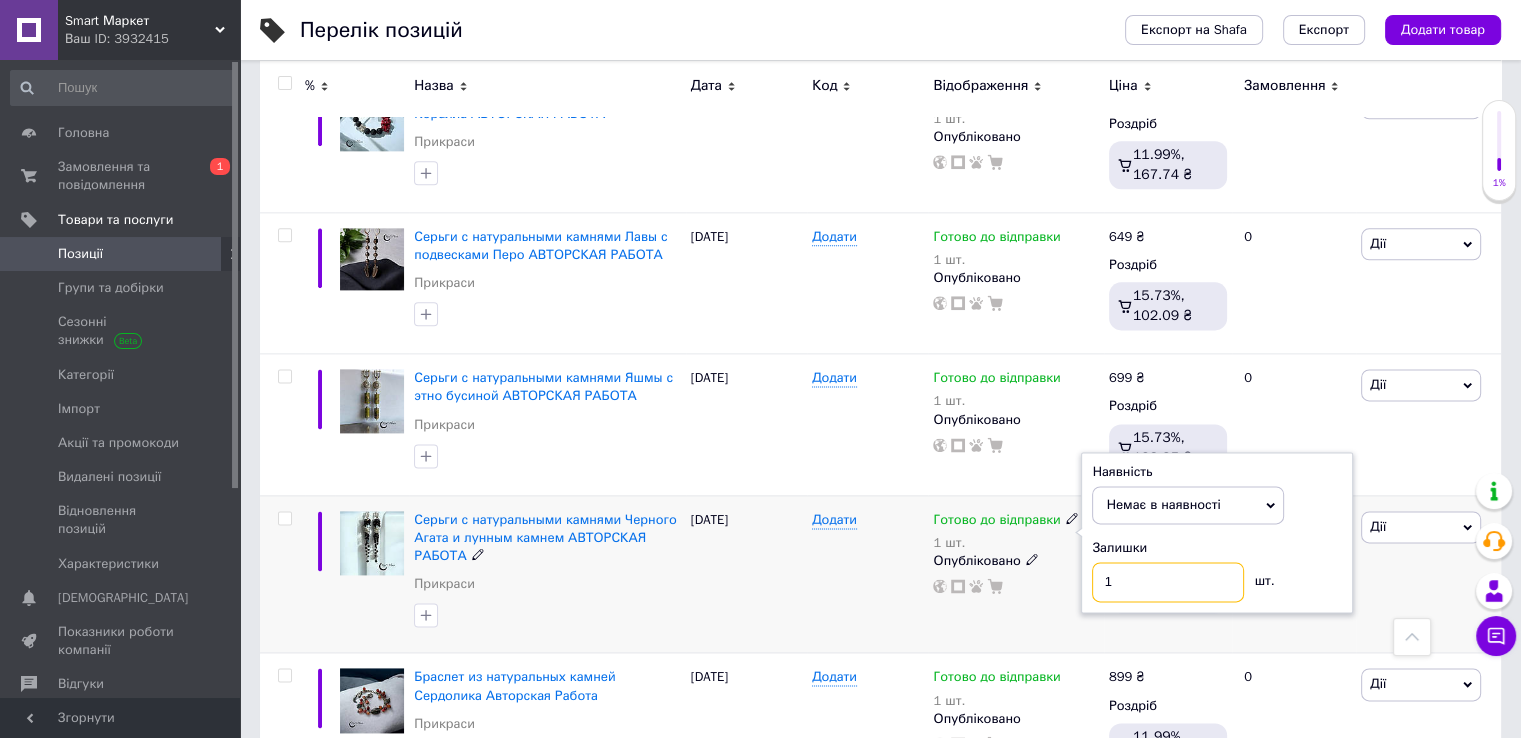 click on "1" at bounding box center [1168, 582] 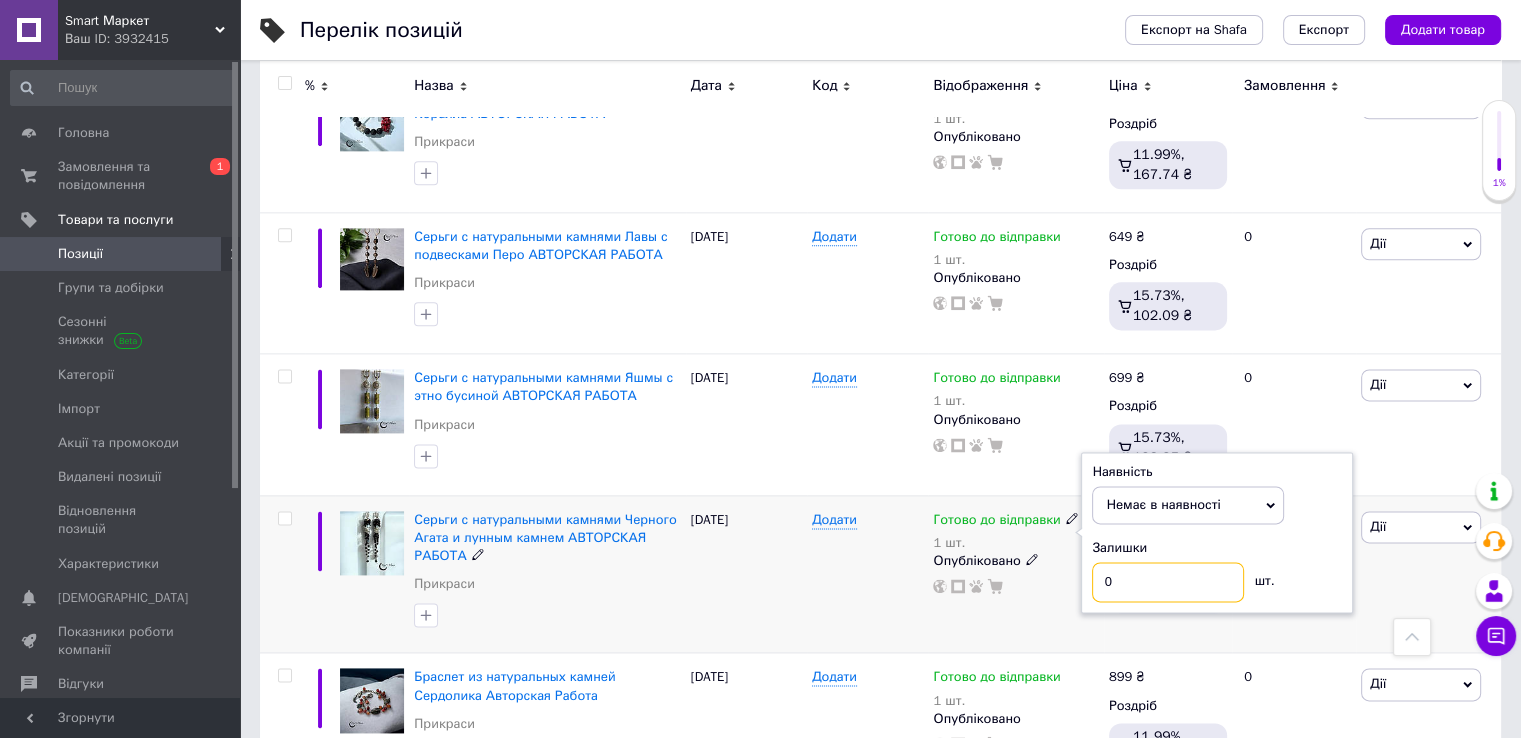 type on "0" 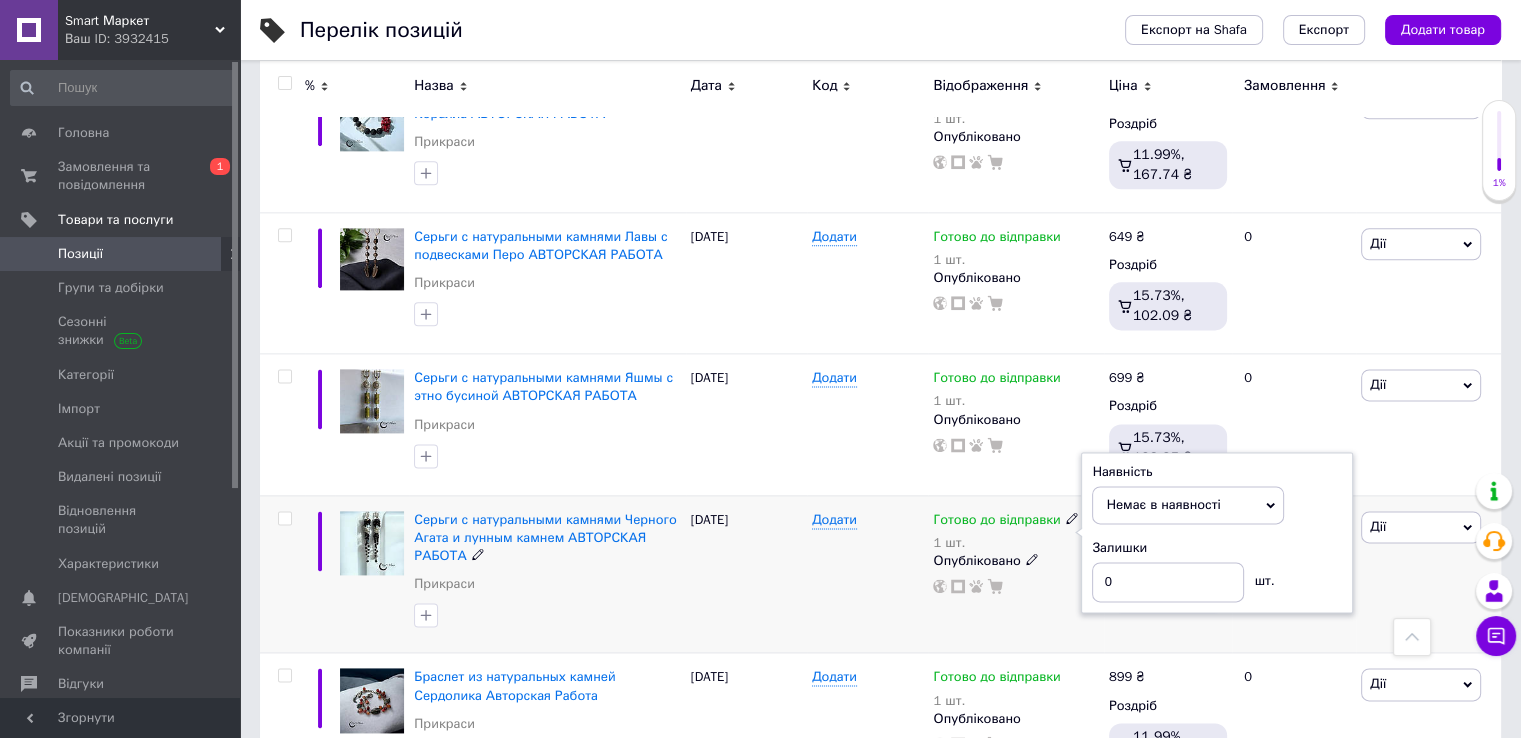 click on "08.05.2025" at bounding box center [746, 574] 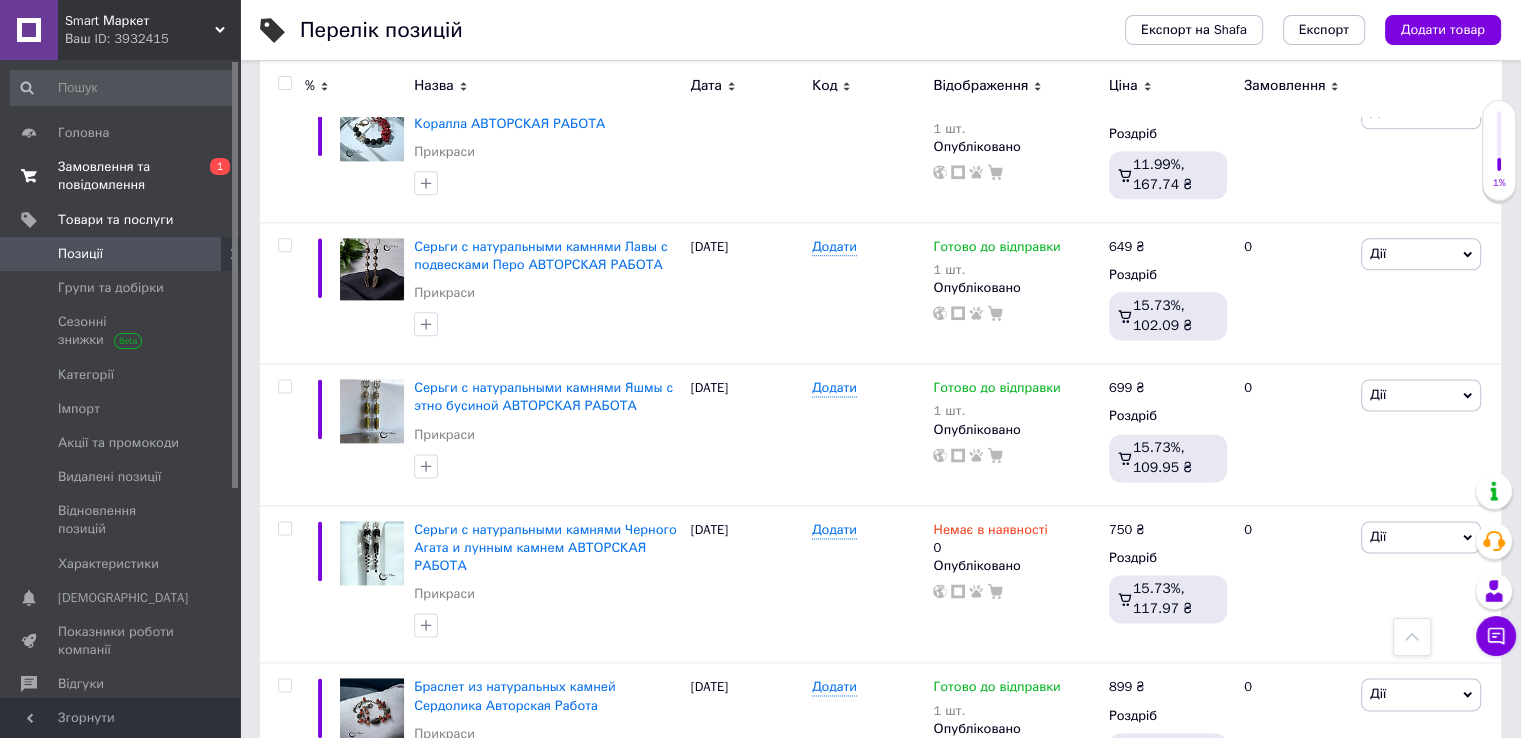 scroll, scrollTop: 2510, scrollLeft: 0, axis: vertical 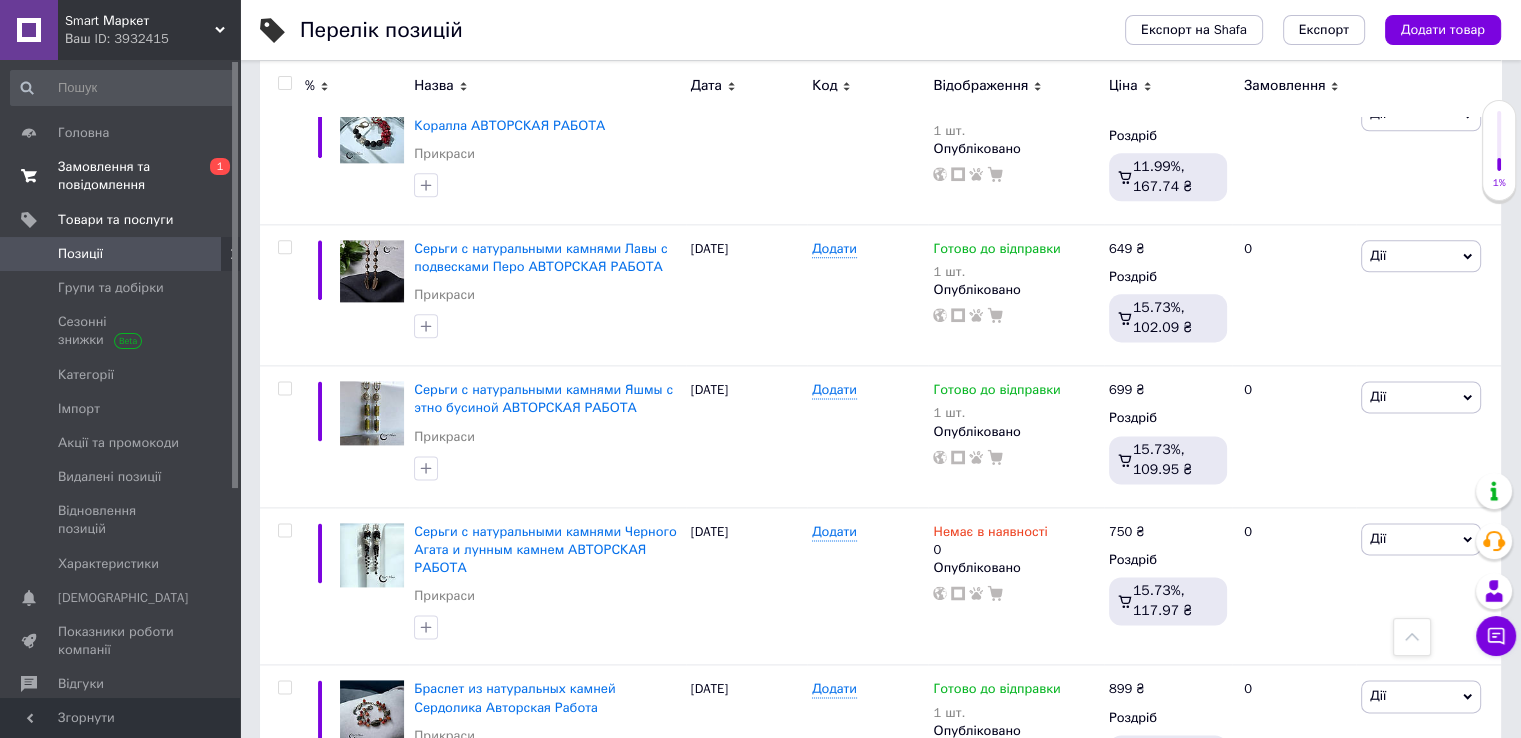 click on "Замовлення та повідомлення" at bounding box center [121, 176] 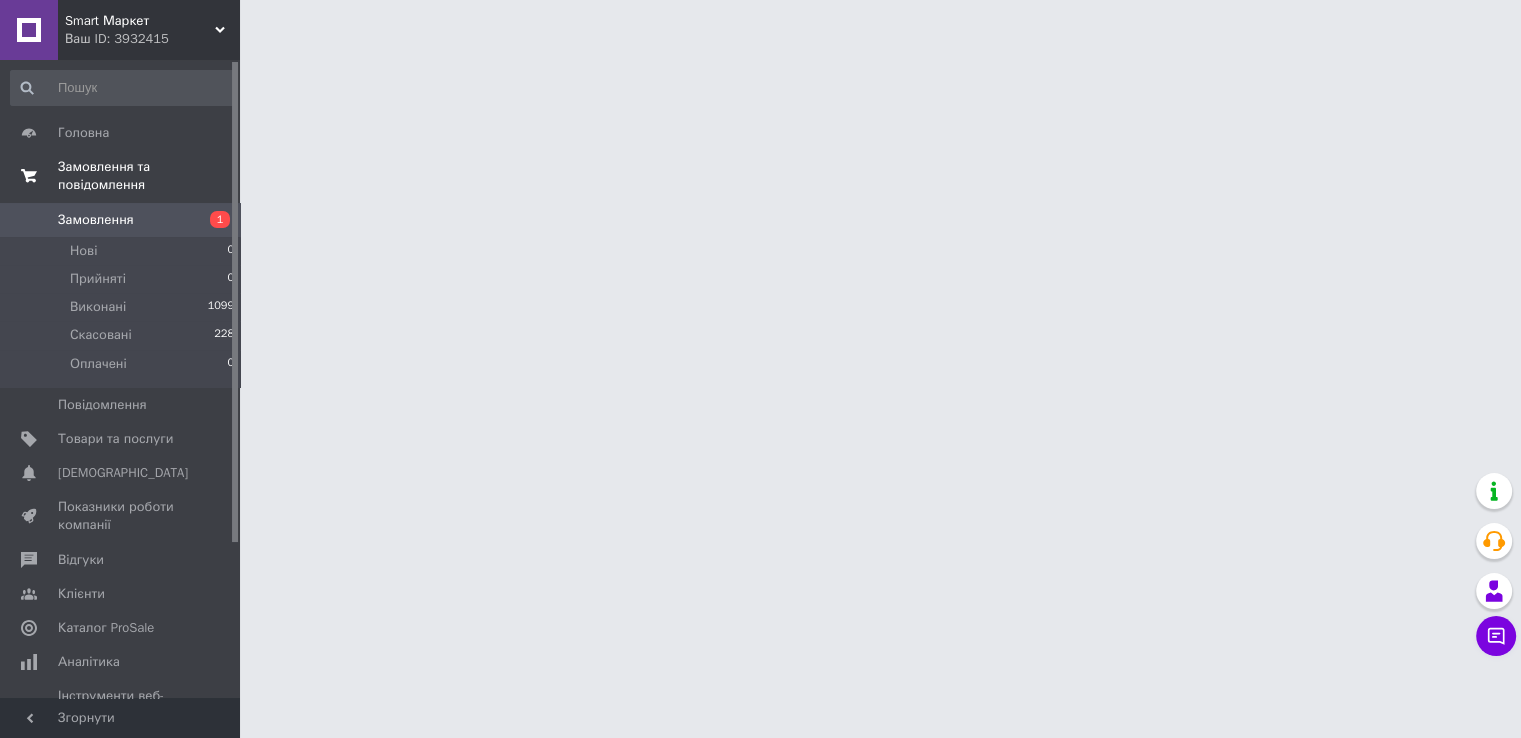 scroll, scrollTop: 0, scrollLeft: 0, axis: both 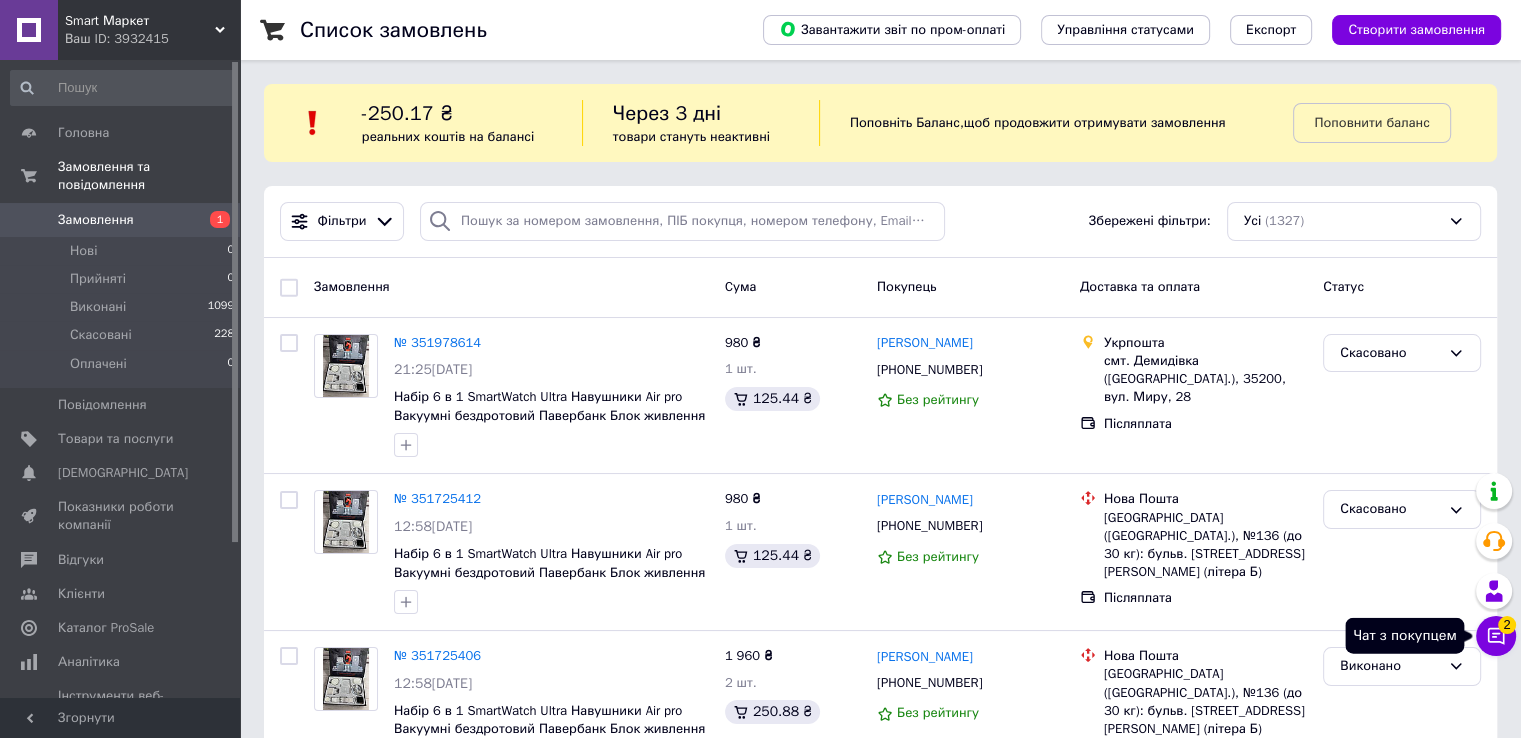click 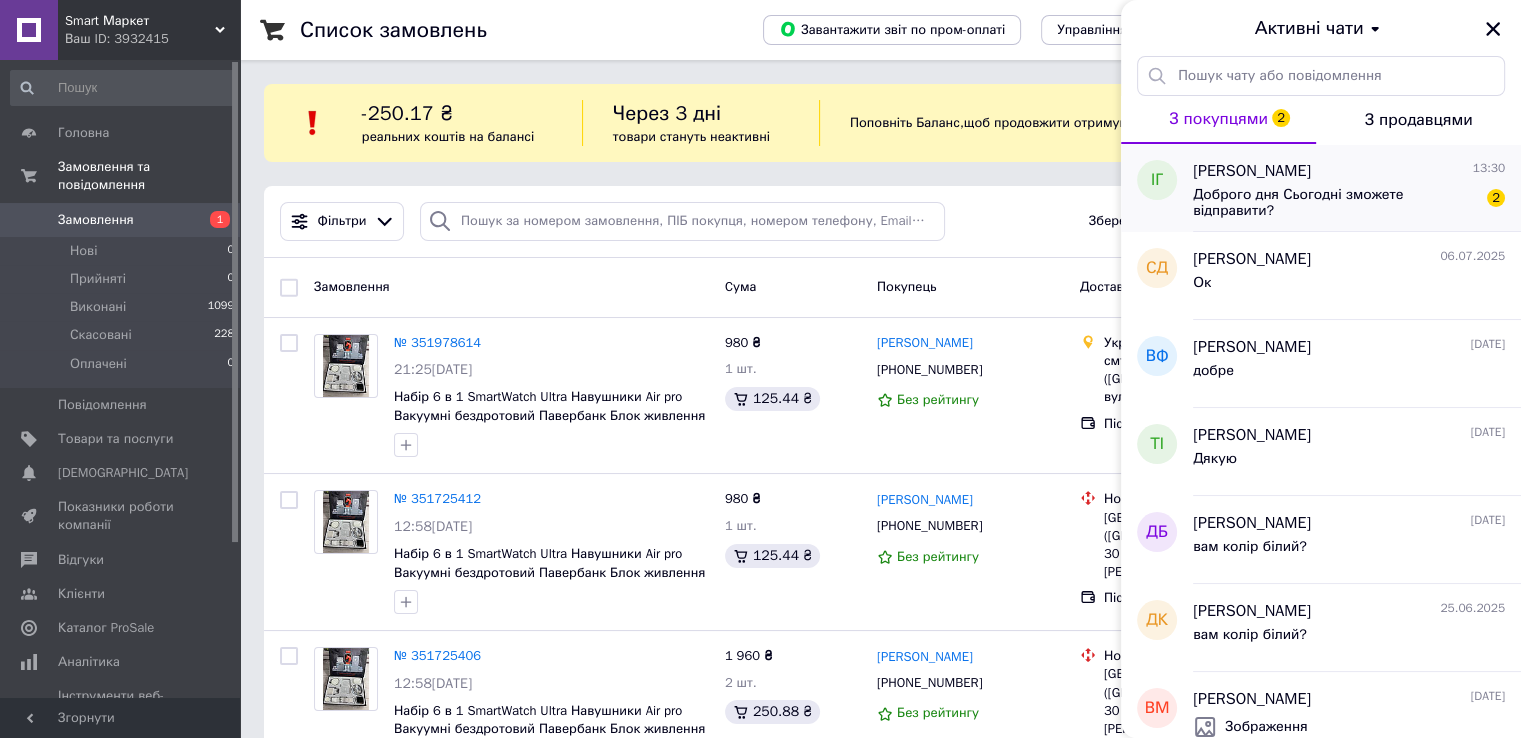 click on "Доброго дня
Сьогодні зможете відправити?" at bounding box center [1335, 203] 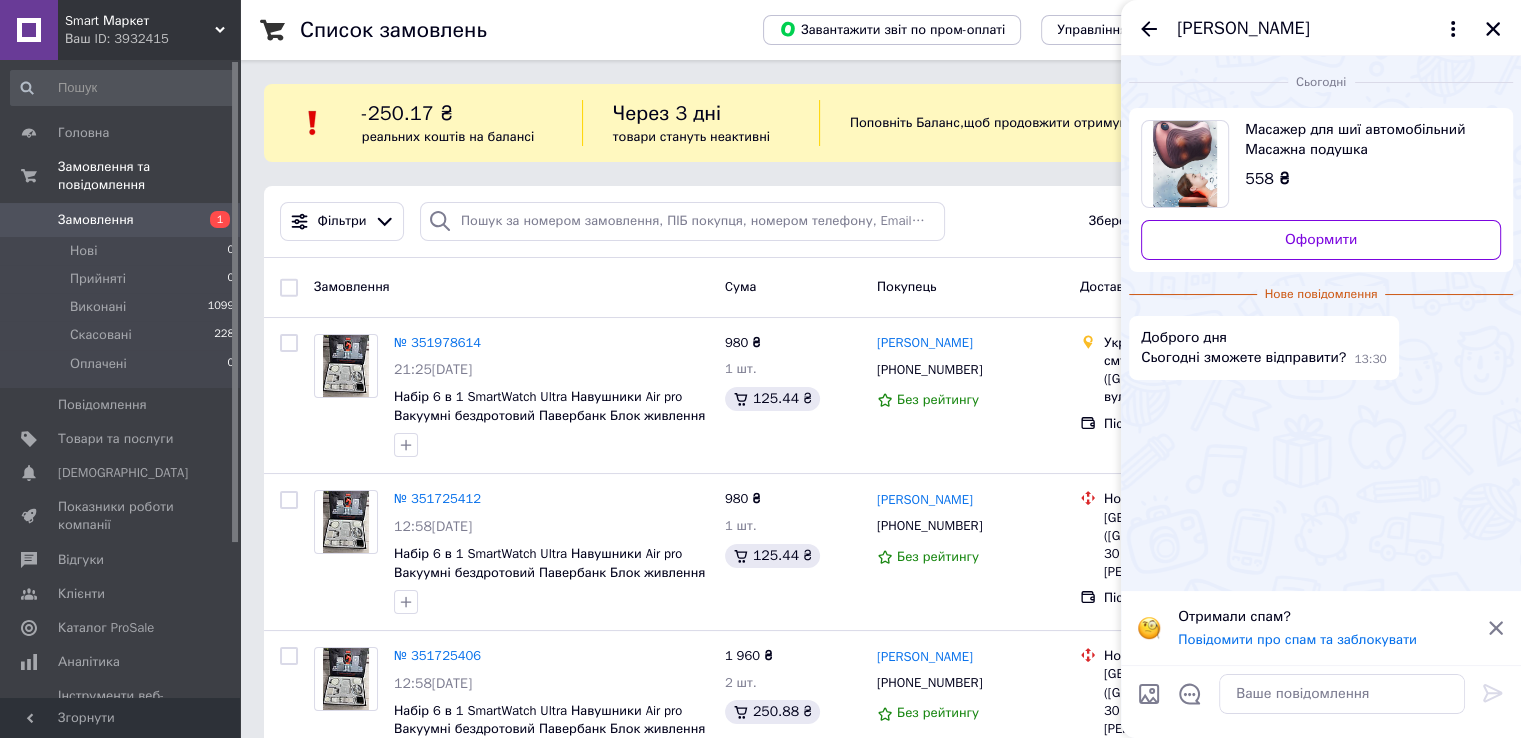 scroll, scrollTop: 36, scrollLeft: 0, axis: vertical 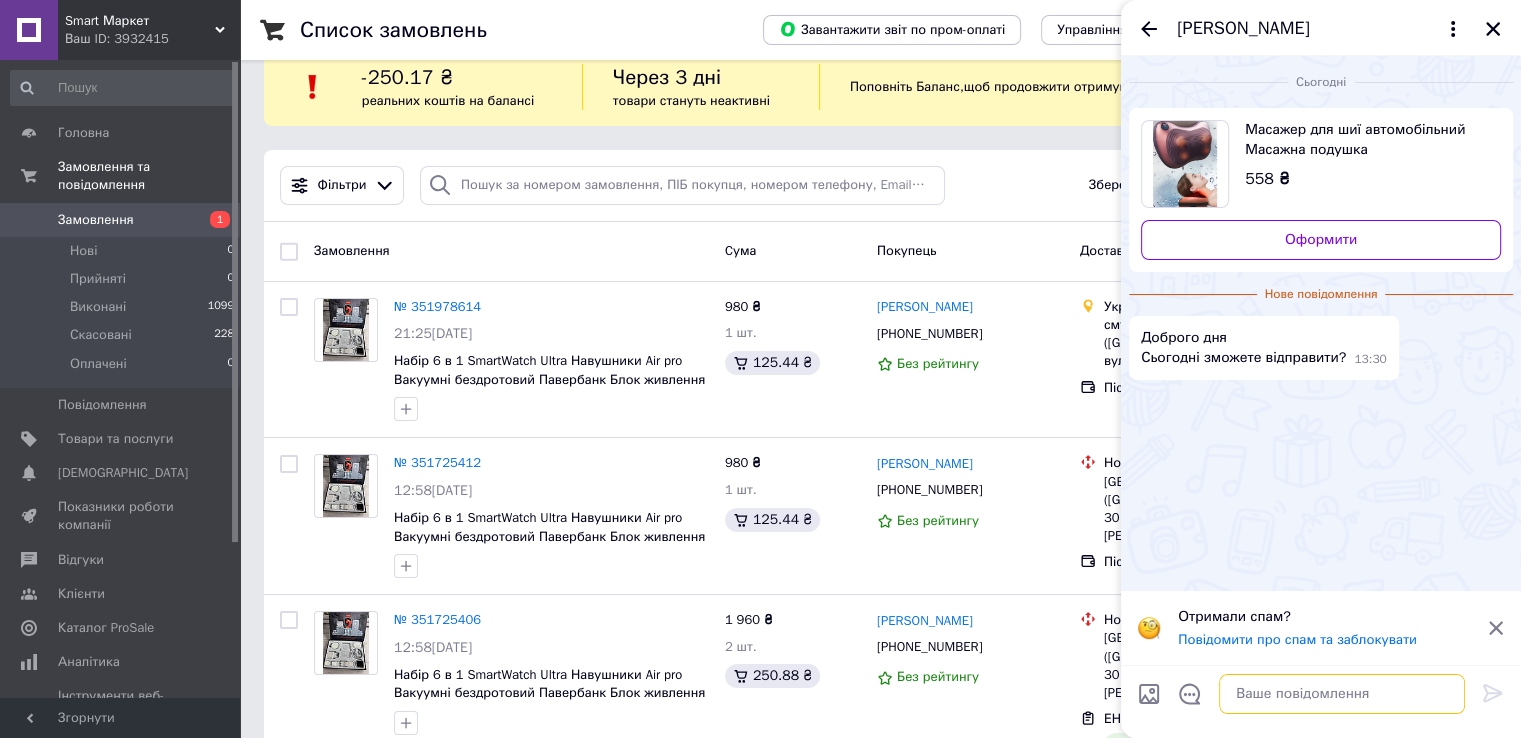 click at bounding box center (1342, 694) 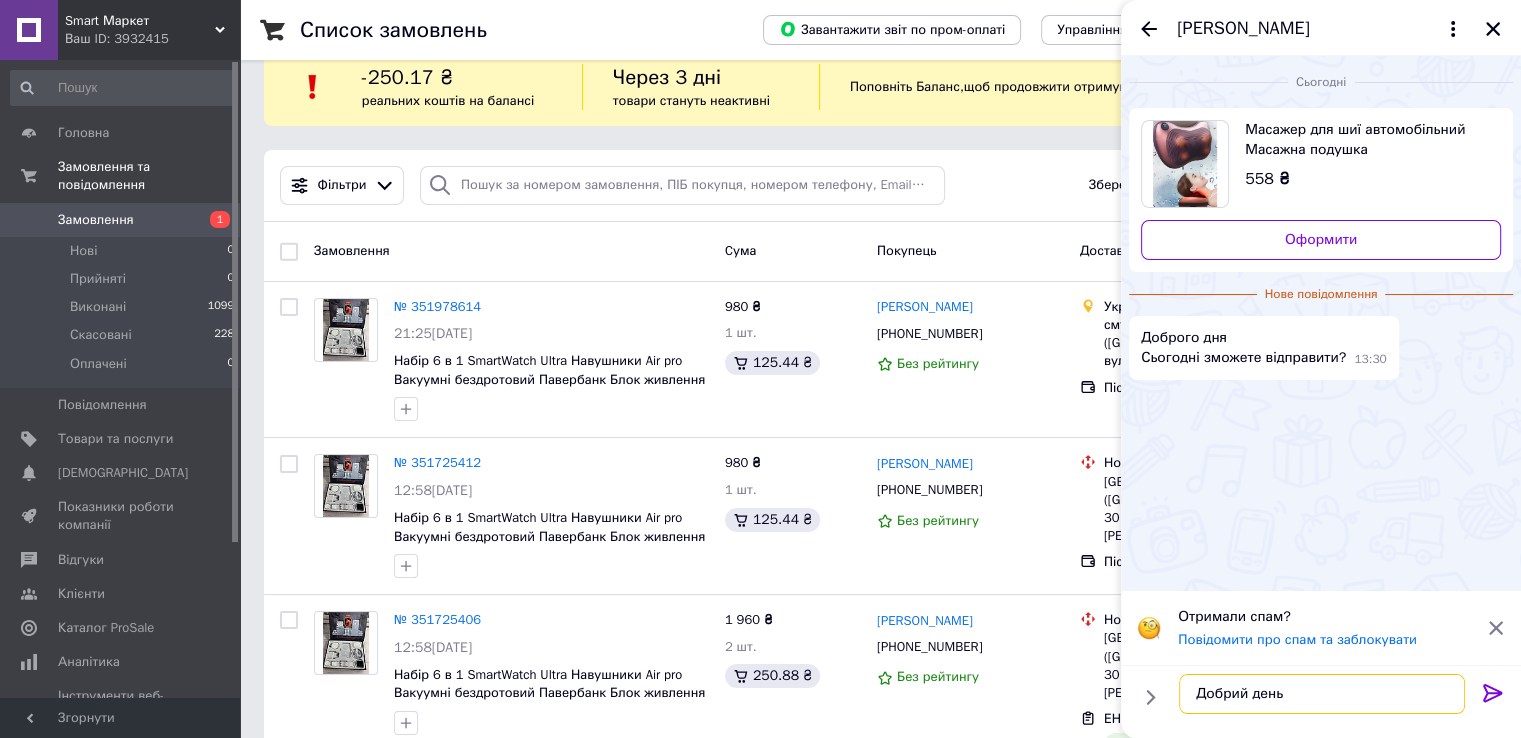 type on "Добрий день" 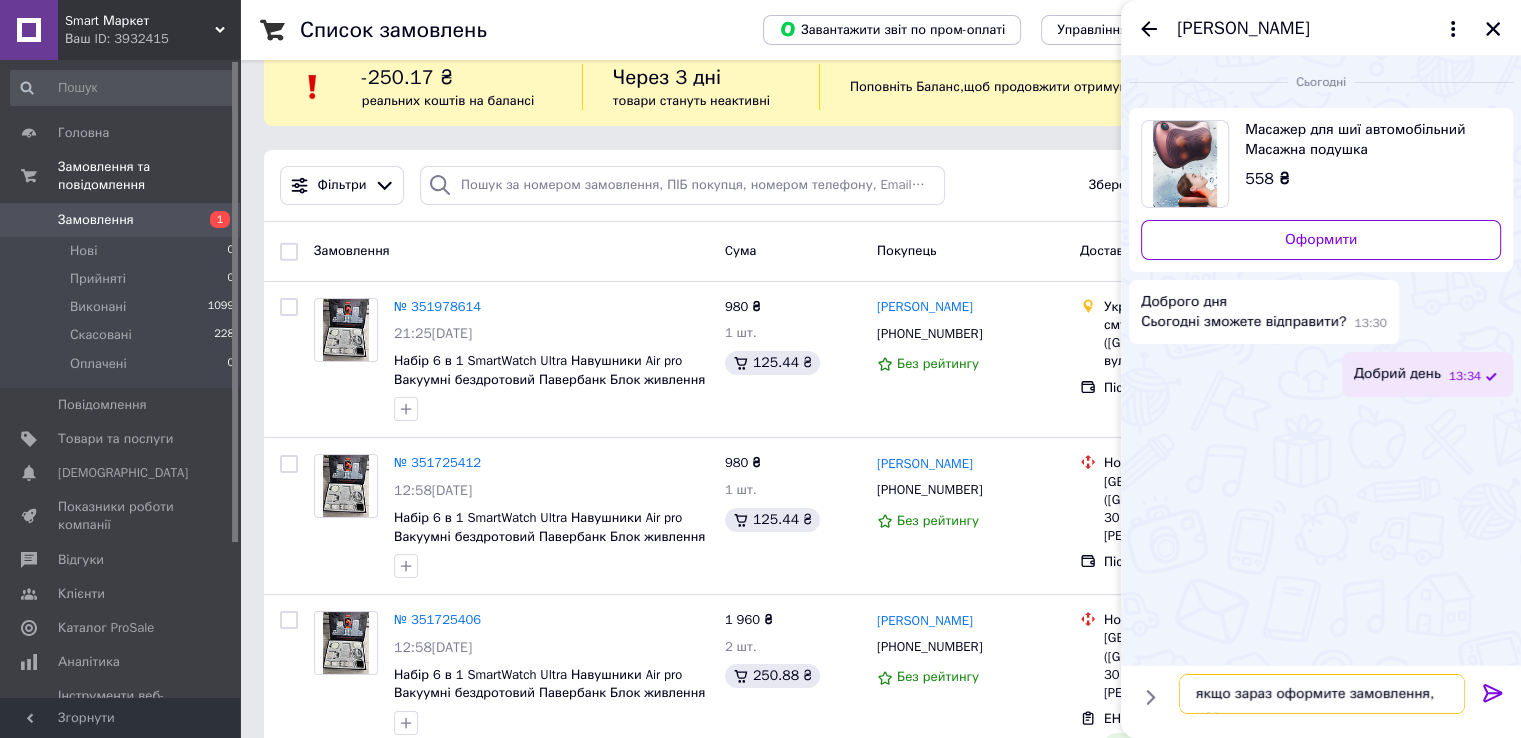 scroll, scrollTop: 1, scrollLeft: 0, axis: vertical 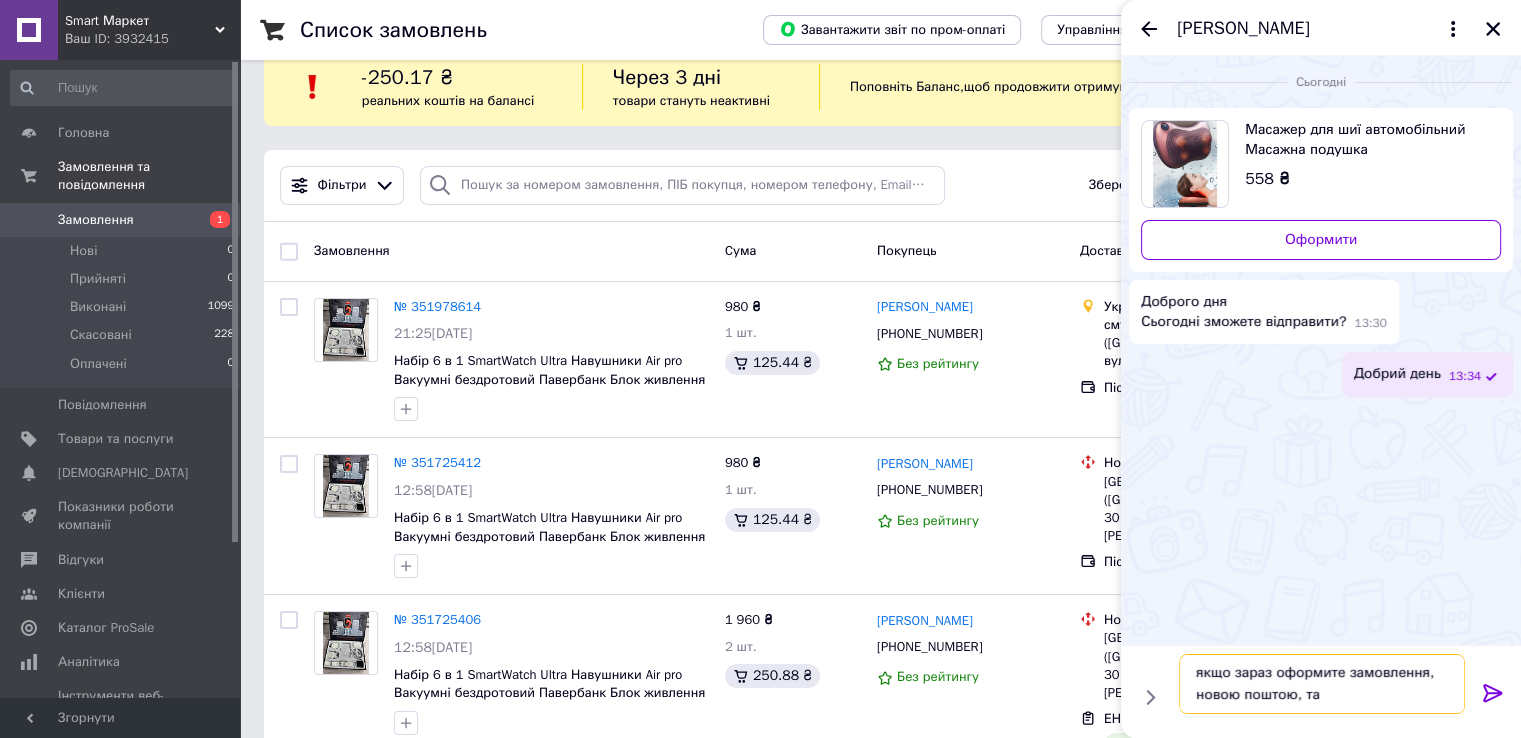 type on "якщо зараз оформите замовлення, новою поштою, так" 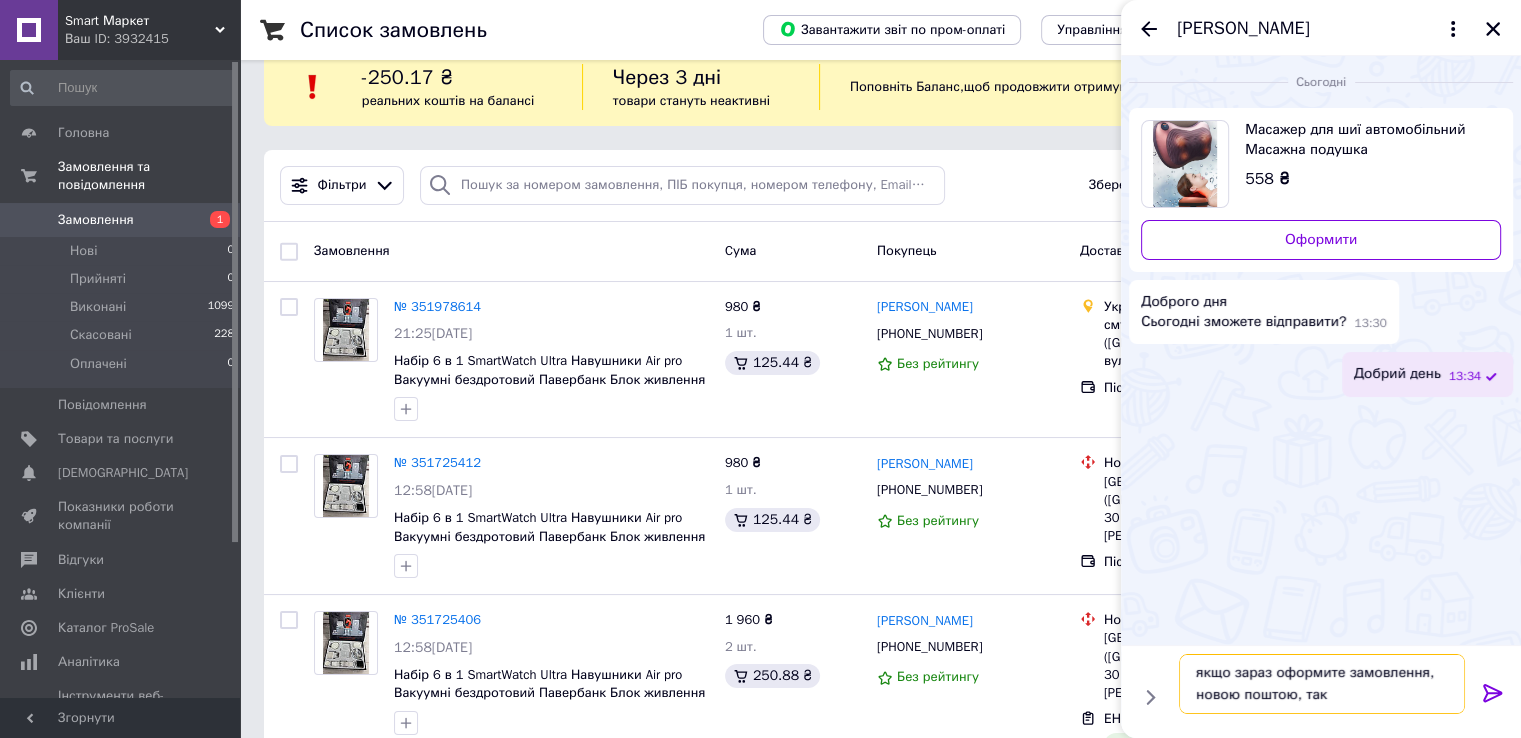 type 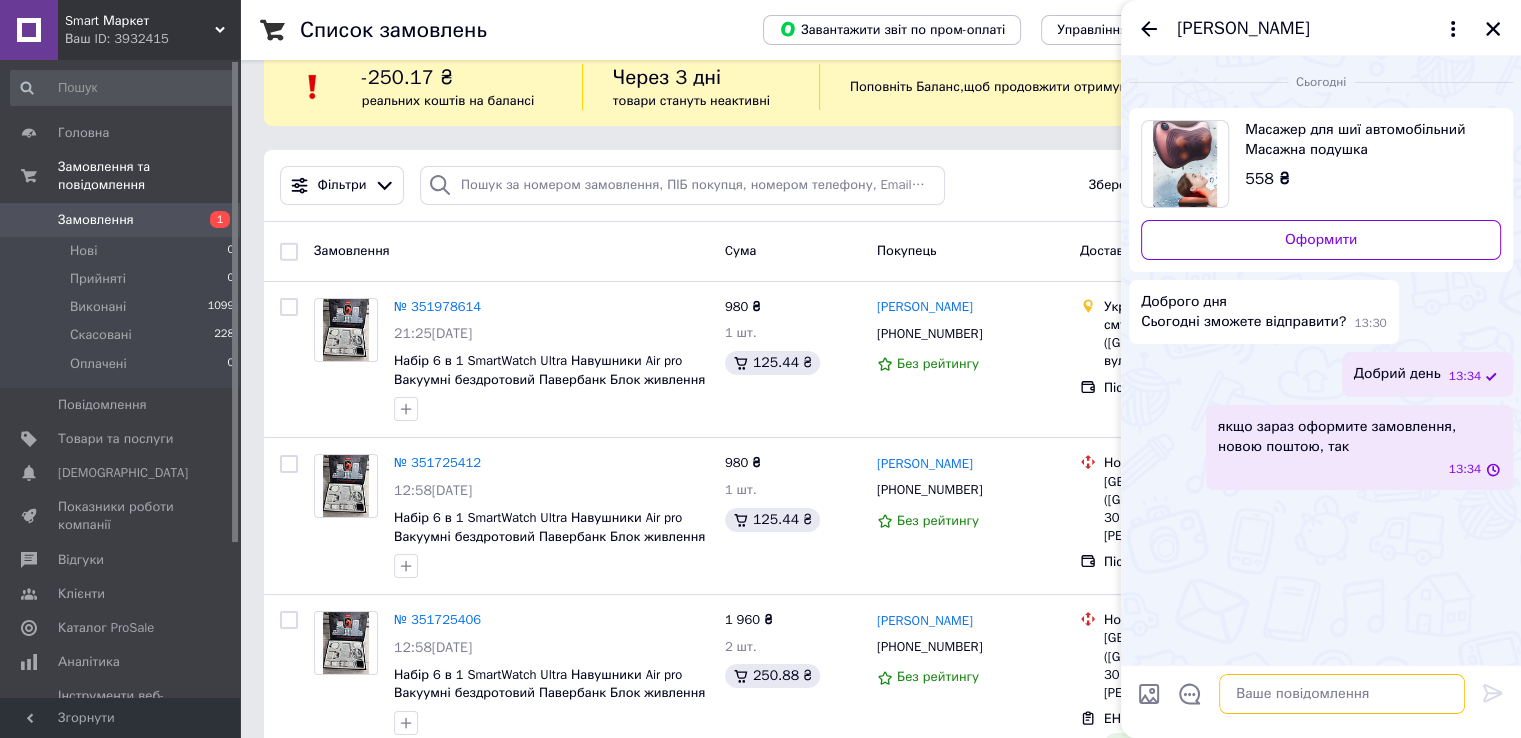 scroll, scrollTop: 0, scrollLeft: 0, axis: both 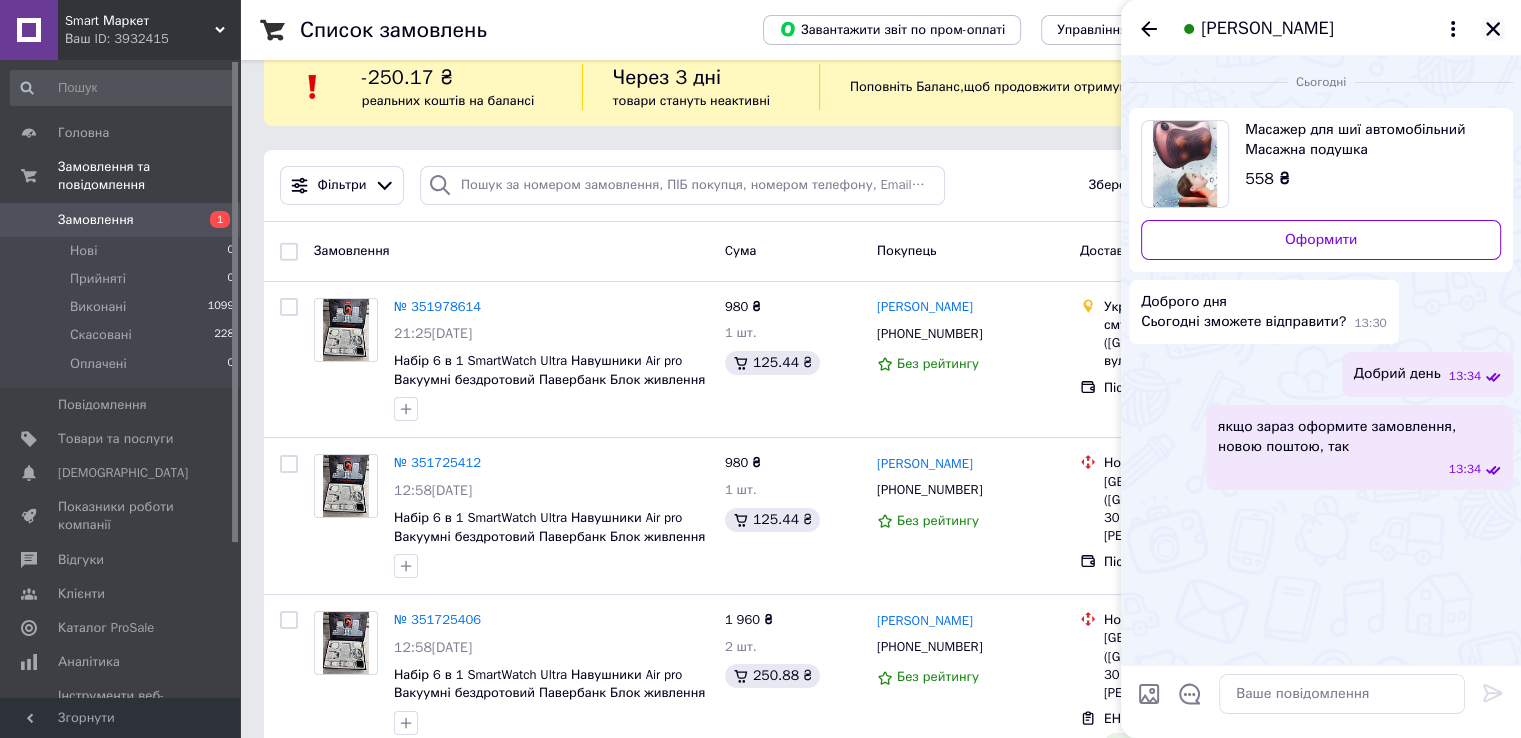click 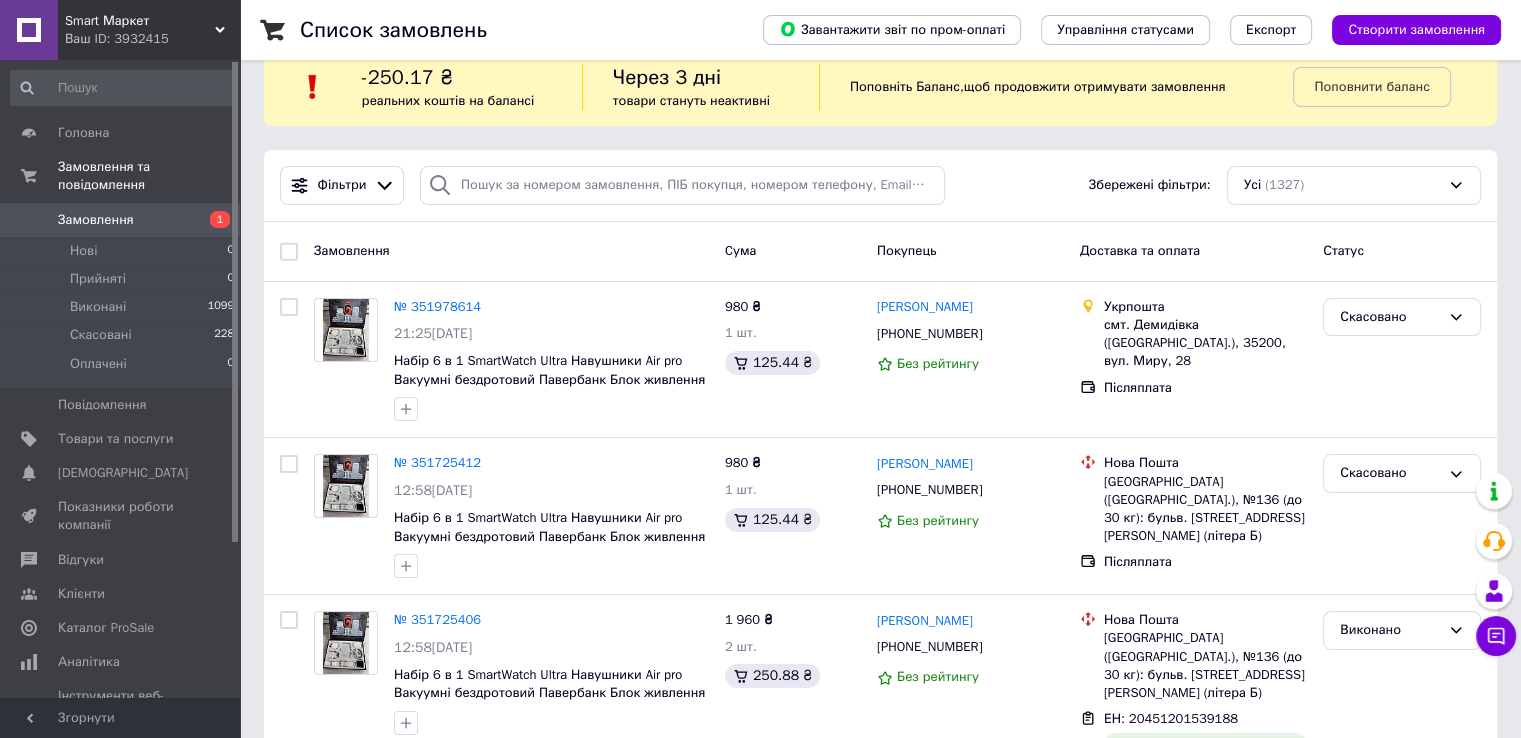scroll, scrollTop: 0, scrollLeft: 0, axis: both 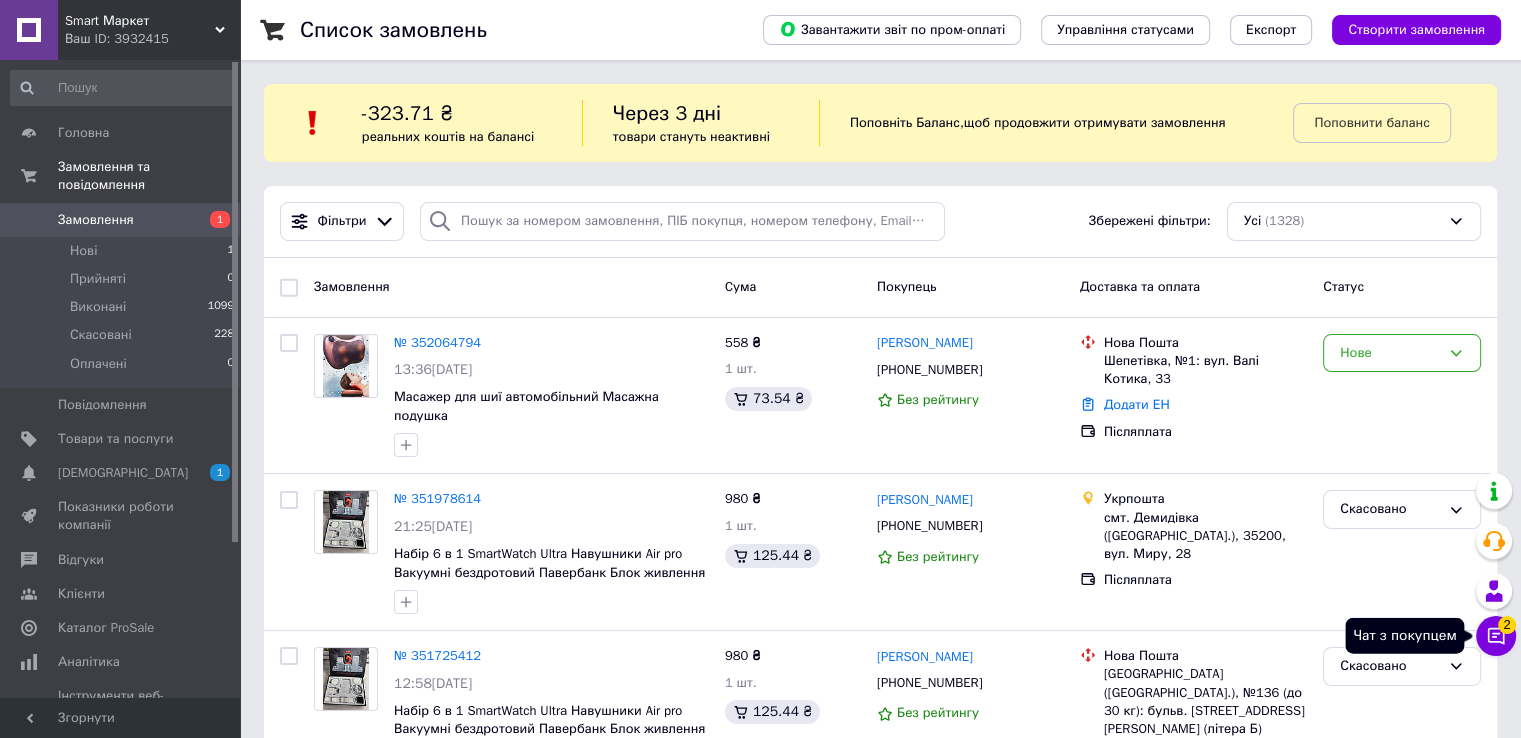 click on "2" at bounding box center (1507, 621) 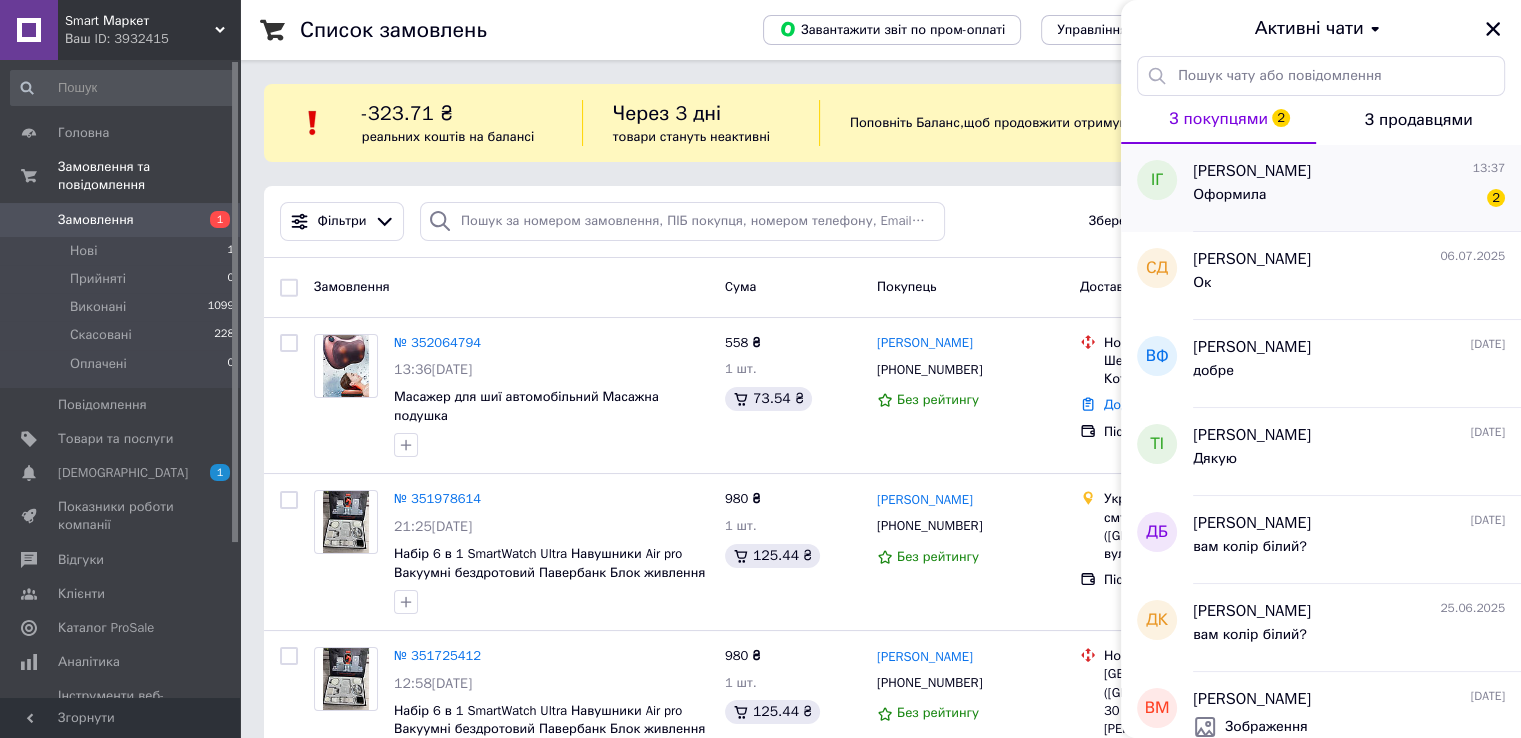 click on "Оформила 2" at bounding box center (1349, 199) 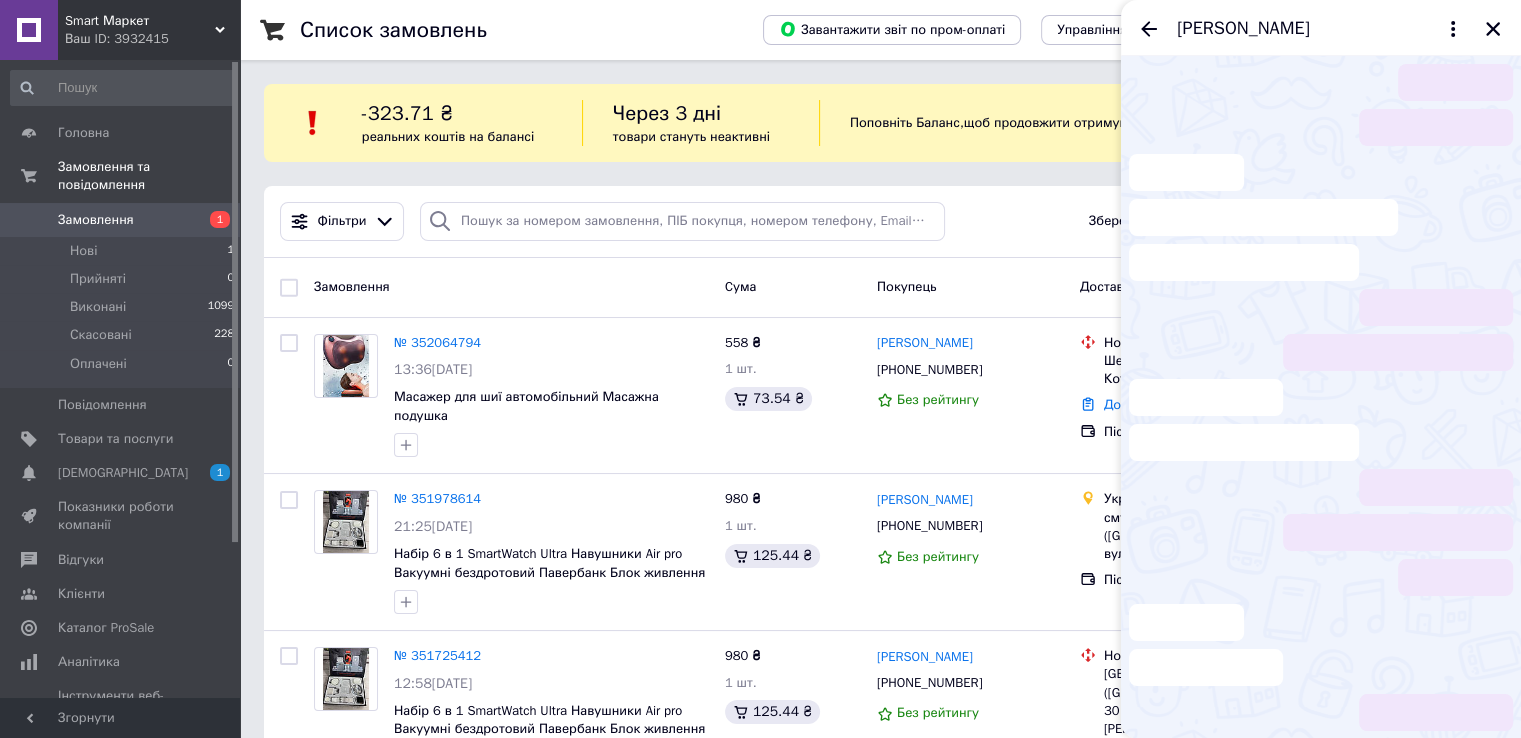 scroll, scrollTop: 225, scrollLeft: 0, axis: vertical 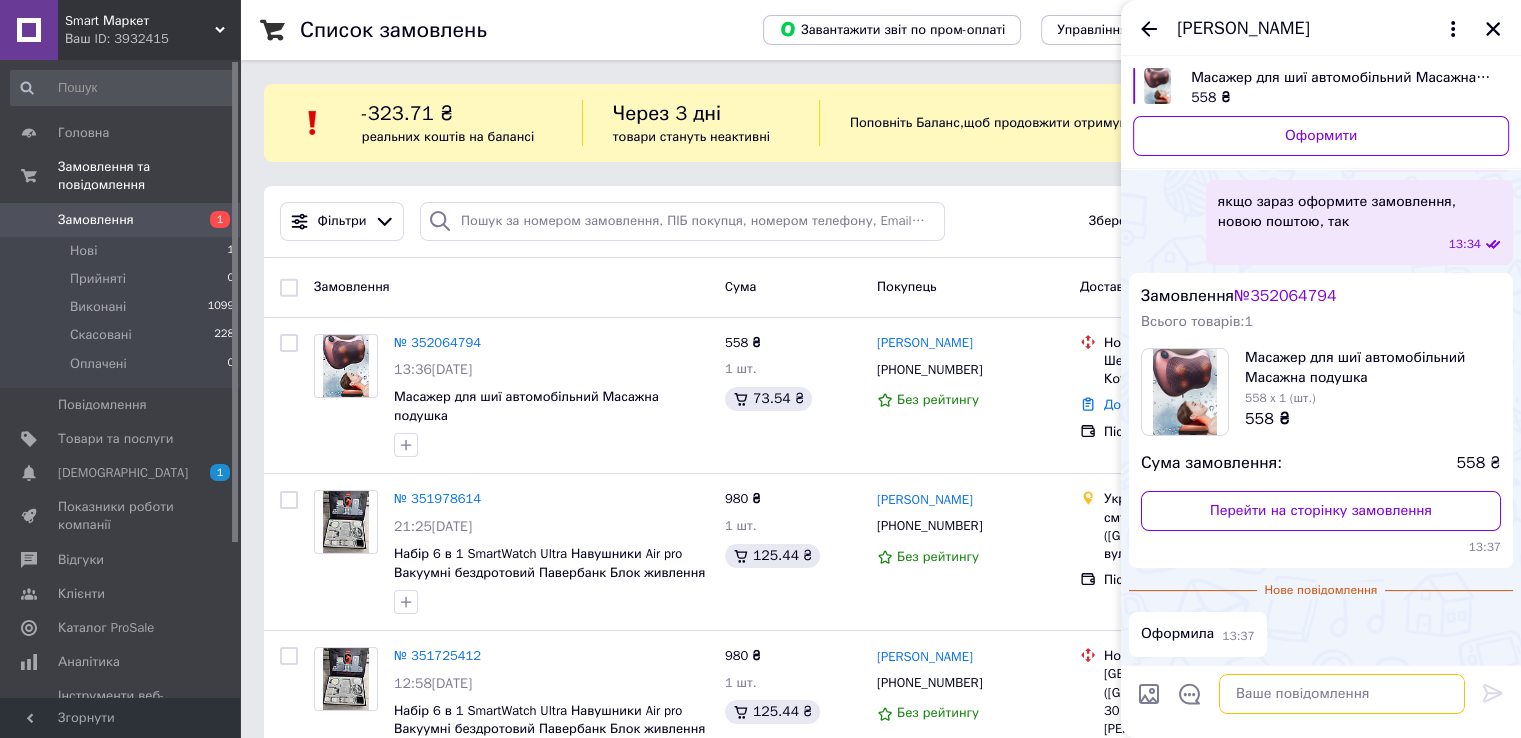 click at bounding box center (1342, 694) 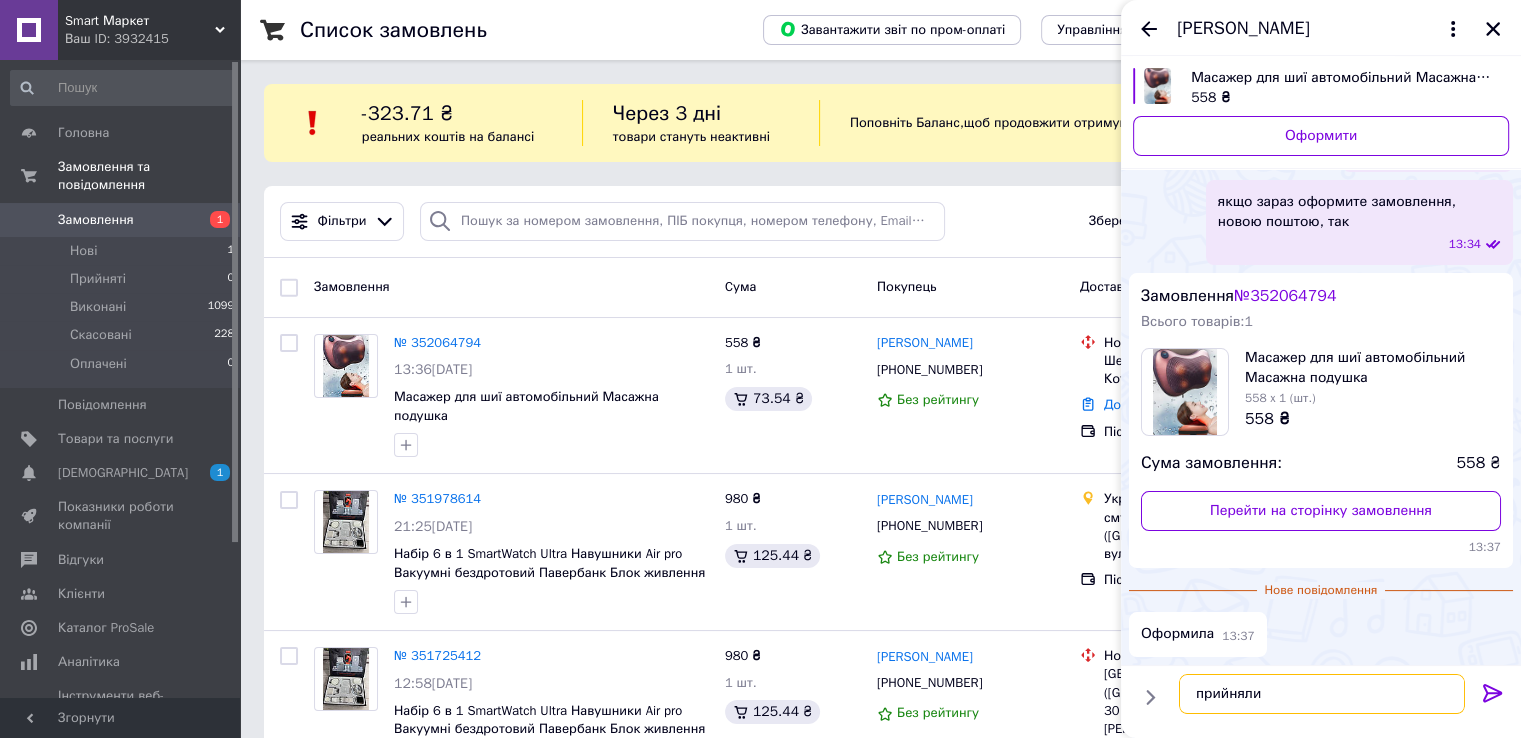 type on "прийняли" 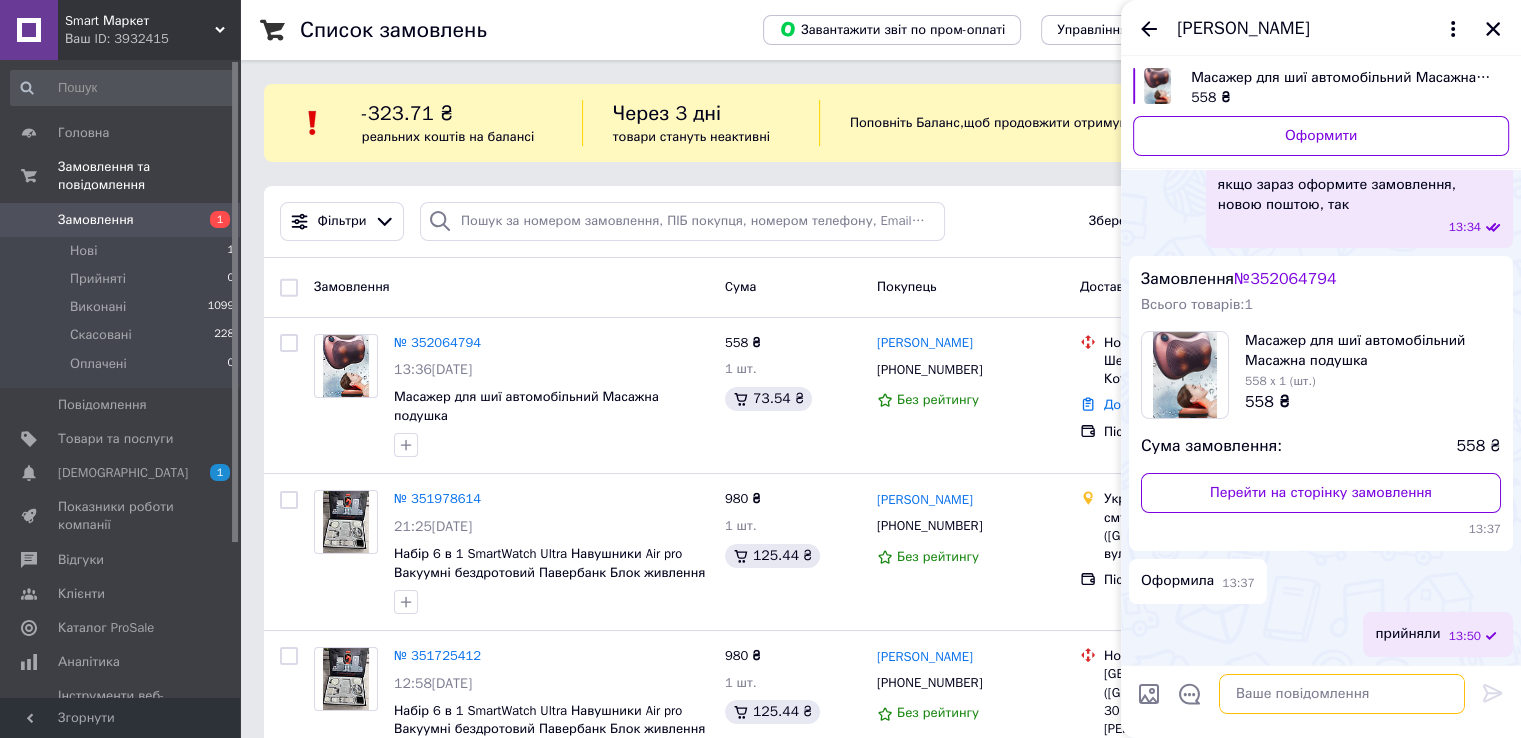 scroll, scrollTop: 191, scrollLeft: 0, axis: vertical 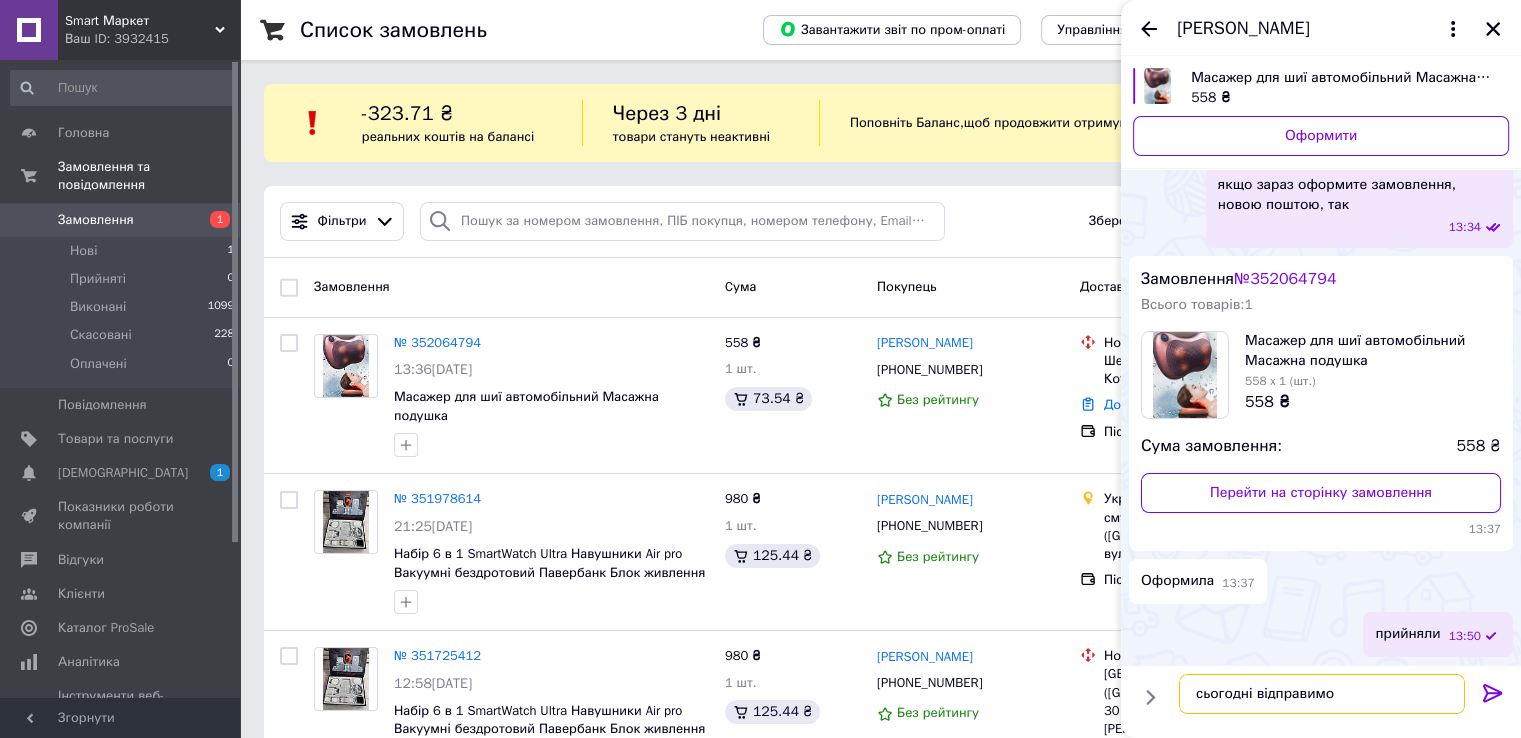 type on "сьогодні відправимо" 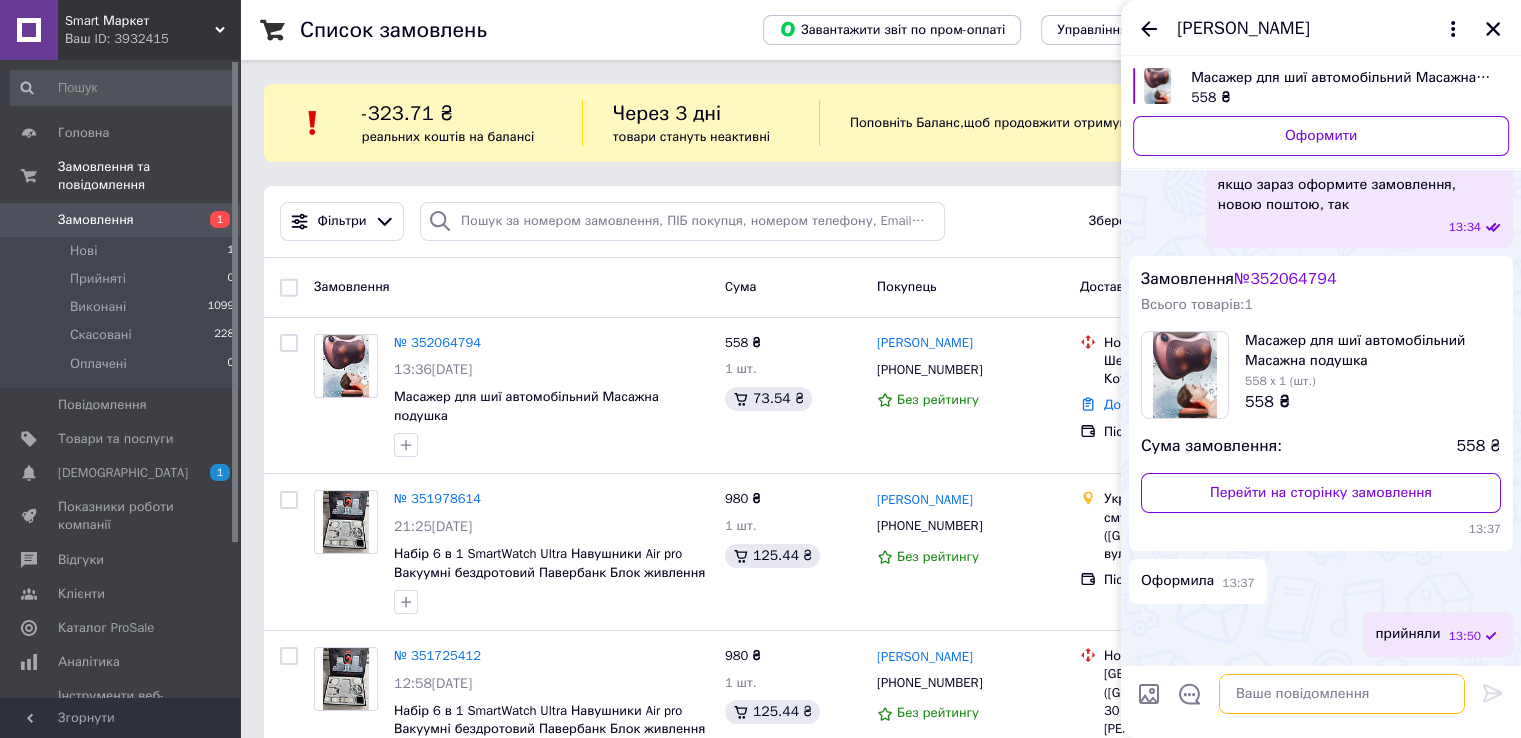 scroll, scrollTop: 244, scrollLeft: 0, axis: vertical 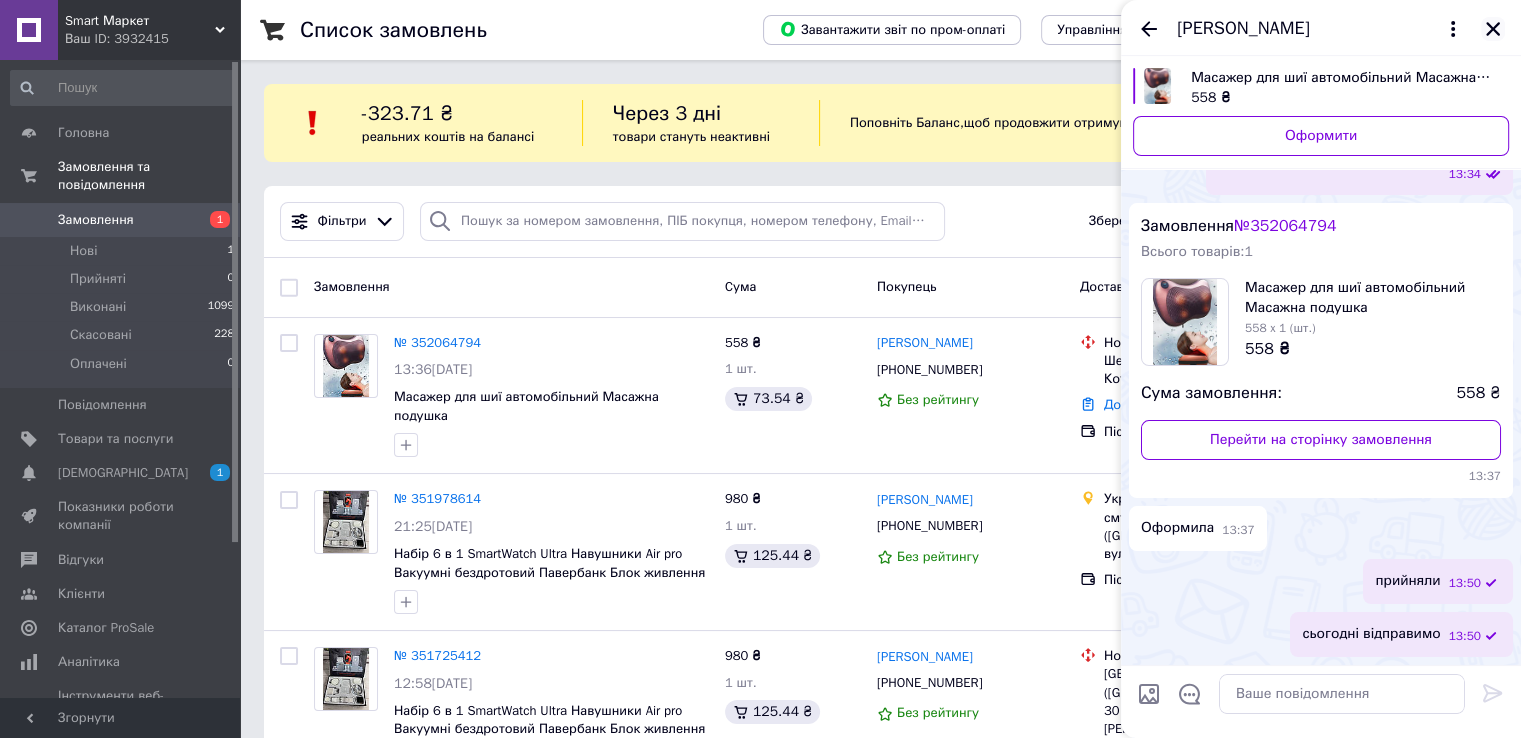 click 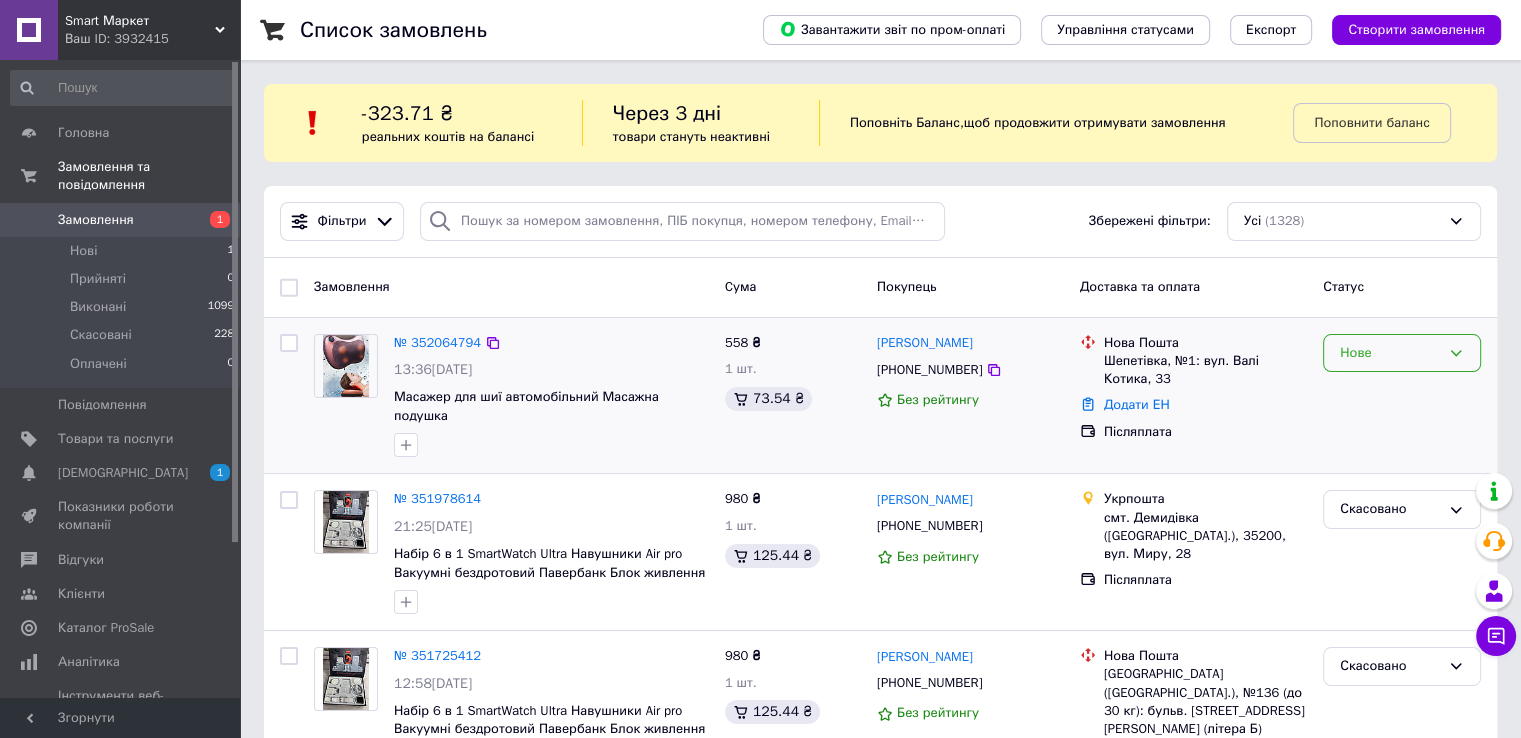 click on "Нове" at bounding box center (1390, 353) 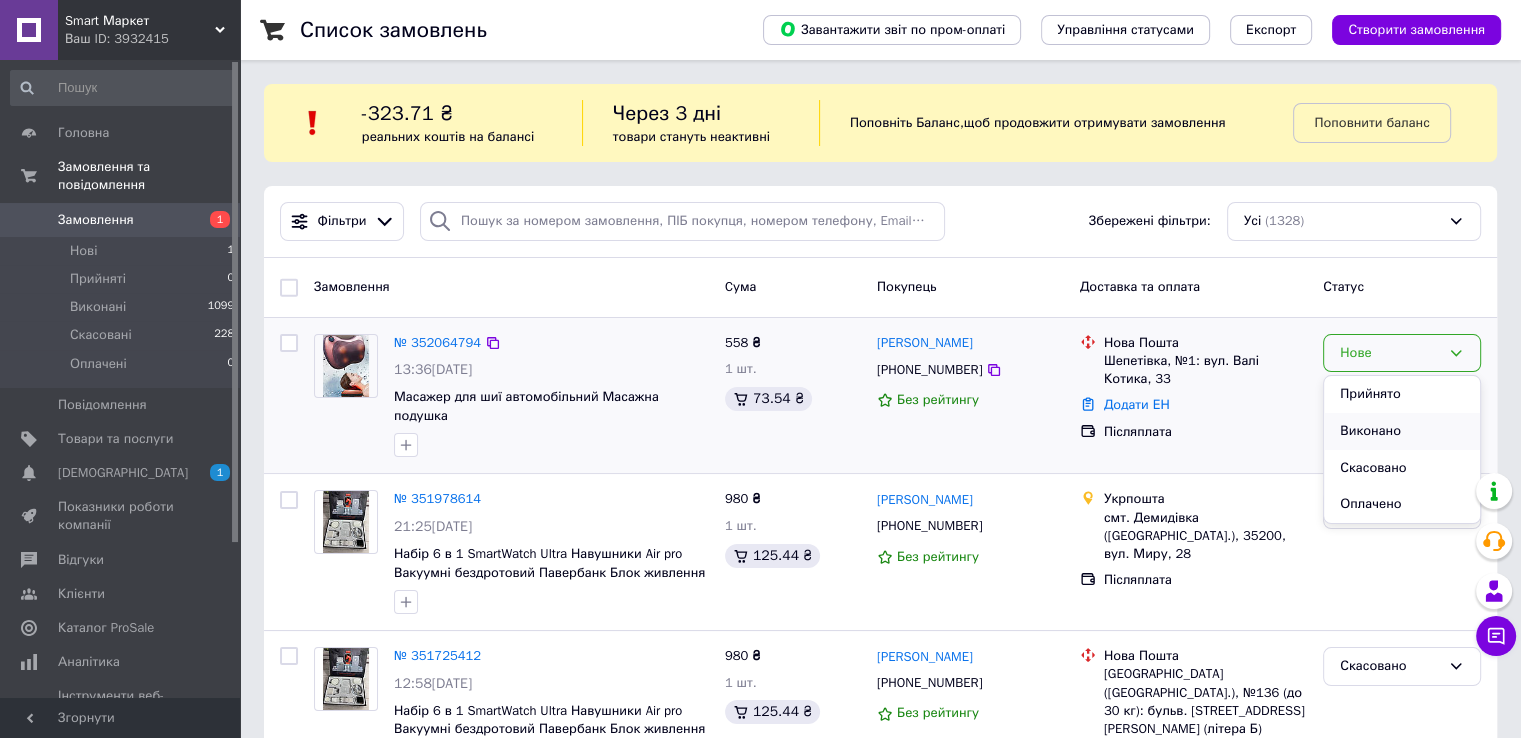 click on "Виконано" at bounding box center [1402, 431] 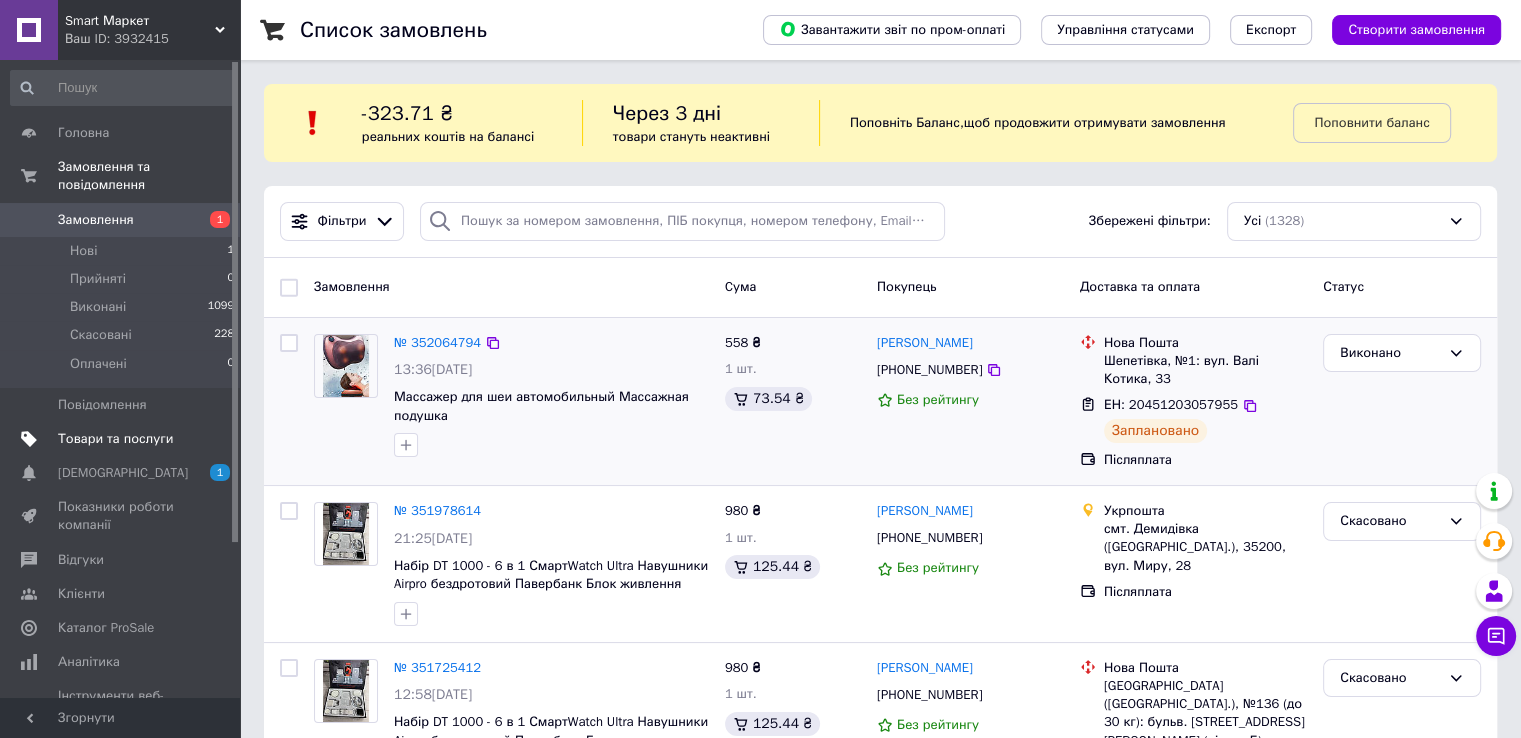 click on "Товари та послуги" at bounding box center [115, 439] 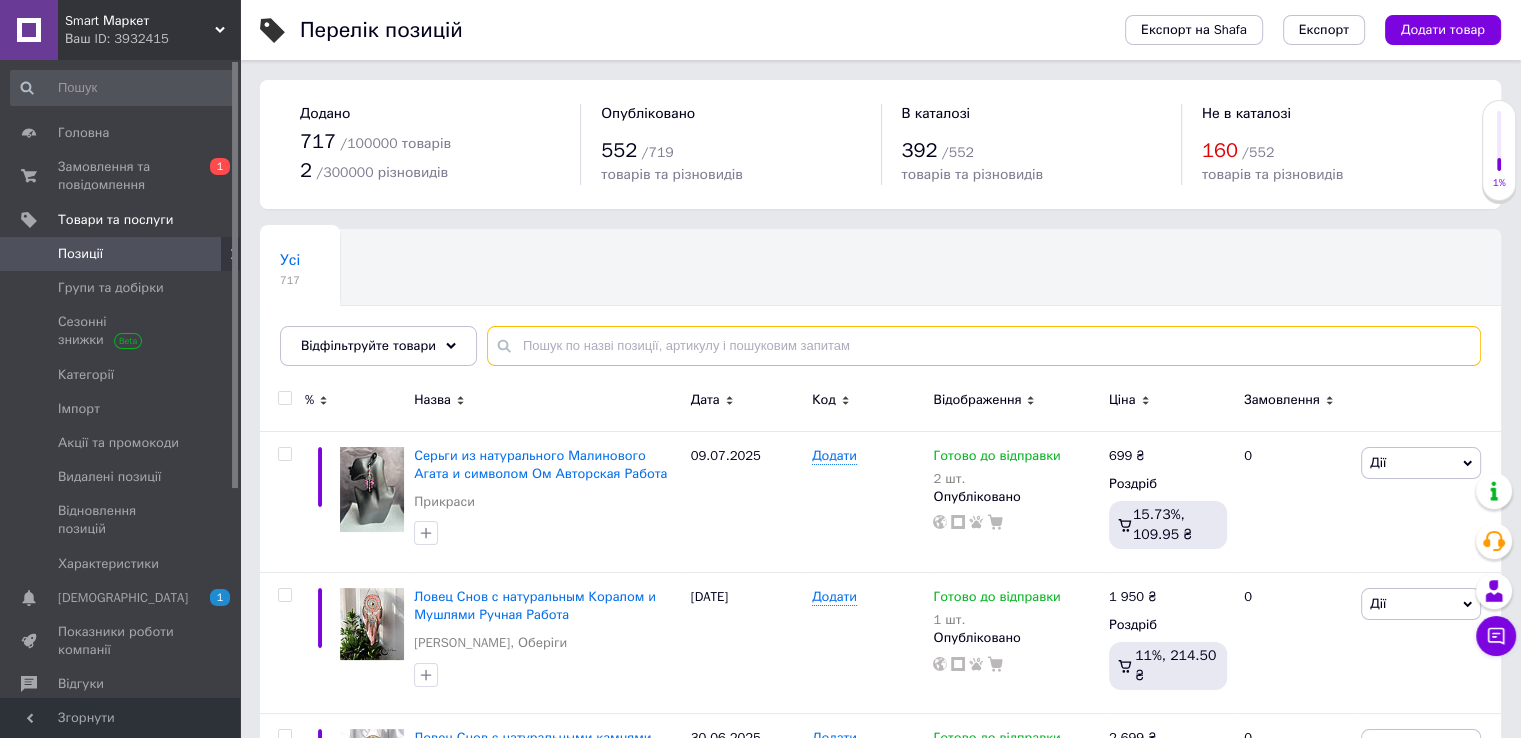 click at bounding box center (984, 346) 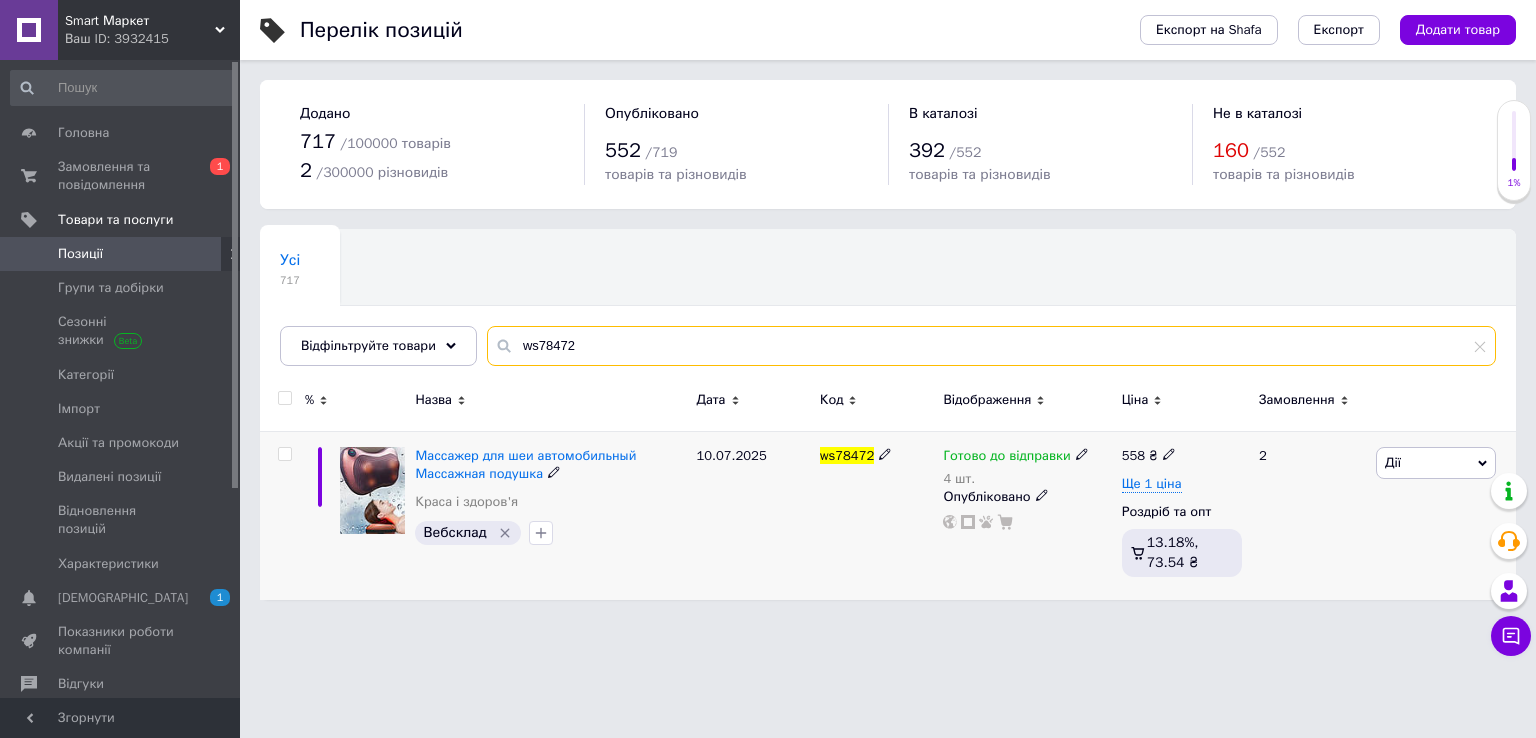 type on "ws78472" 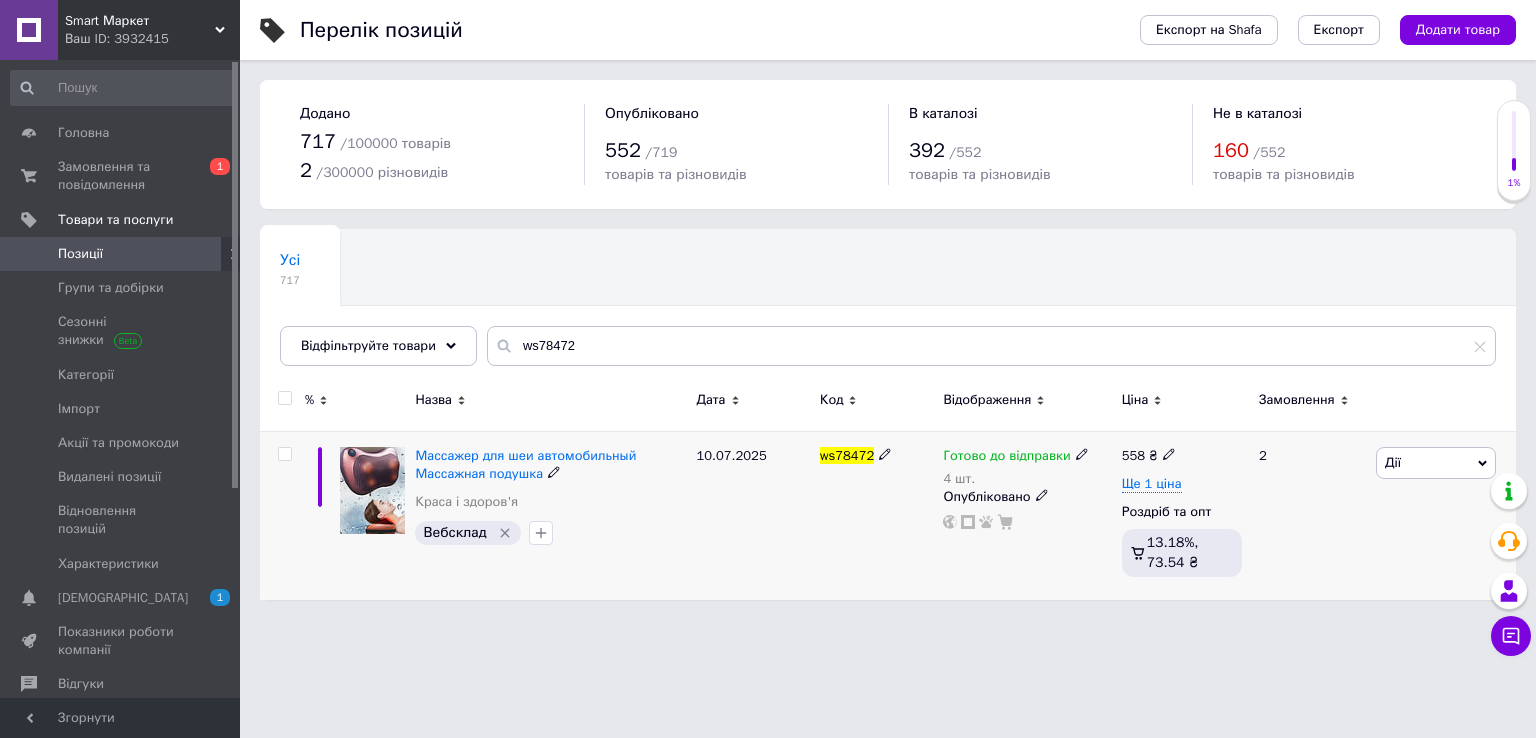 click 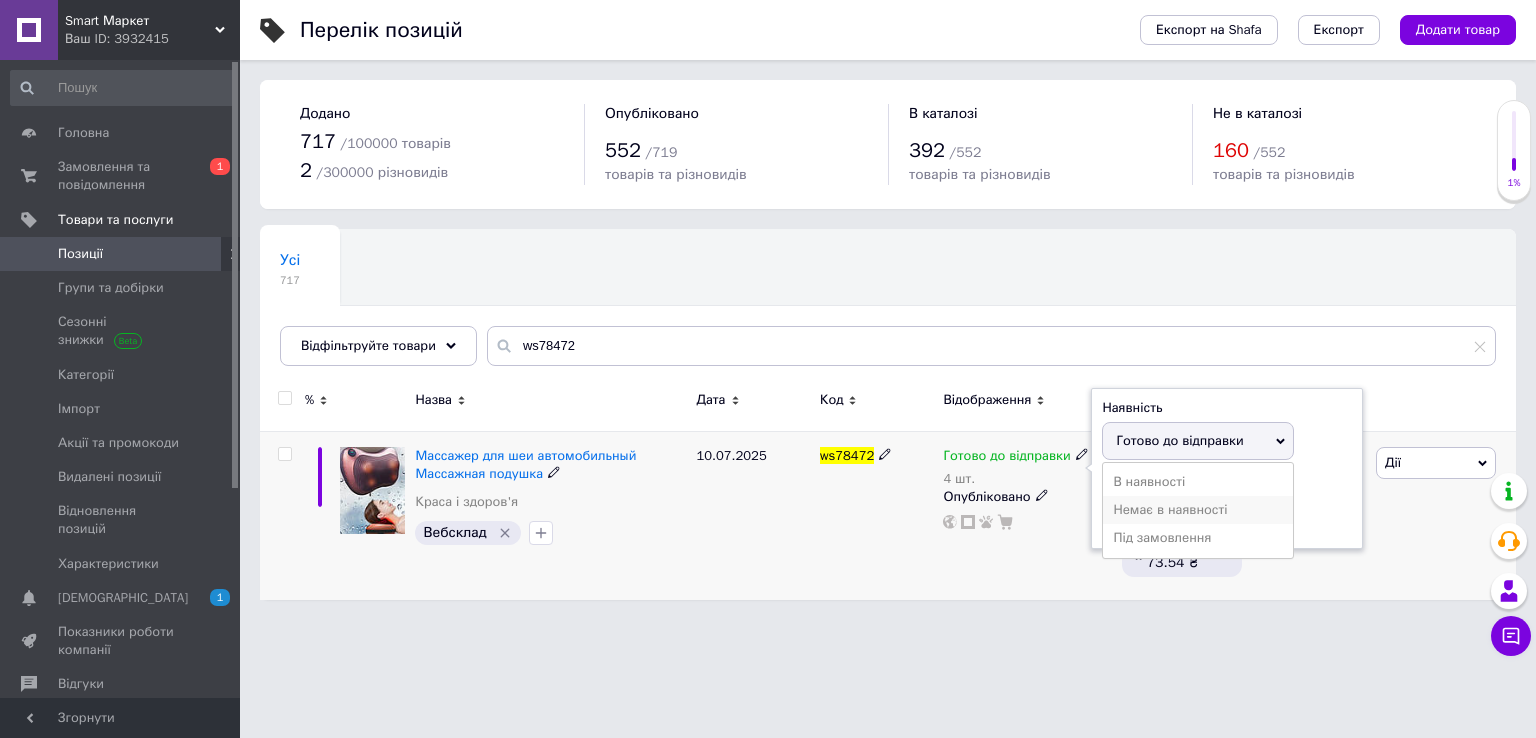 click on "Немає в наявності" at bounding box center (1198, 510) 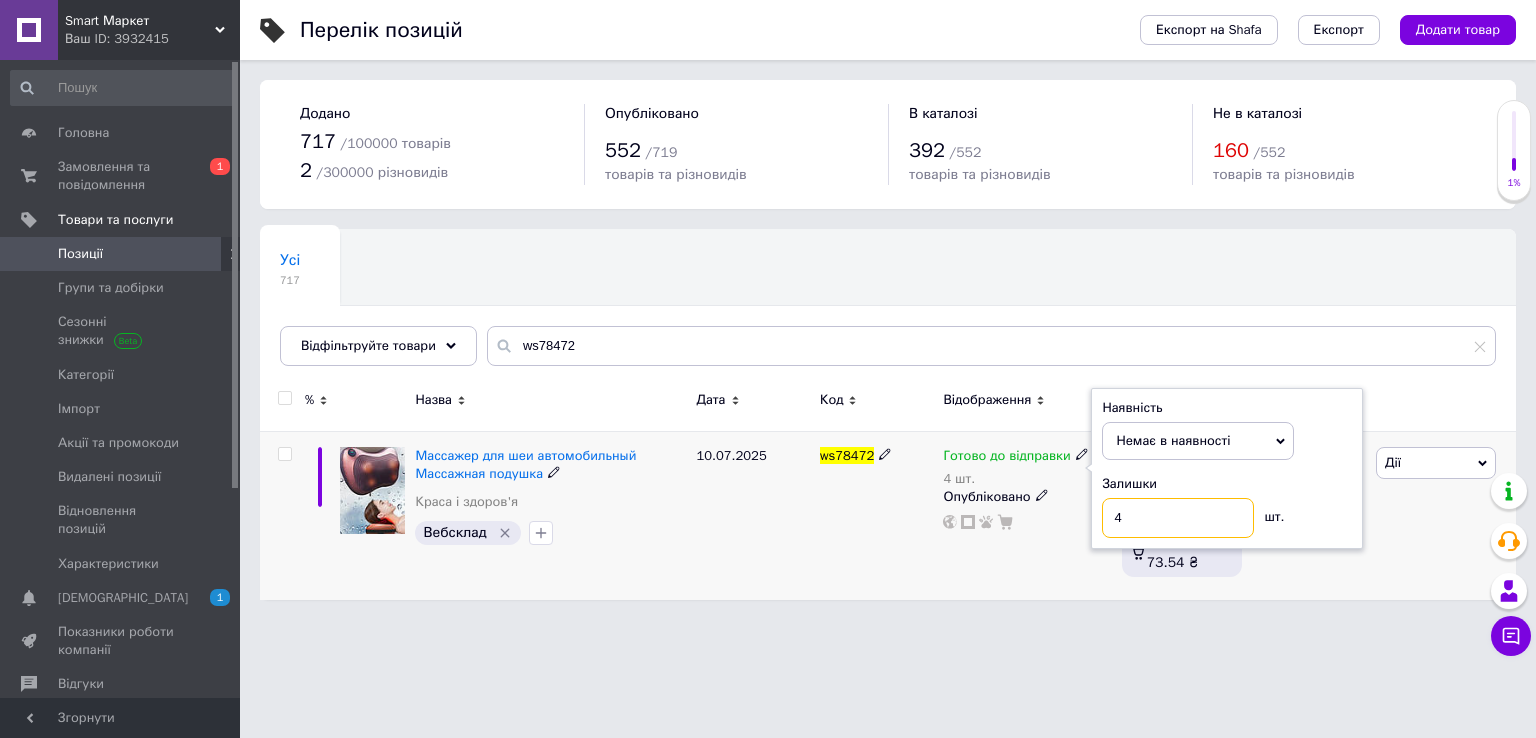 click on "4" at bounding box center (1178, 518) 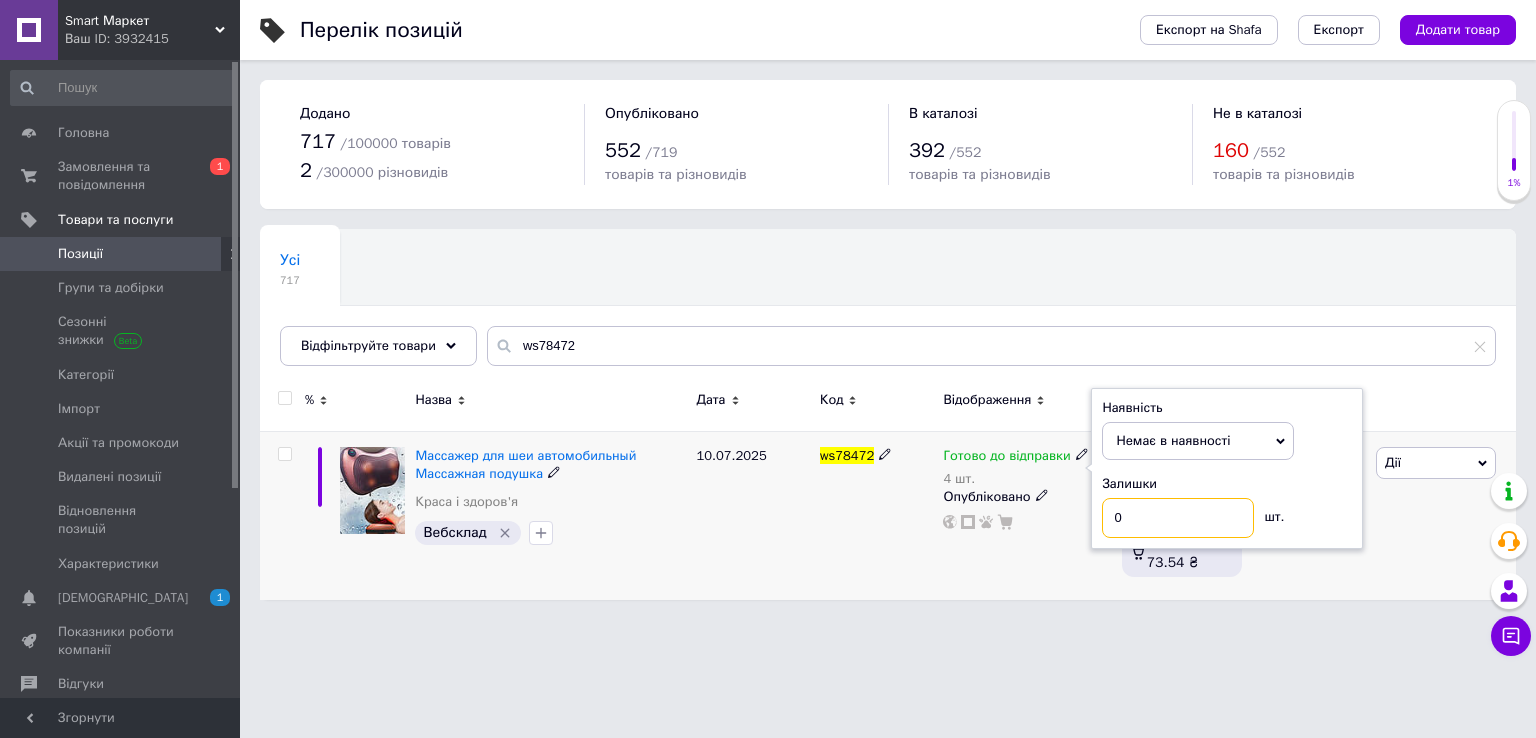 type on "0" 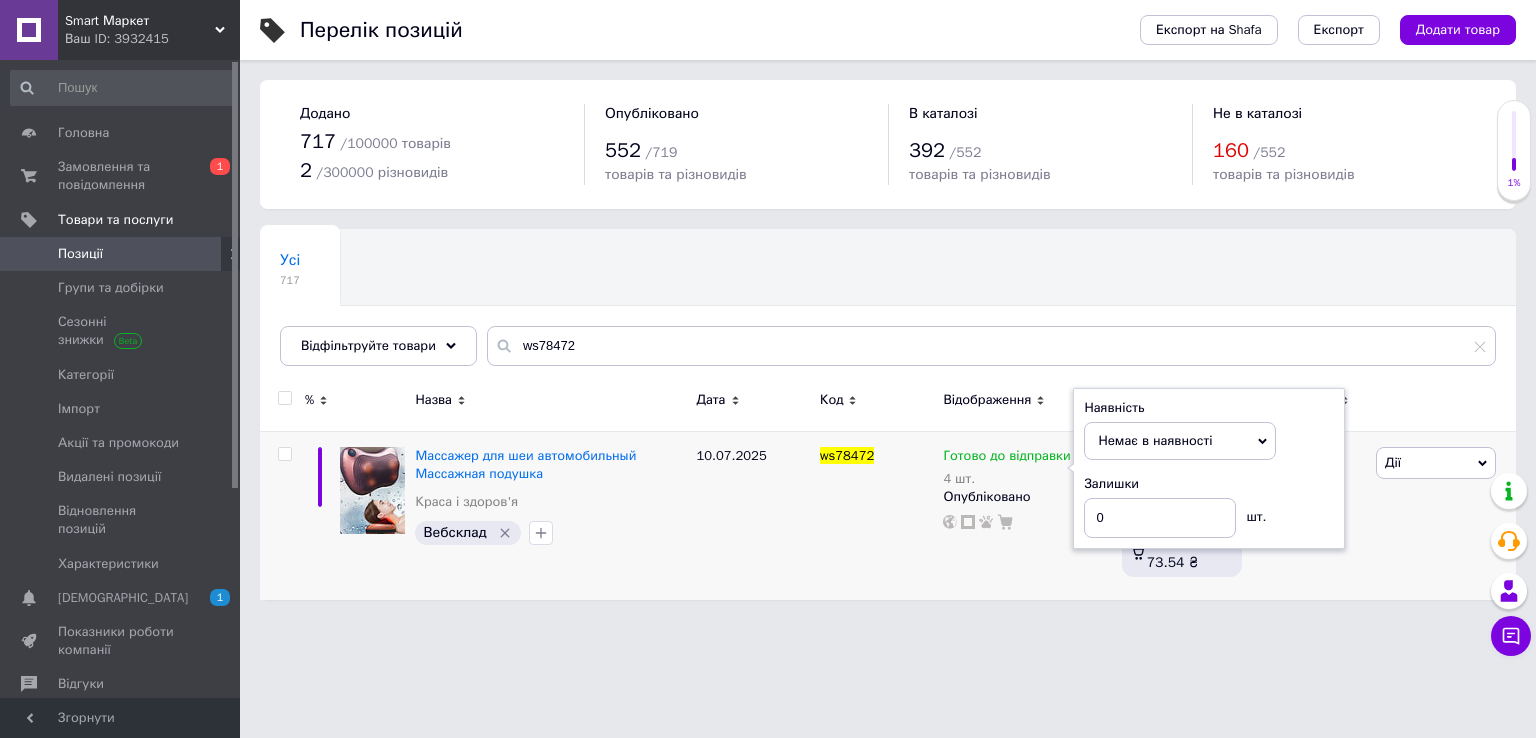 click on "Перелік позицій Експорт на Shafa Експорт Додати товар Додано 717   / 100000   товарів 2   / 300000   різновидів Опубліковано 552   / 719 товарів та різновидів В каталозі 392   / 552 товарів та різновидів Не в каталозі 160   / 552 товарів та різновидів Усі 717 Ok Відфільтровано...  Зберегти Нічого не знайдено Можливо, помилка у слові  або немає відповідностей за вашим запитом. Усі 717 Відфільтруйте товари ws78472 % Назва Дата Код Відображення Ціна Замовлення Массажер для шеи автомобильный Массажная подушка Краса і здоров'я Вебсклад   10.07.2025 ws78472 Готово до відправки 4 шт. Наявність В наявності 0" at bounding box center (888, 310) 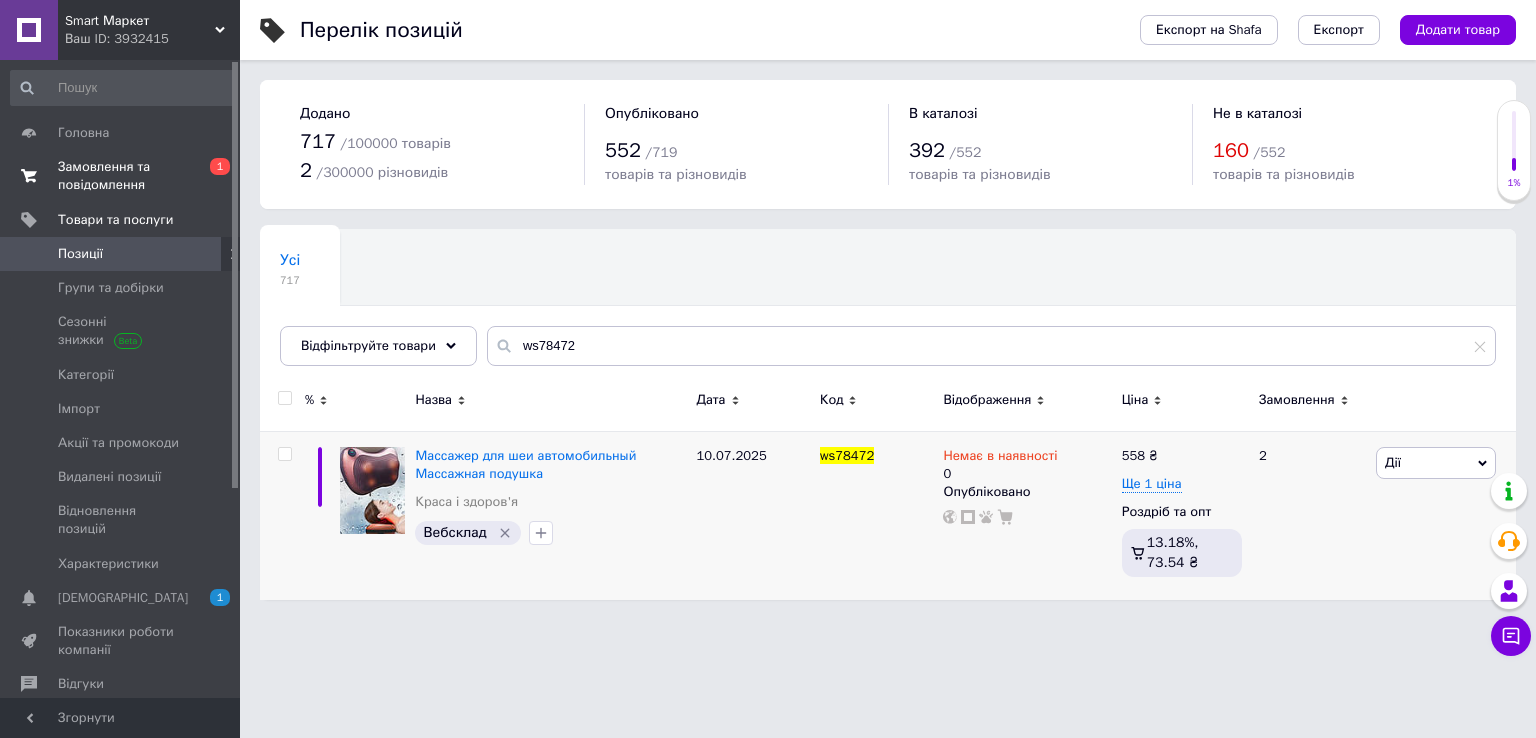 click on "Замовлення та повідомлення" at bounding box center (121, 176) 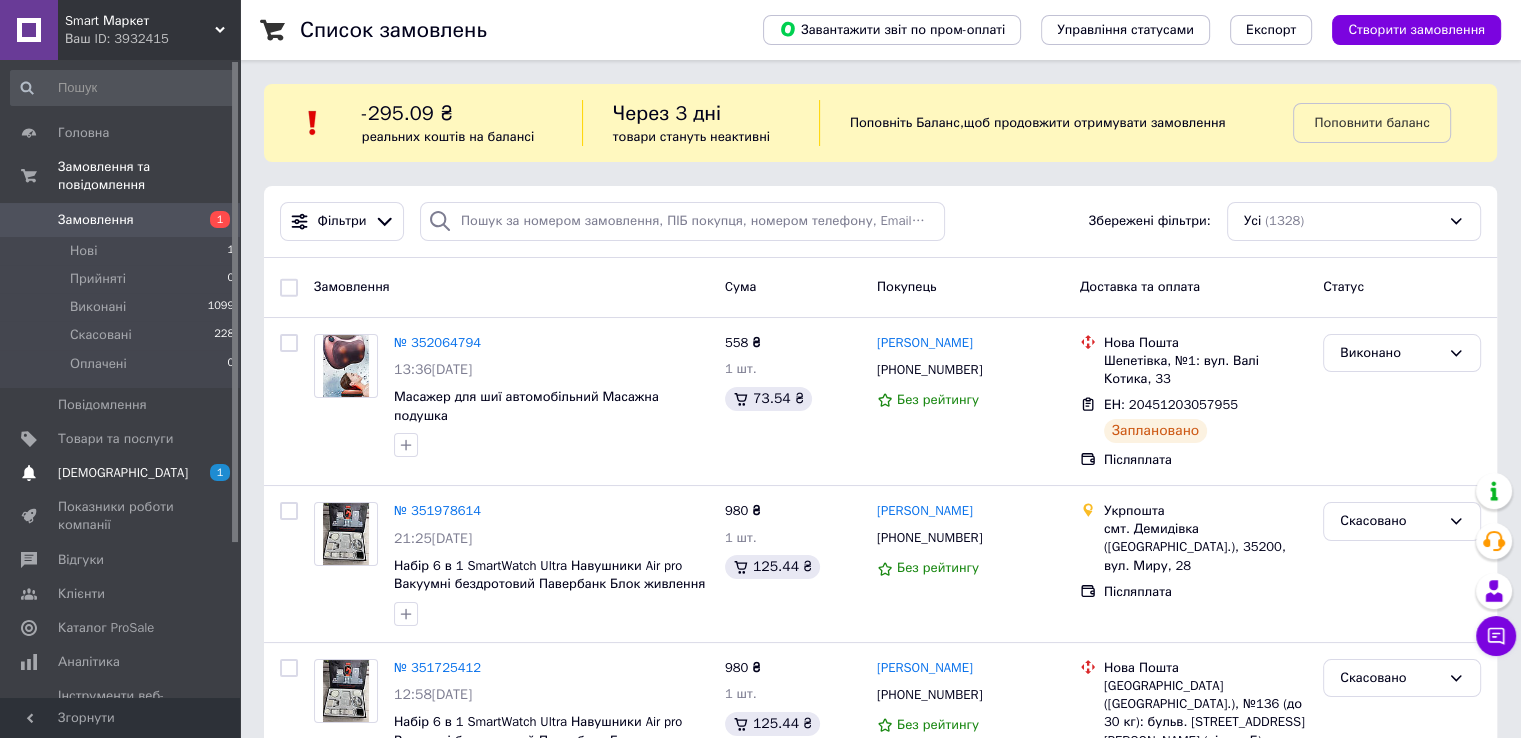 click on "[DEMOGRAPHIC_DATA]" at bounding box center (121, 473) 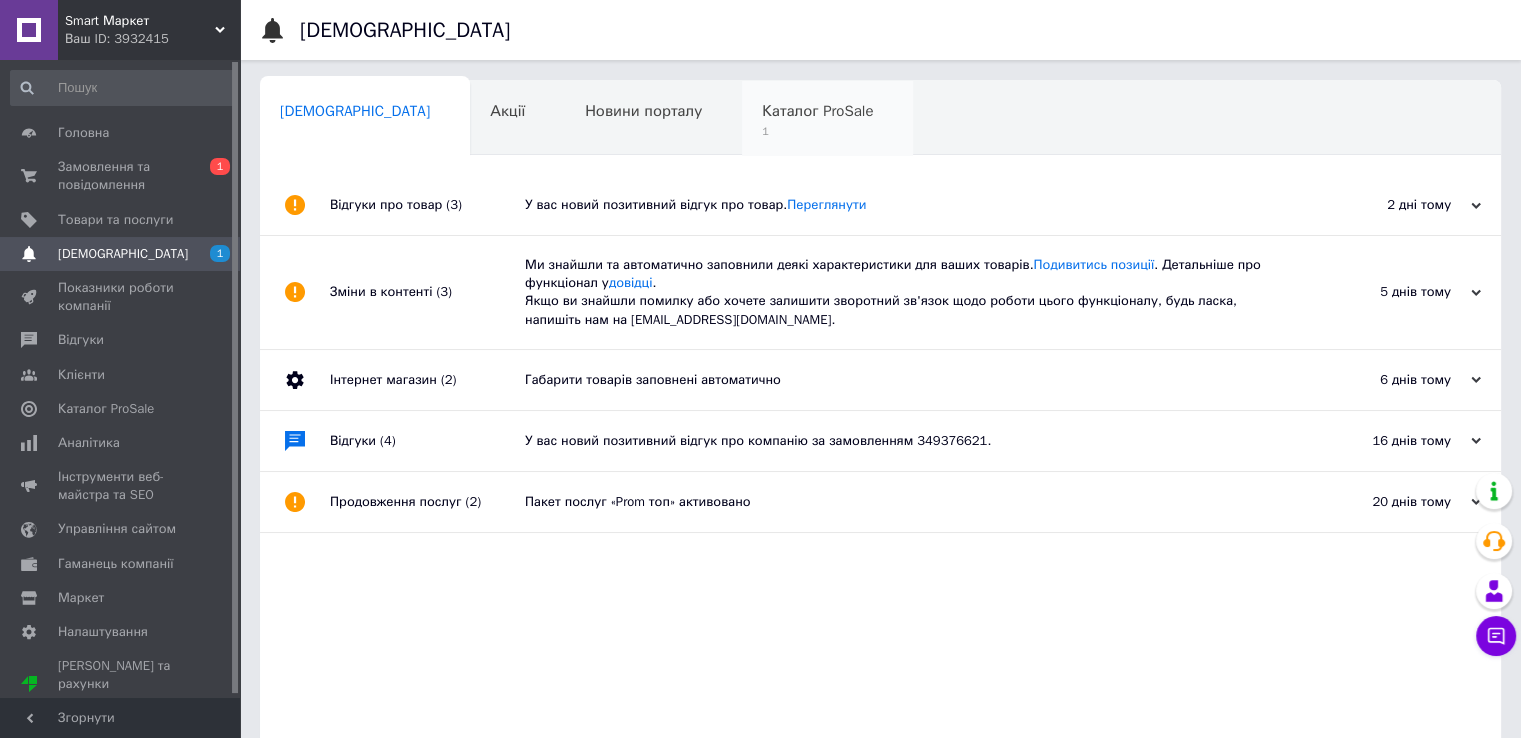 click on "1" at bounding box center (817, 131) 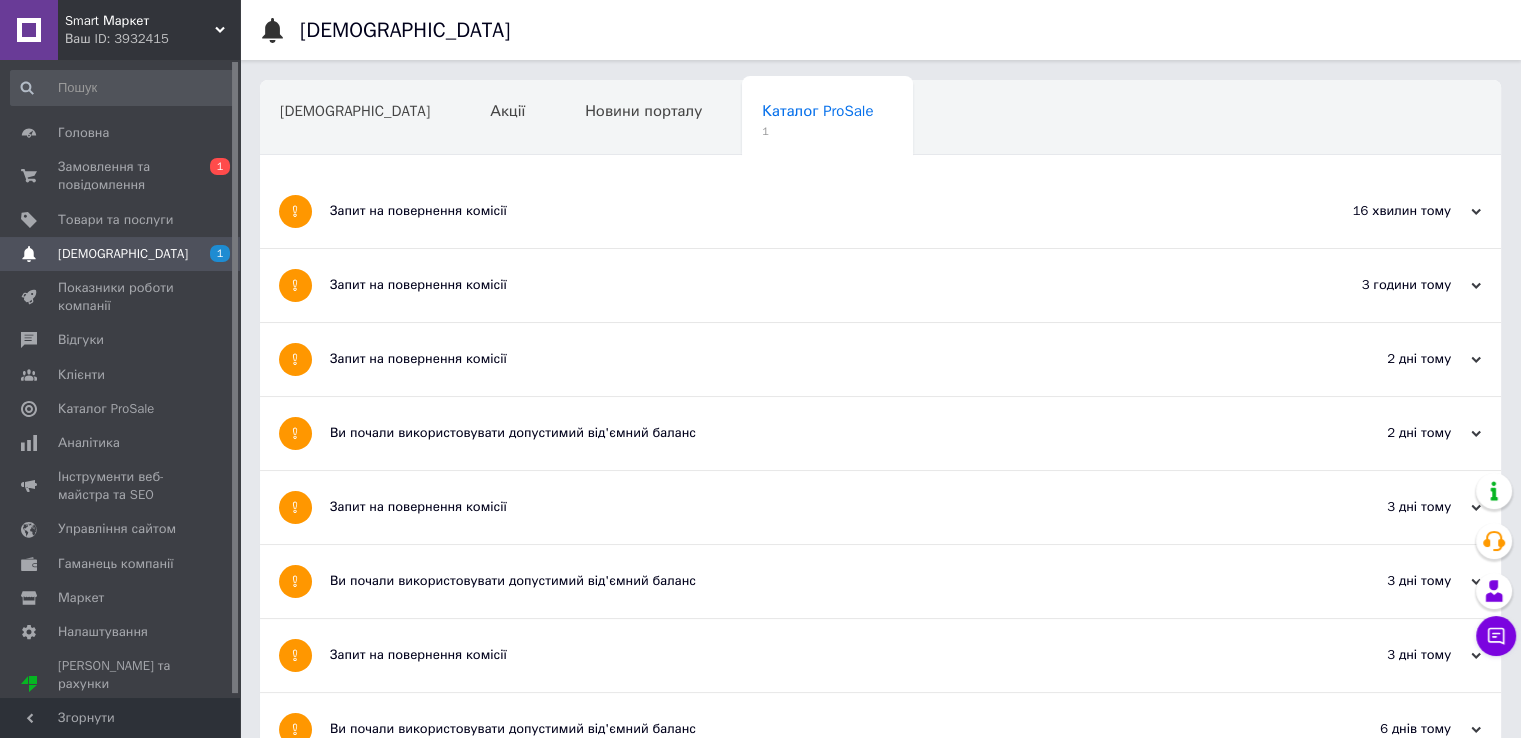 click on "Запит на повернення комісії" at bounding box center [805, 211] 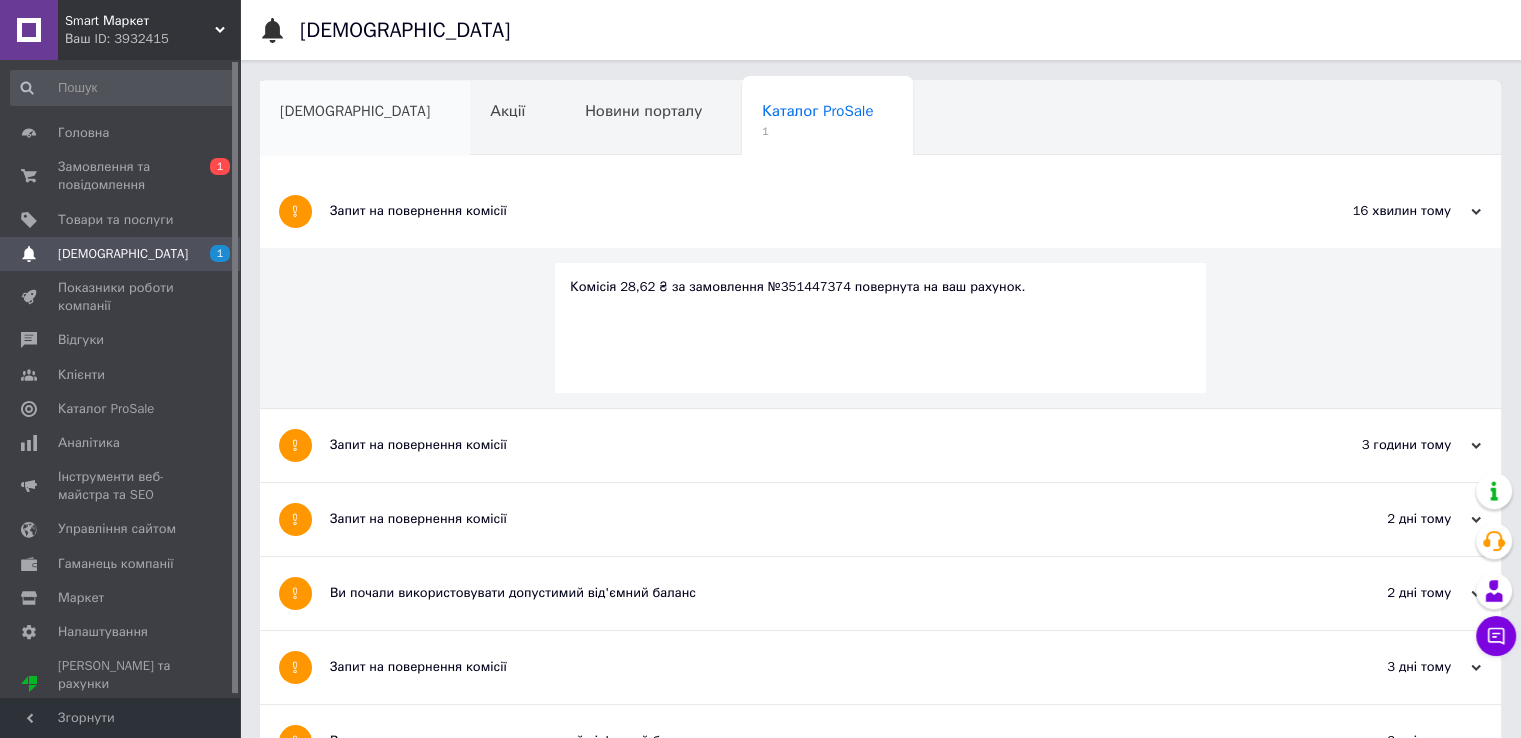 click on "[DEMOGRAPHIC_DATA]" at bounding box center [365, 119] 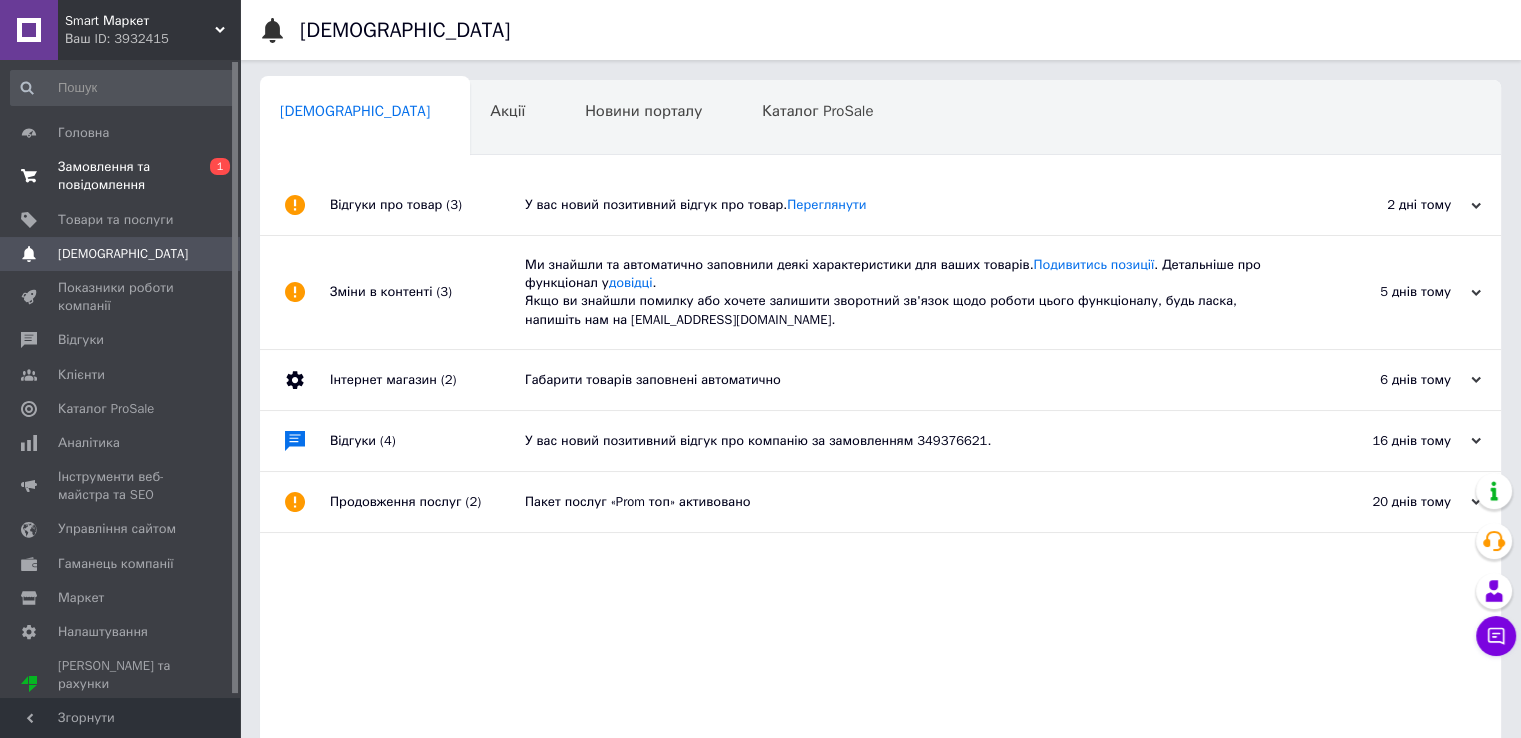 click on "Замовлення та повідомлення" at bounding box center (121, 176) 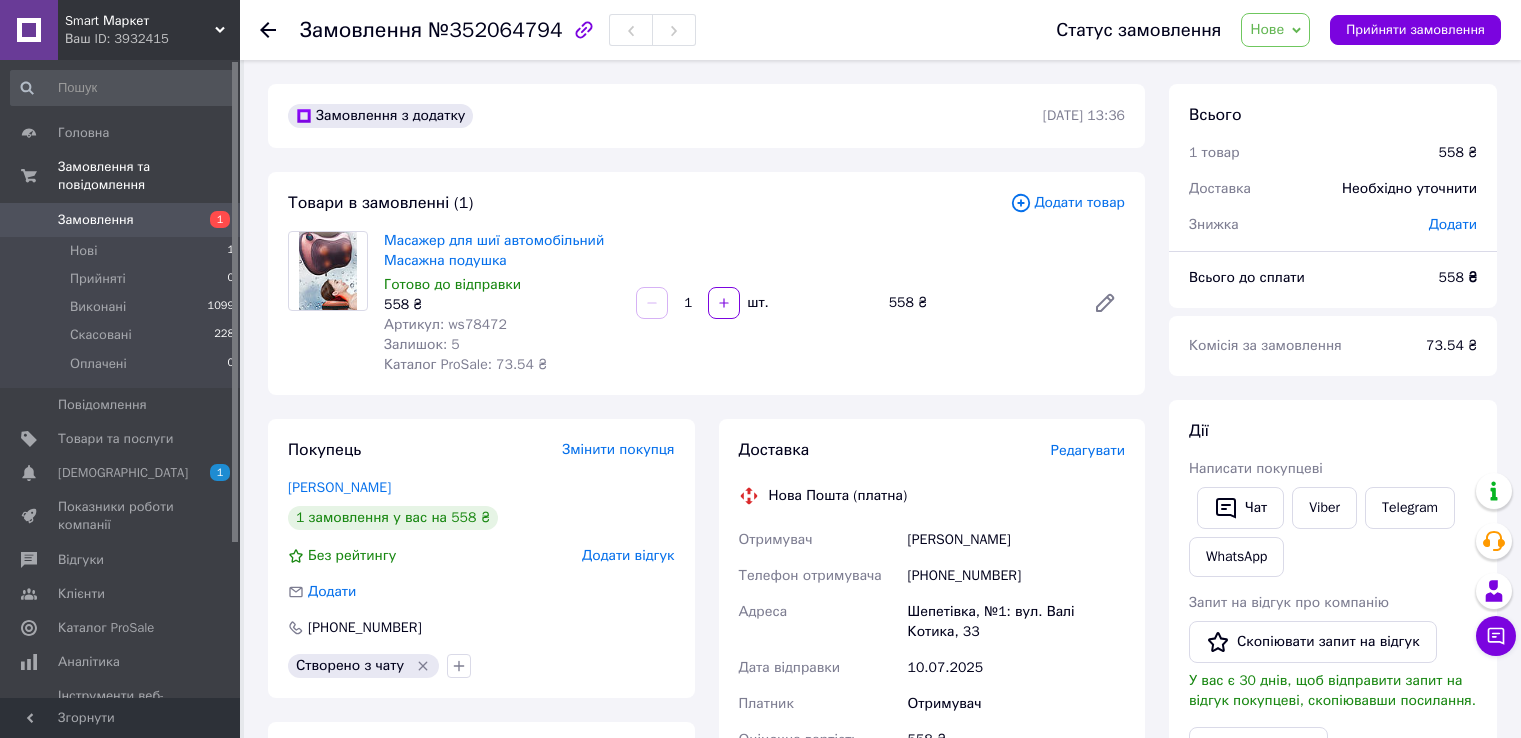 scroll, scrollTop: 0, scrollLeft: 0, axis: both 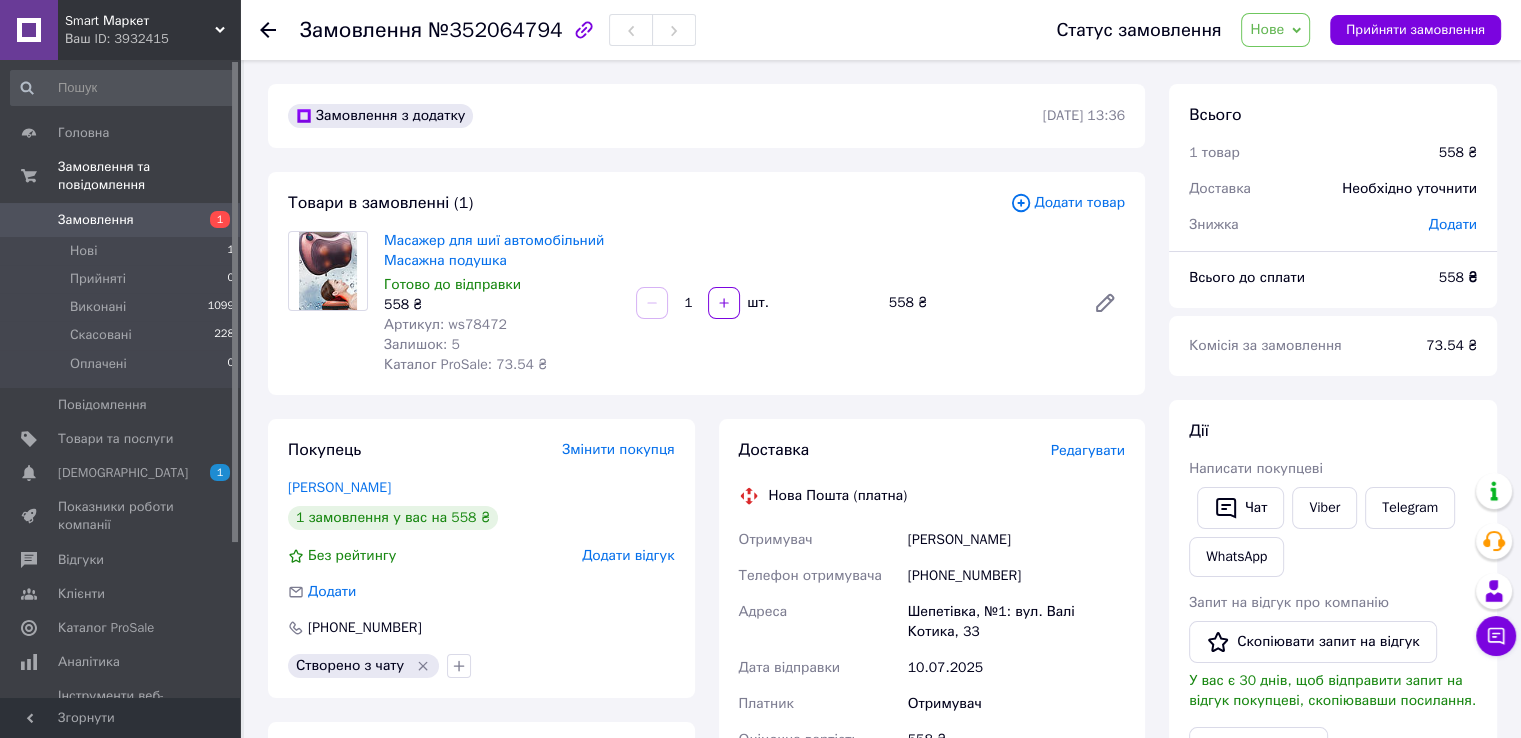 click on "Артикул: ws78472" at bounding box center (445, 324) 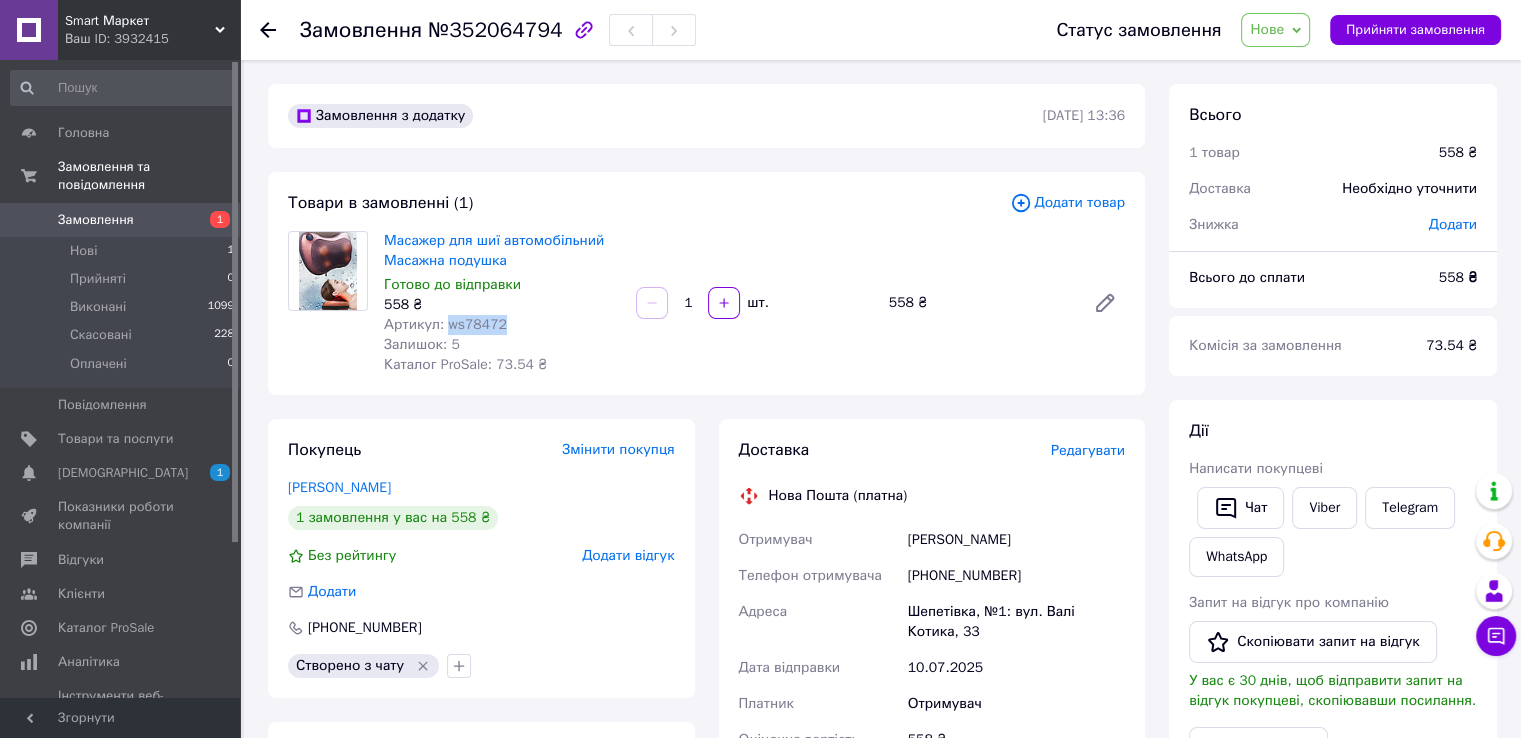 click on "Артикул: ws78472" at bounding box center [445, 324] 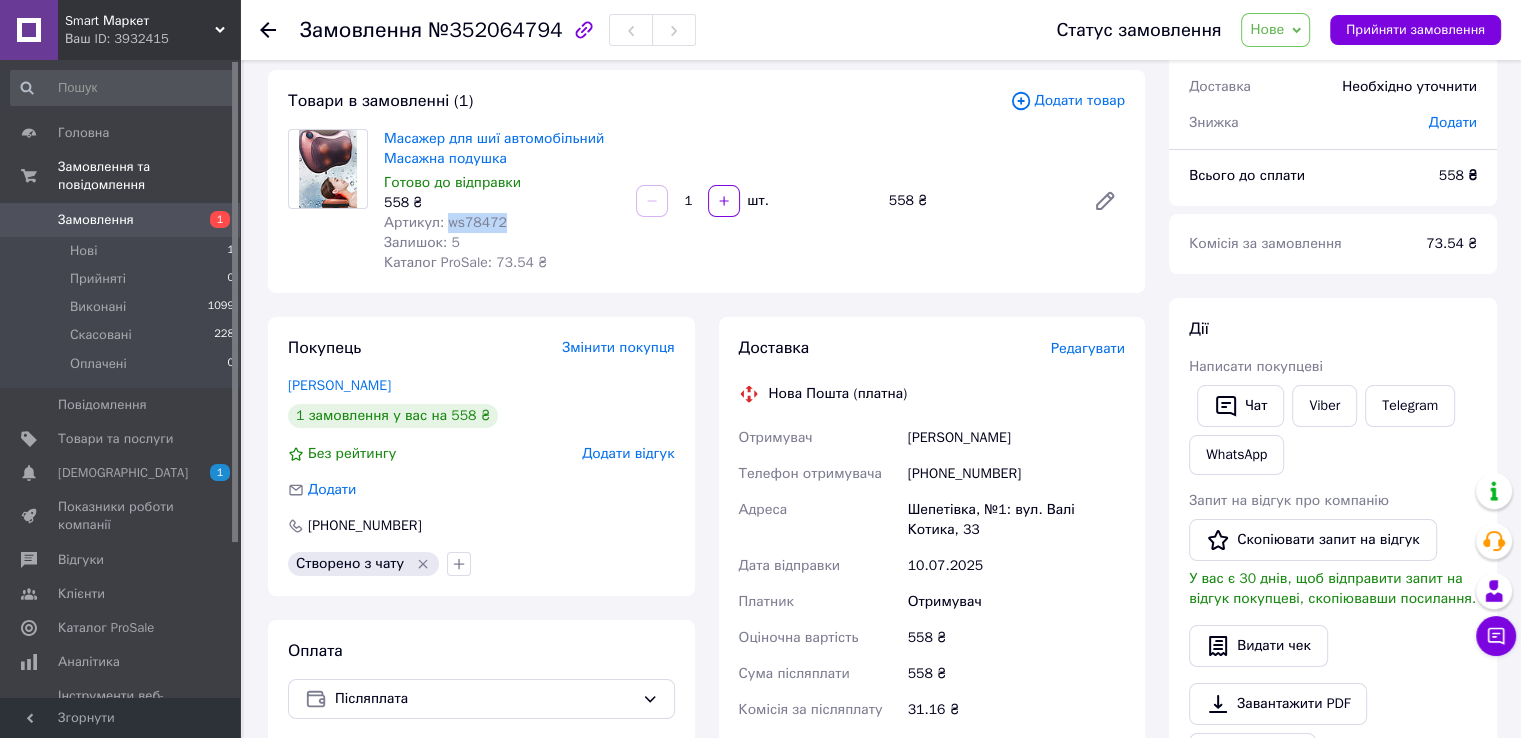 scroll, scrollTop: 103, scrollLeft: 0, axis: vertical 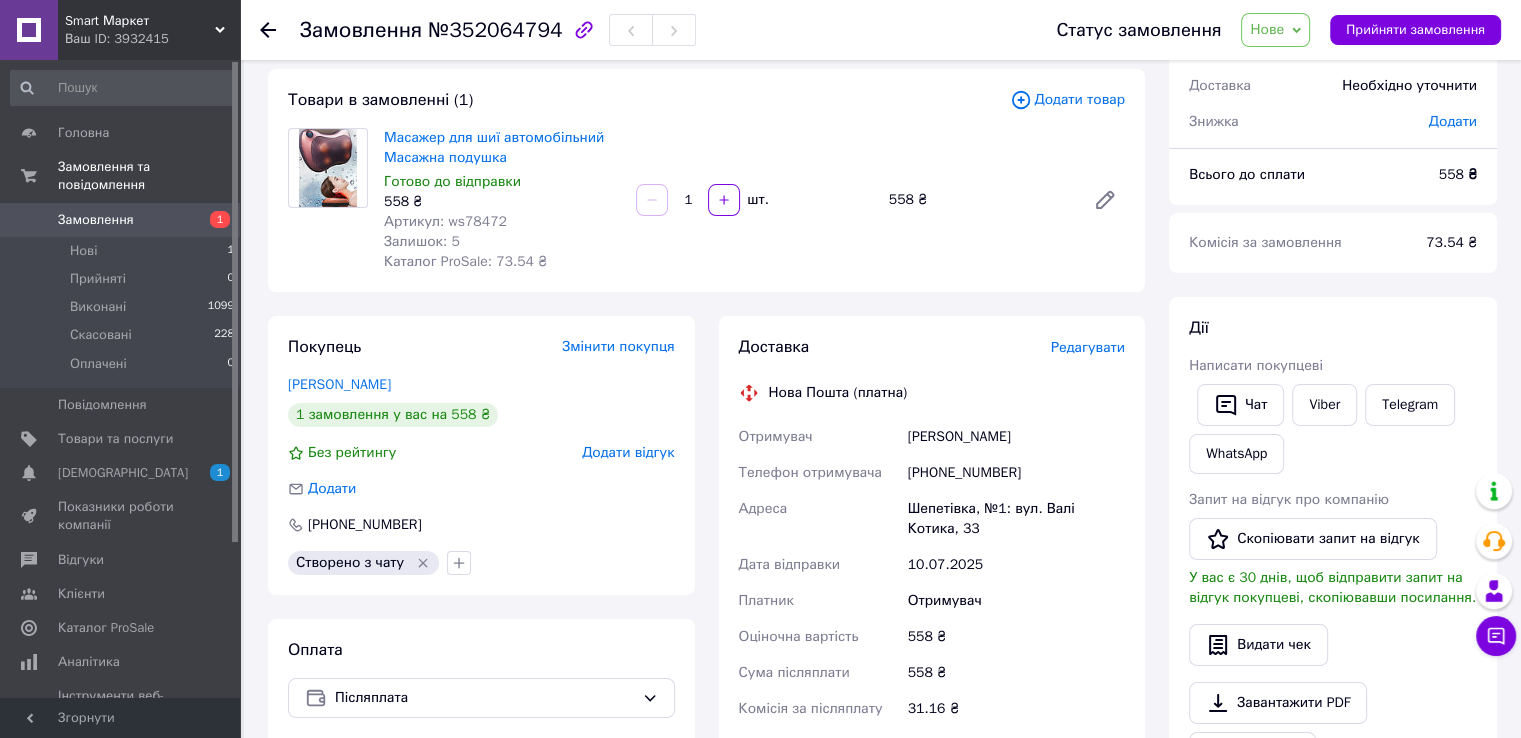 click on "558 ₴" at bounding box center (979, 200) 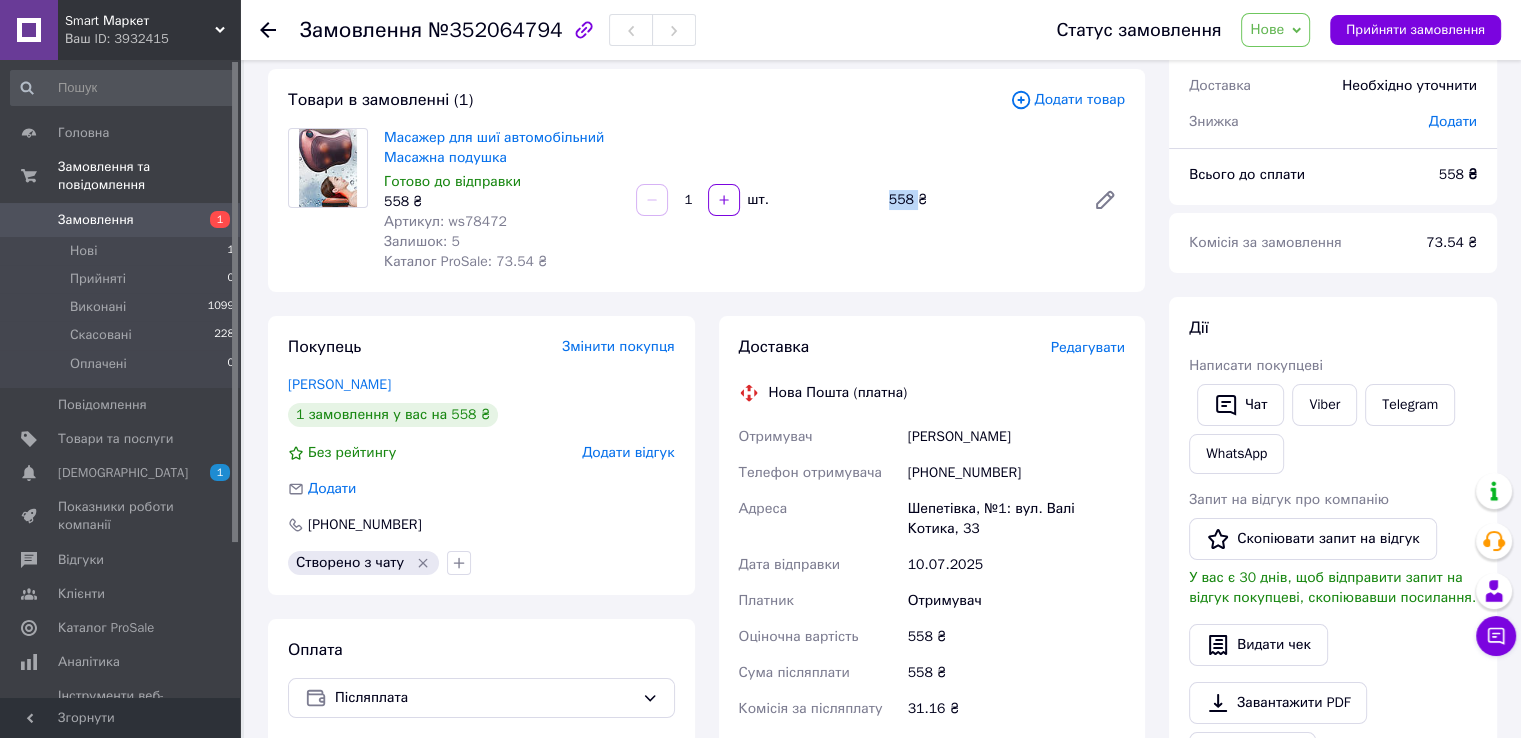 click on "558 ₴" at bounding box center (979, 200) 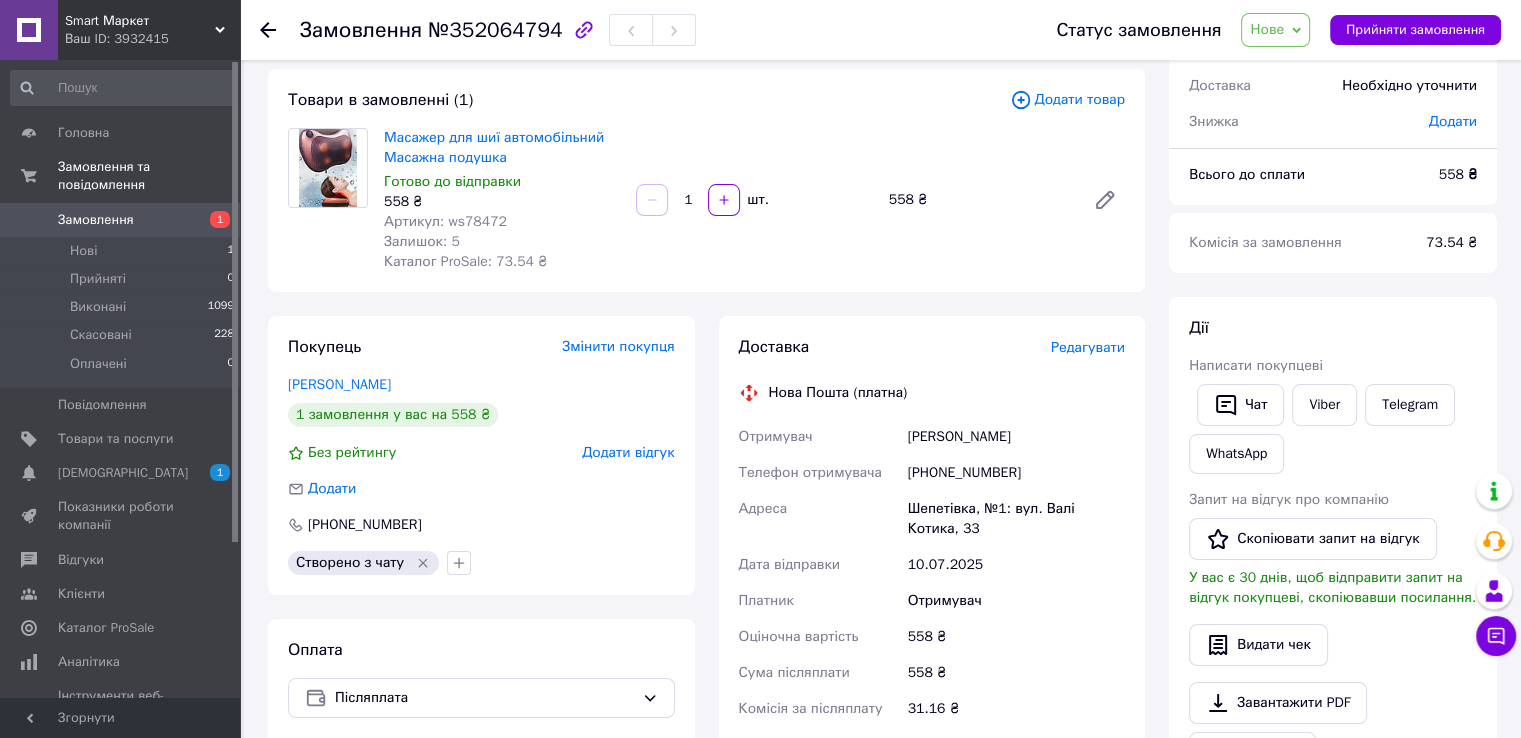 click on "Грабарчук Ірина" at bounding box center (1016, 437) 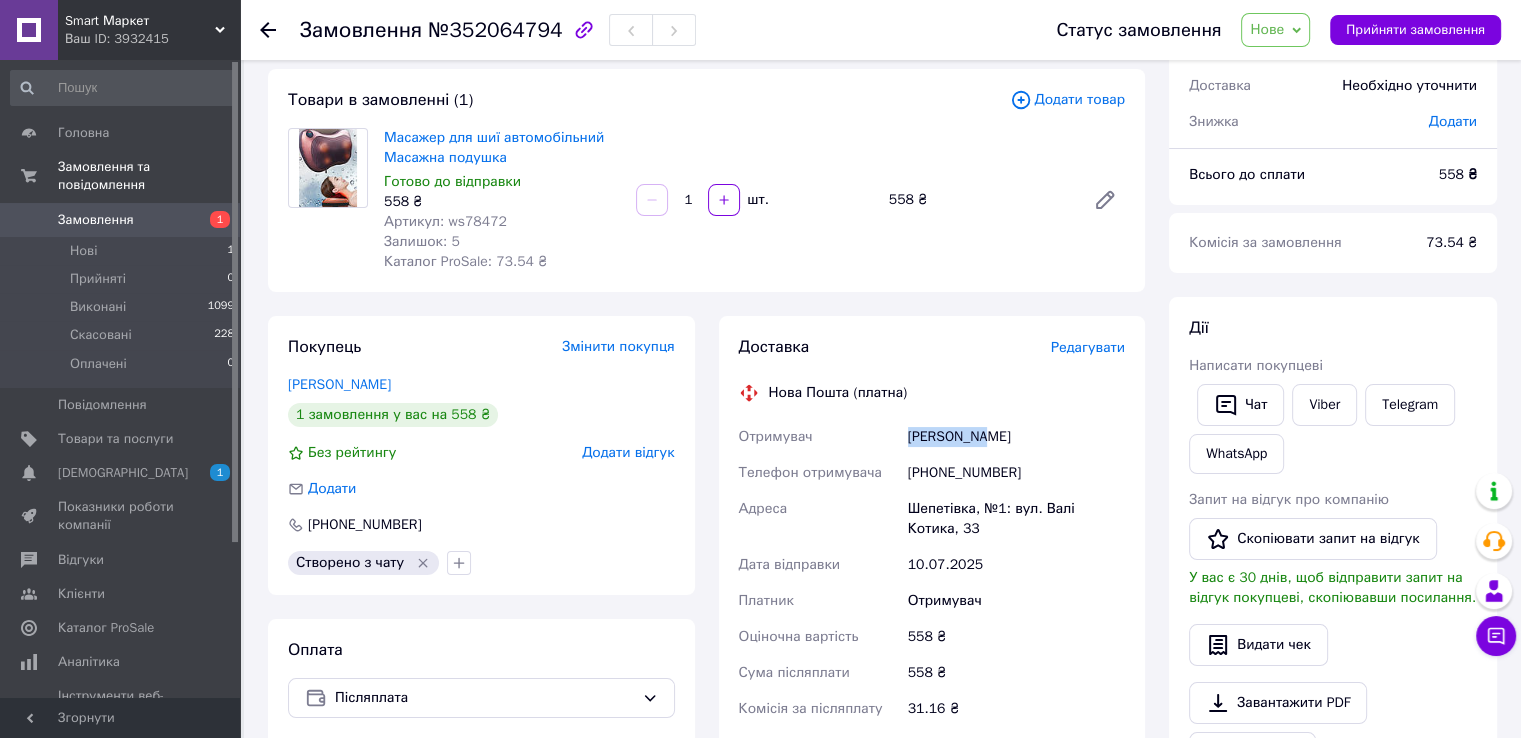 click on "Грабарчук Ірина" at bounding box center [1016, 437] 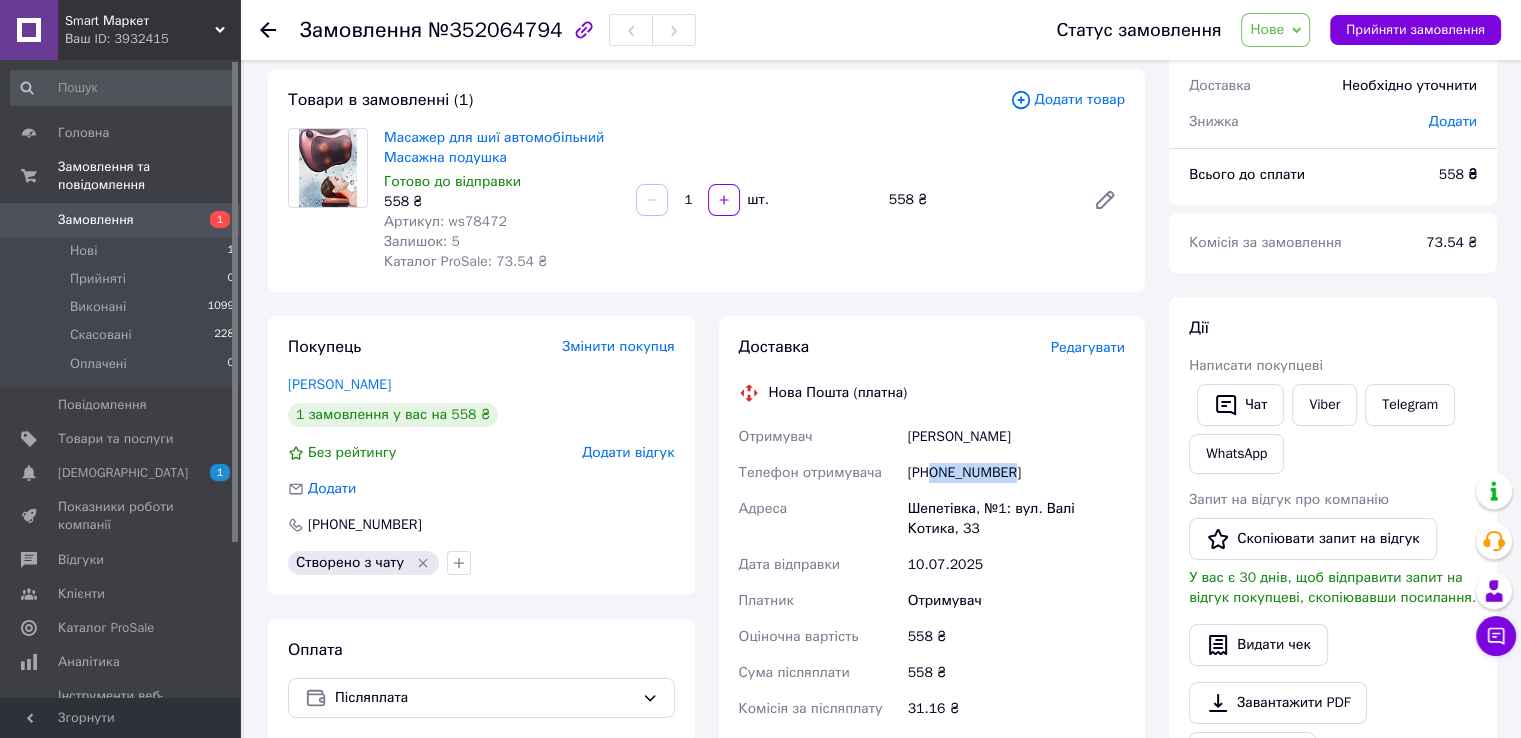drag, startPoint x: 1012, startPoint y: 468, endPoint x: 931, endPoint y: 484, distance: 82.565125 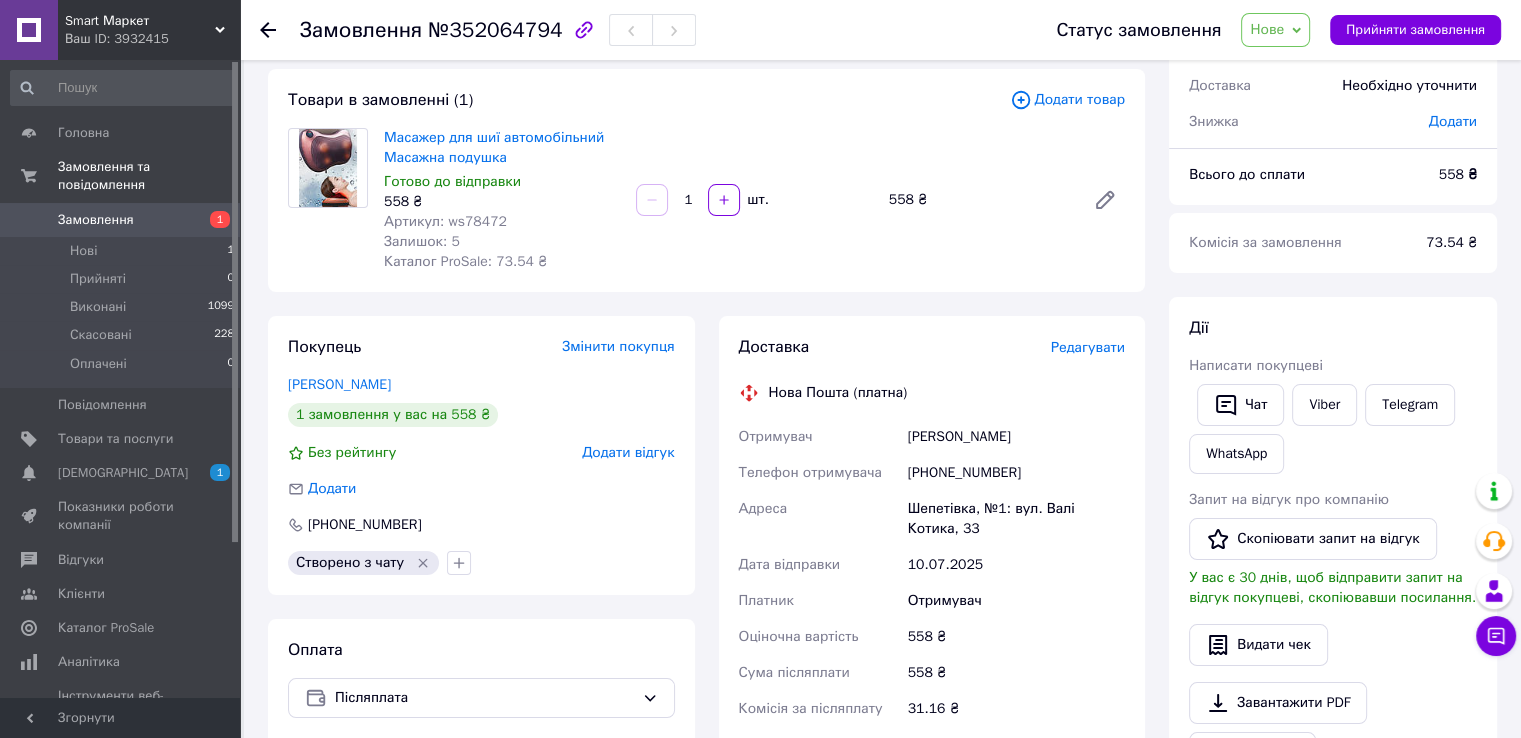click on "Шепетівка, №1: вул. Валі Котика, 33" at bounding box center [1016, 519] 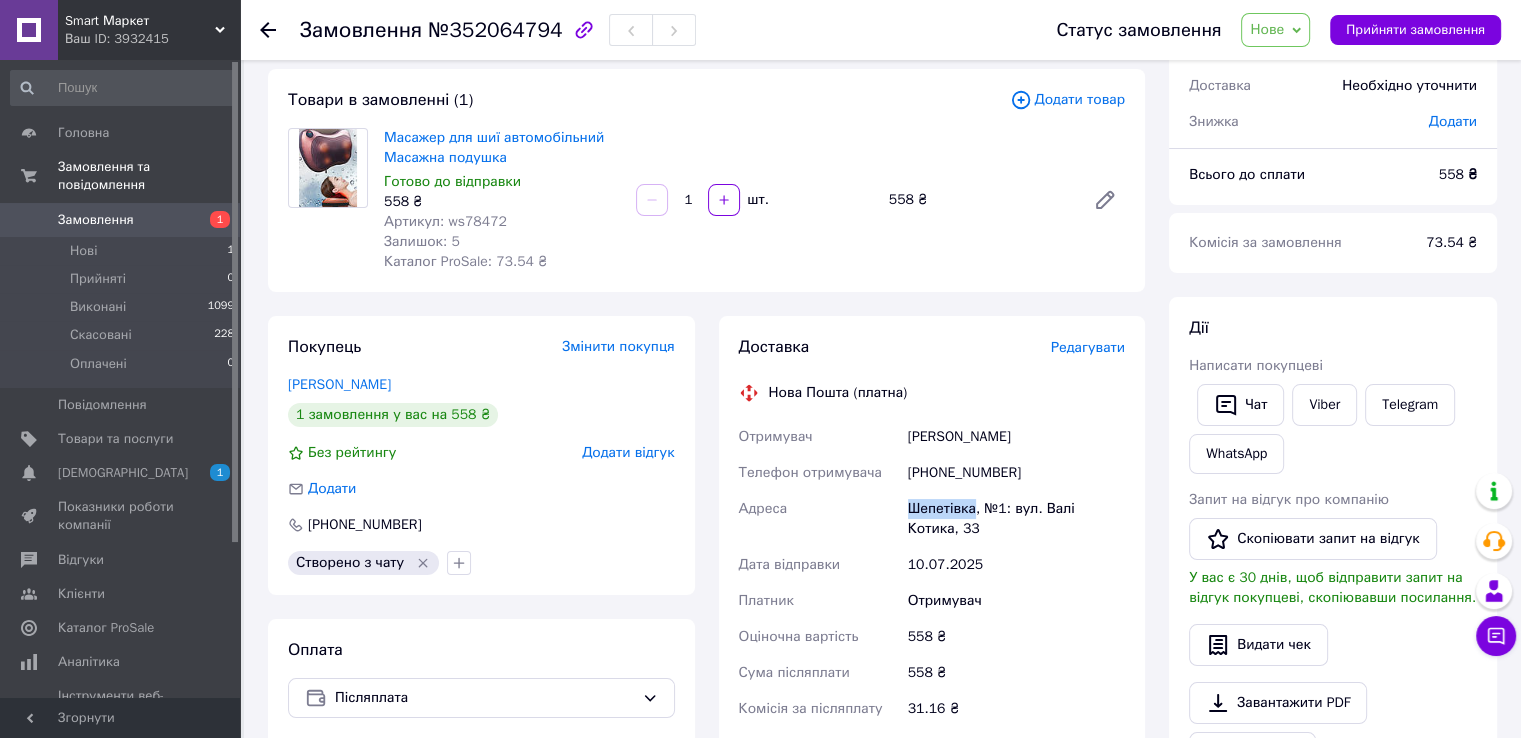 click on "Шепетівка, №1: вул. Валі Котика, 33" at bounding box center [1016, 519] 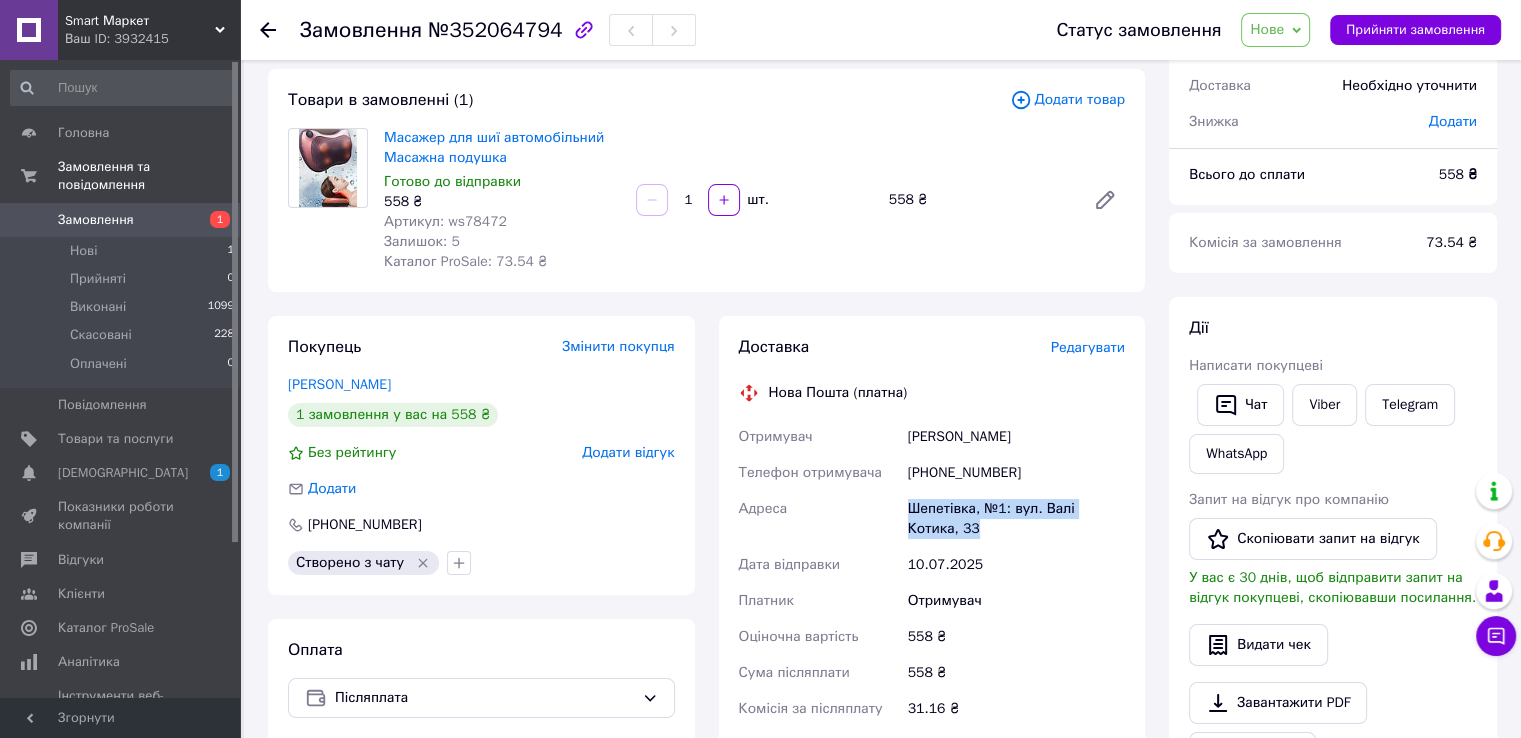 click on "Шепетівка, №1: вул. Валі Котика, 33" at bounding box center (1016, 519) 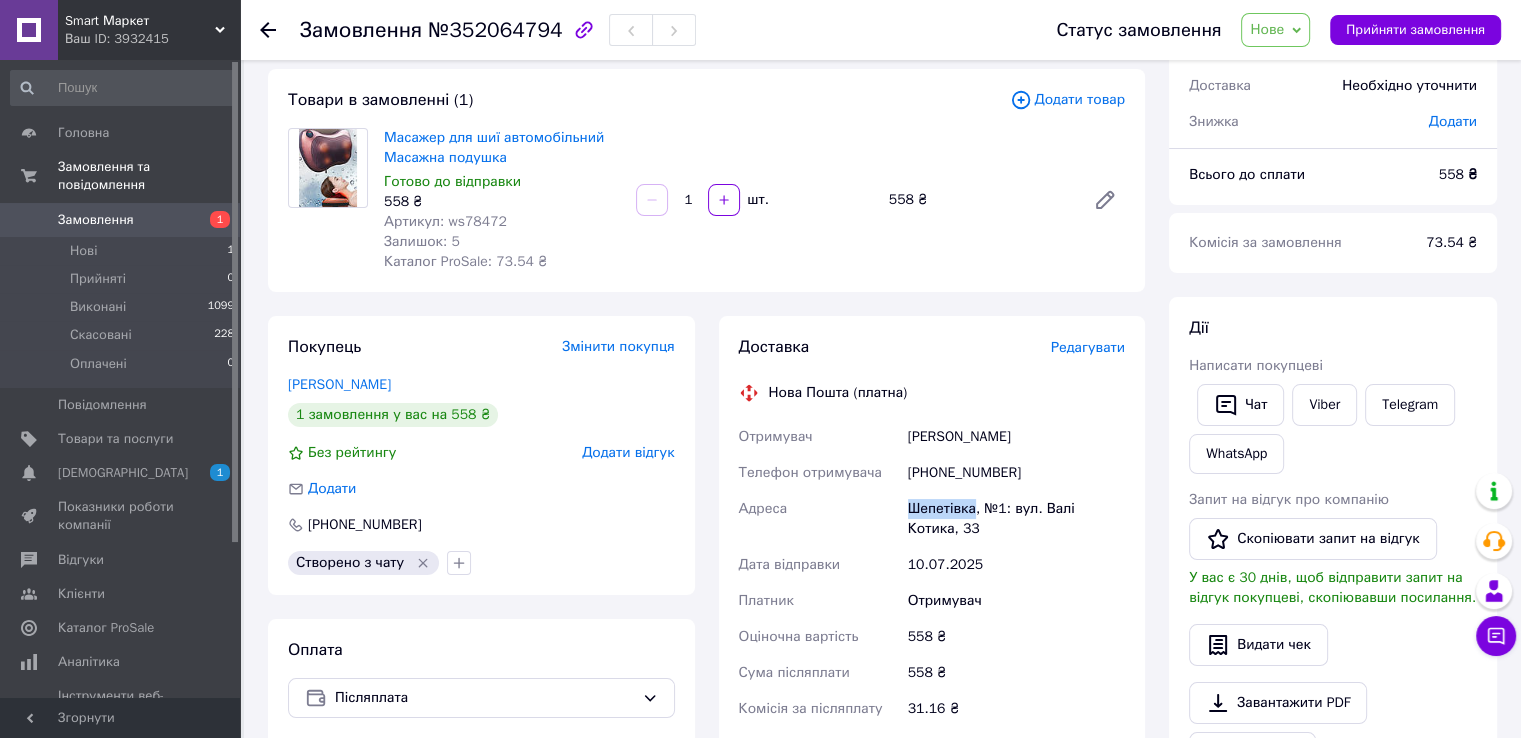 click on "Шепетівка, №1: вул. Валі Котика, 33" at bounding box center [1016, 519] 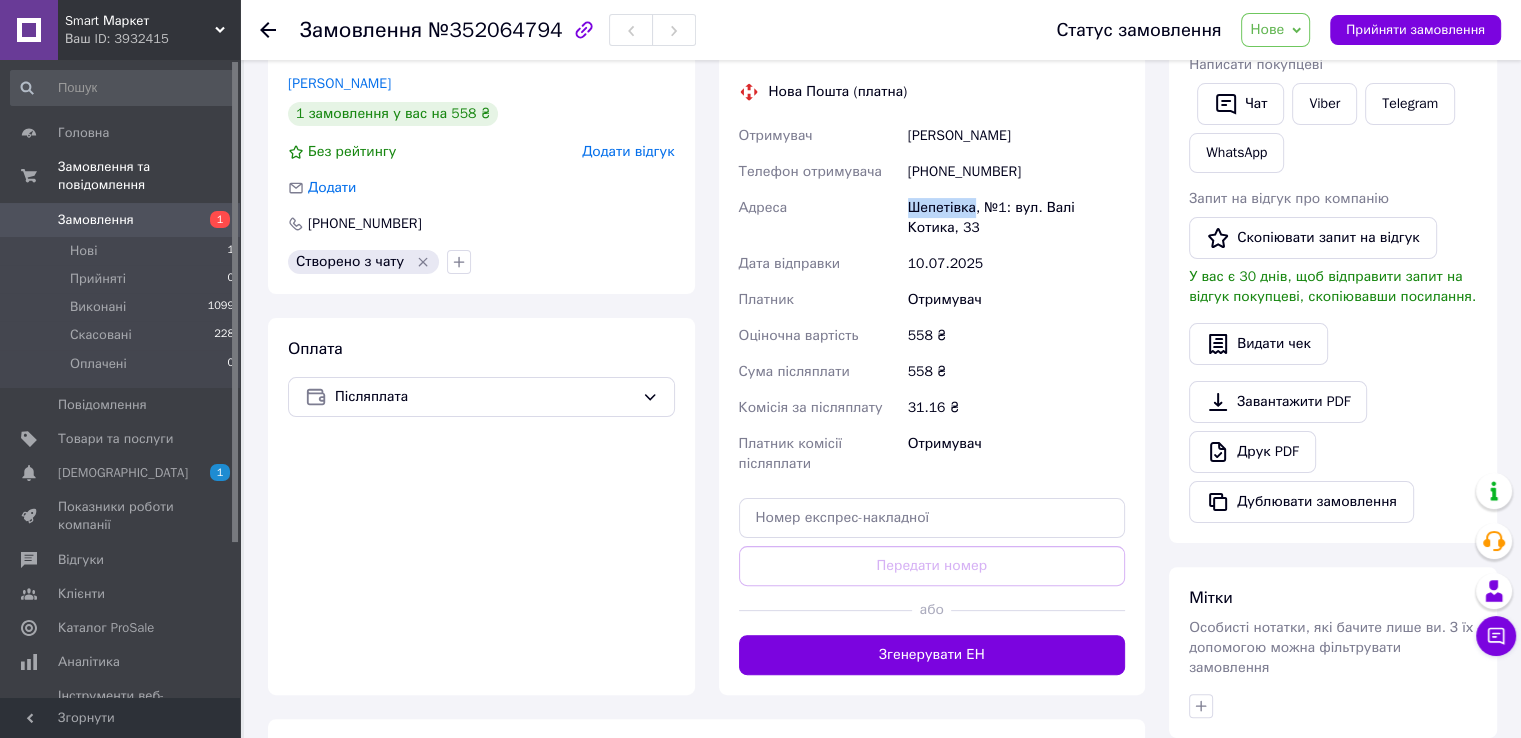 scroll, scrollTop: 468, scrollLeft: 0, axis: vertical 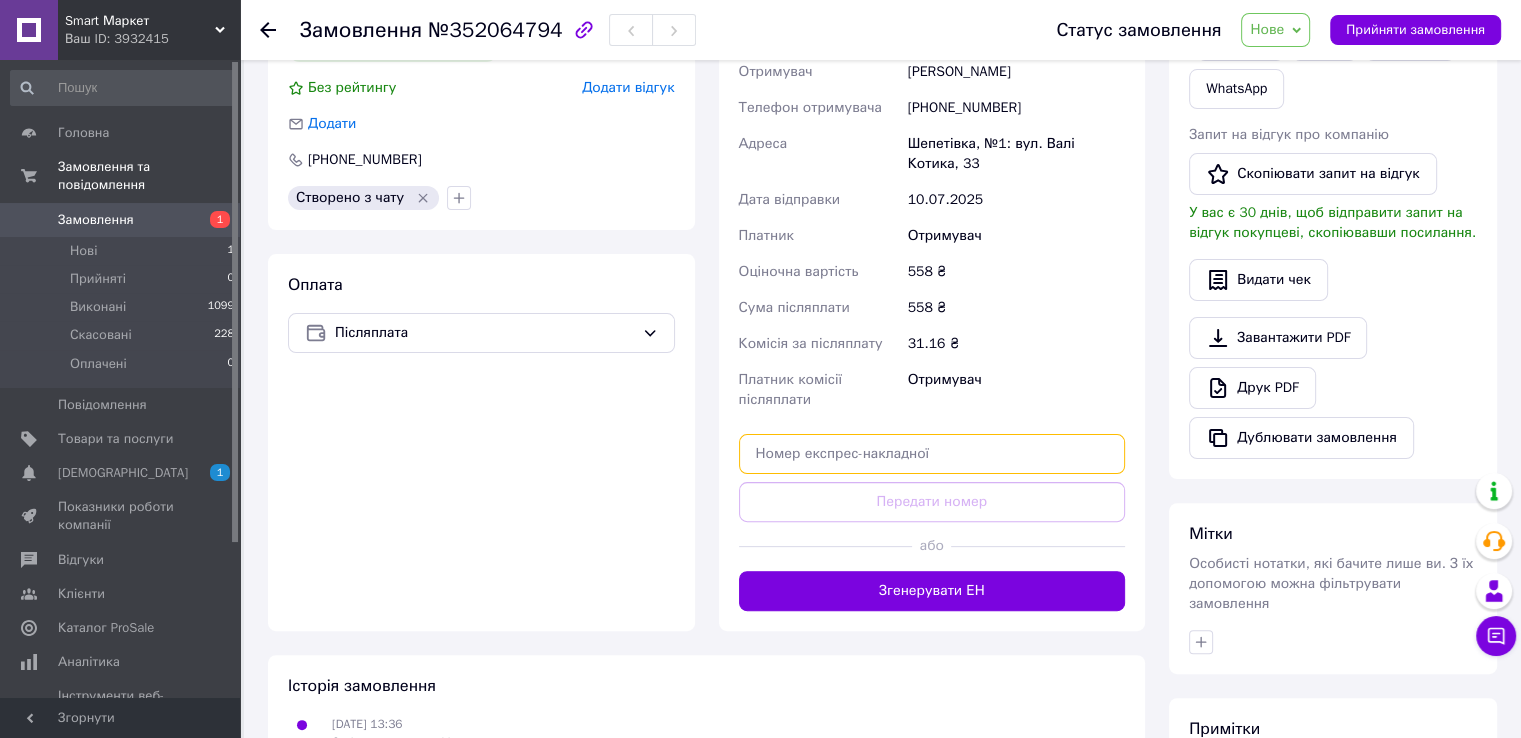 click at bounding box center (932, 454) 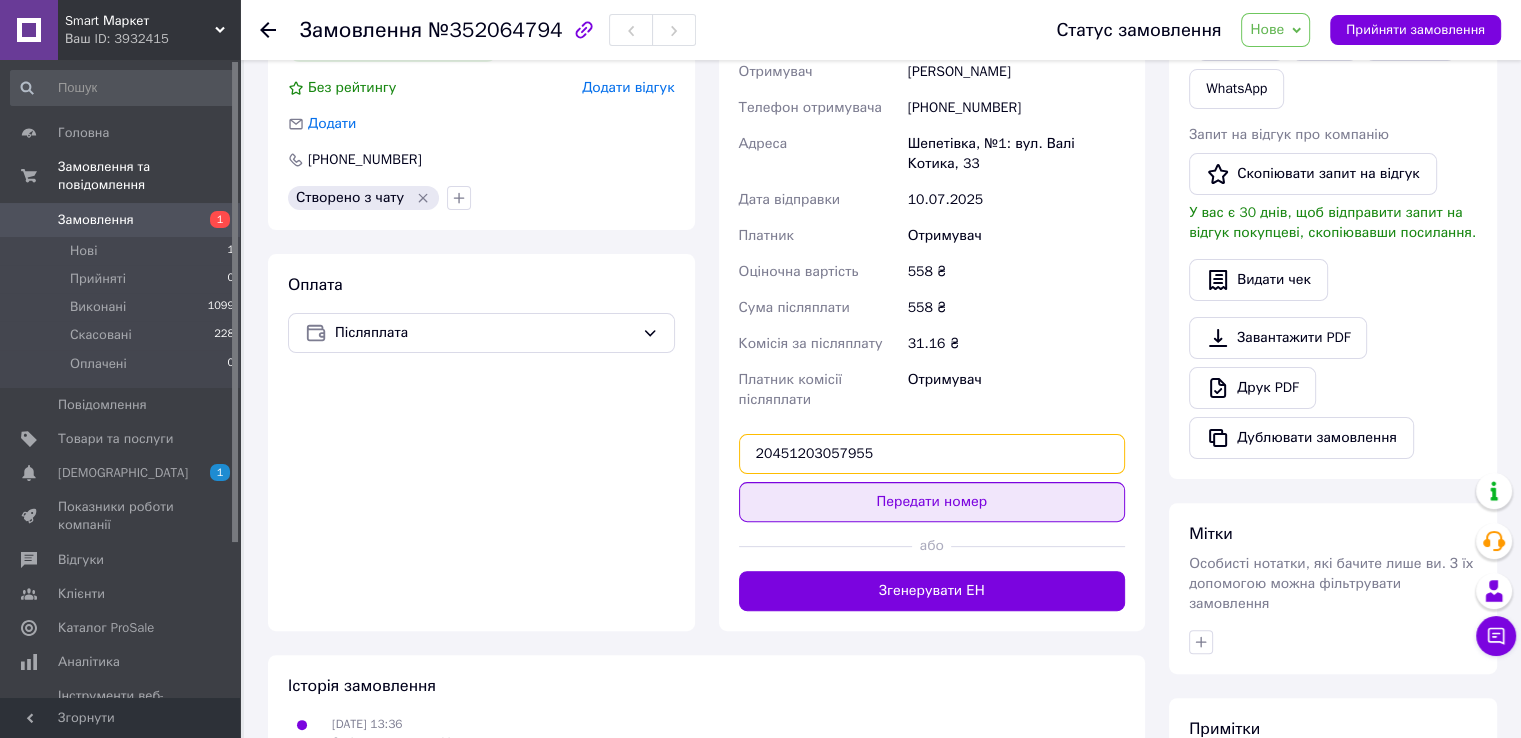 type on "20451203057955" 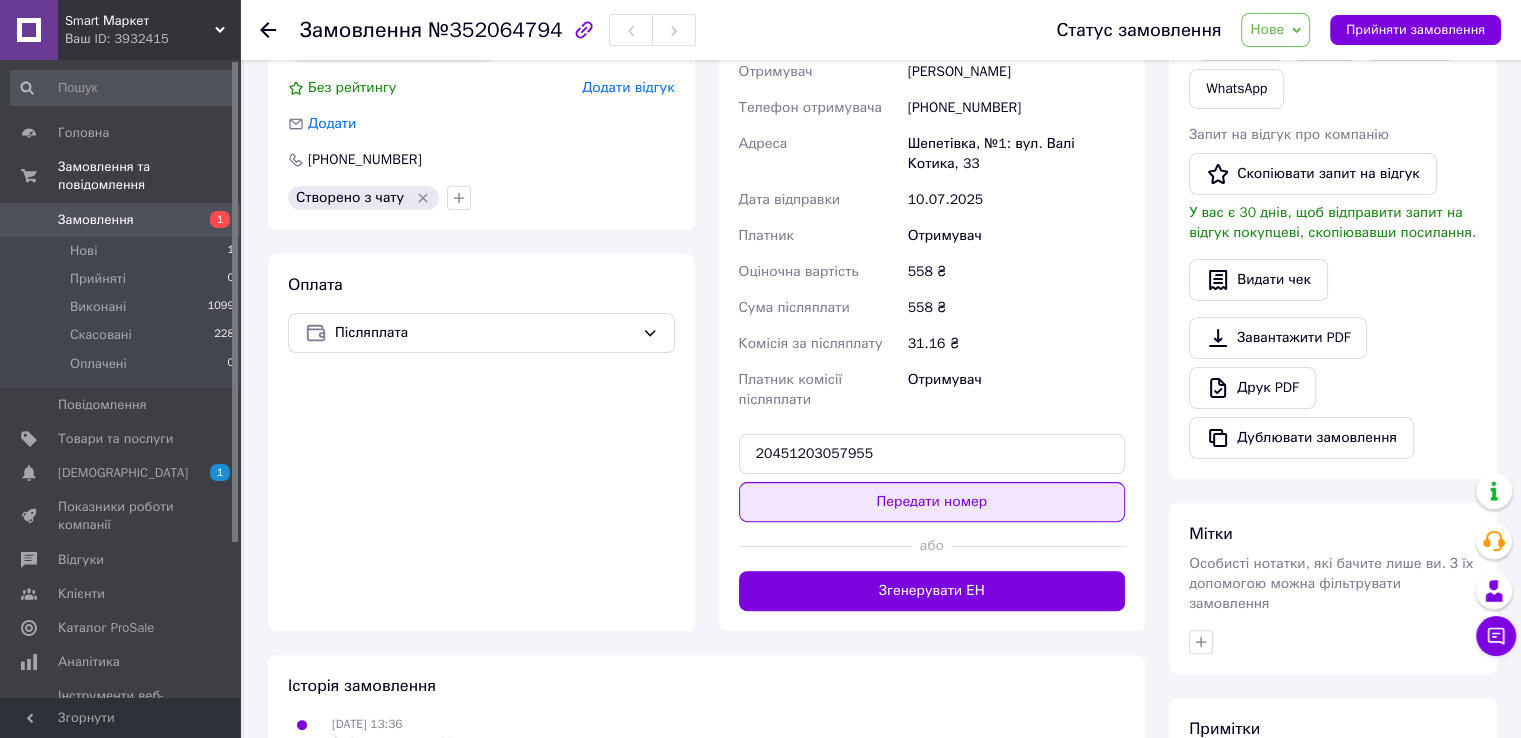 click on "Передати номер" at bounding box center (932, 502) 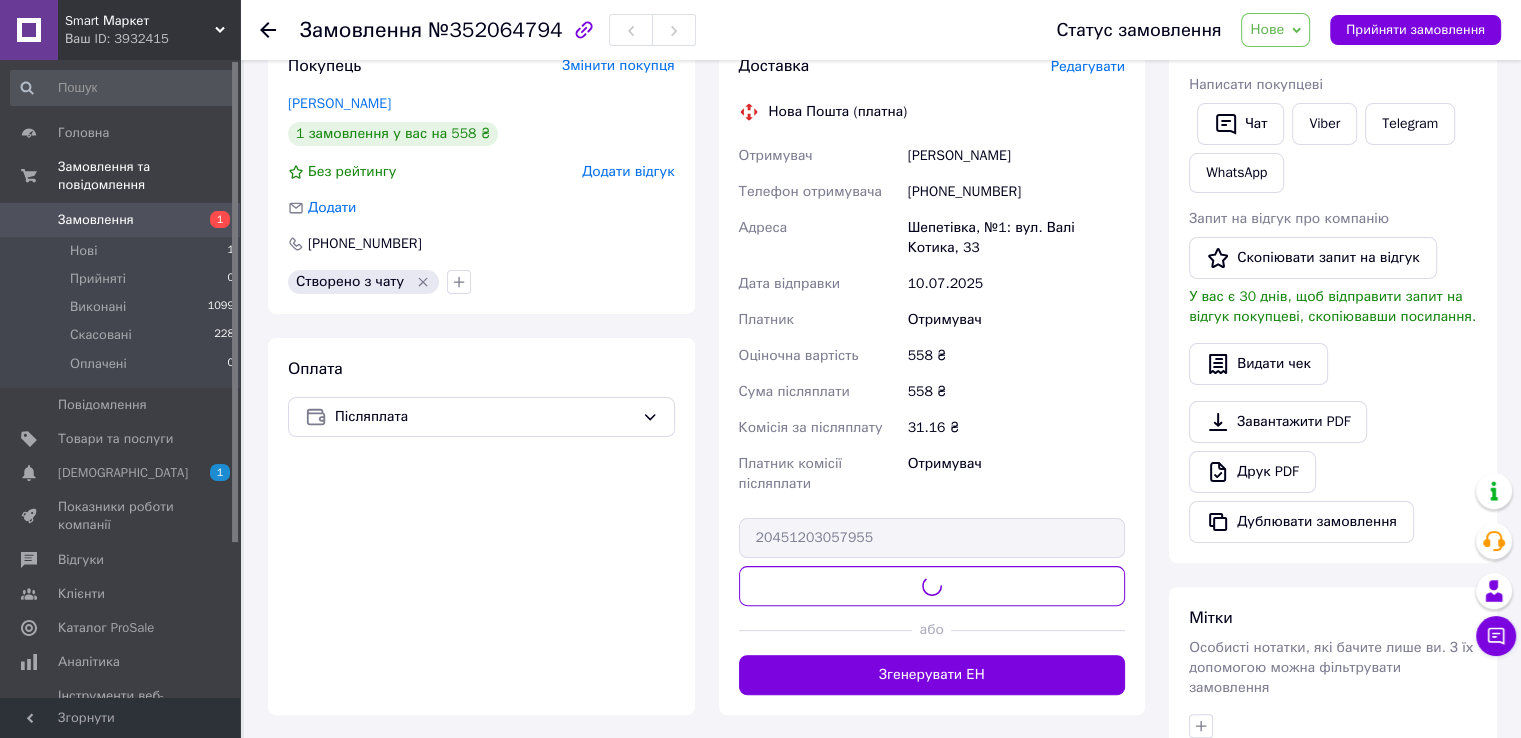 scroll, scrollTop: 374, scrollLeft: 0, axis: vertical 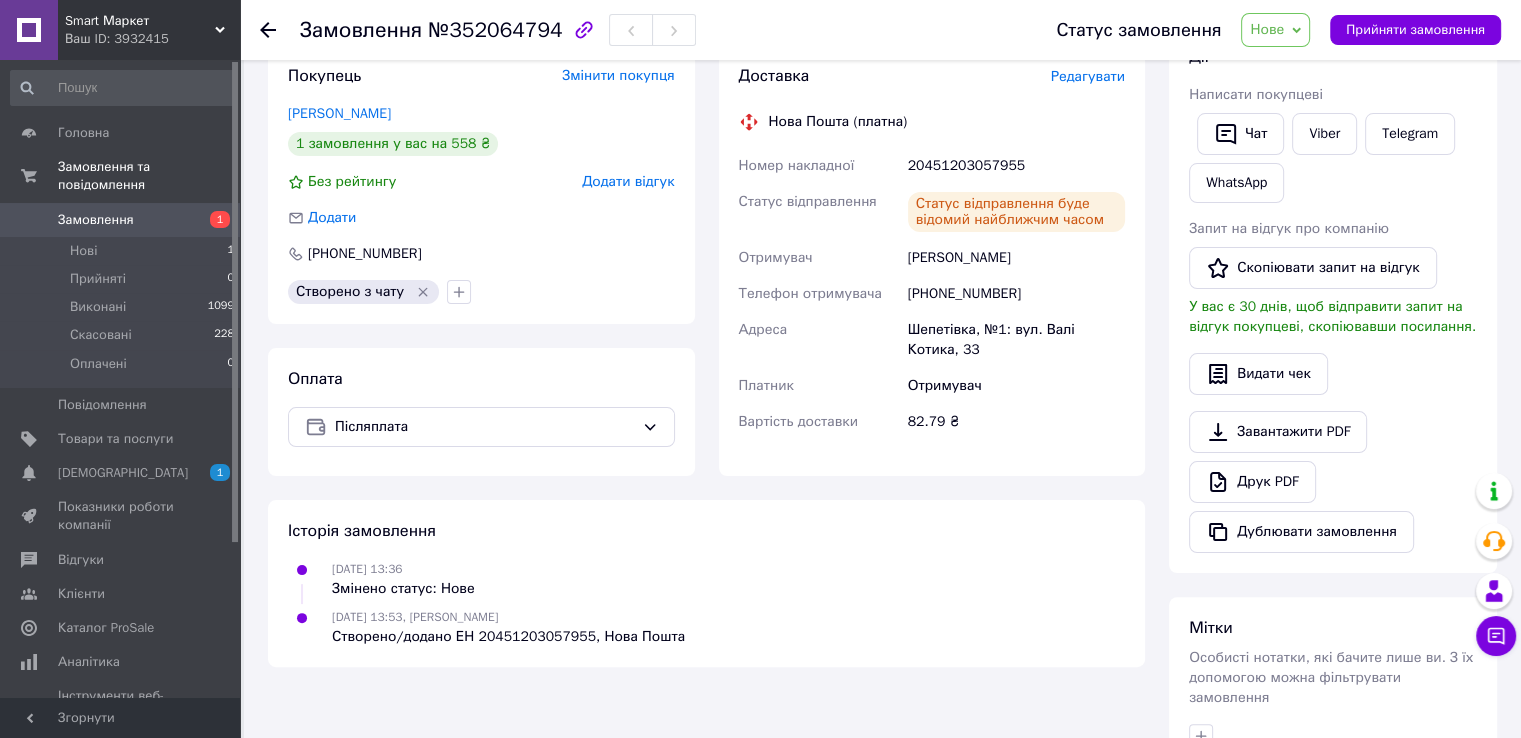 click on "Номер накладної 20451203057955 Статус відправлення Статус відправлення буде відомий найближчим часом Отримувач Грабарчук Ірина Телефон отримувача +380500402695 Адреса Шепетівка, №1: вул. Валі Котика, 33 Платник Отримувач Вартість доставки 82.79 ₴" at bounding box center [932, 294] 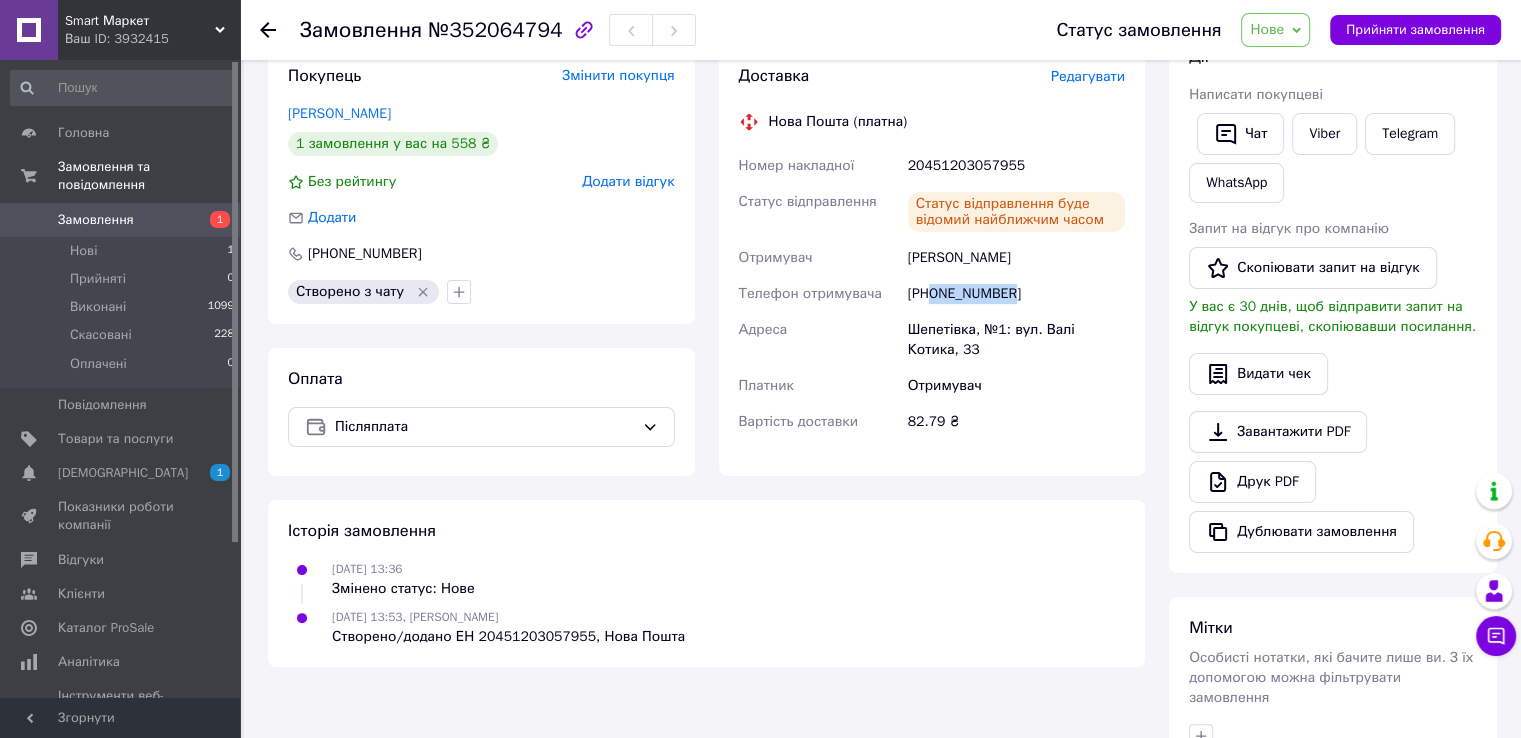 drag, startPoint x: 1032, startPoint y: 302, endPoint x: 934, endPoint y: 307, distance: 98.12747 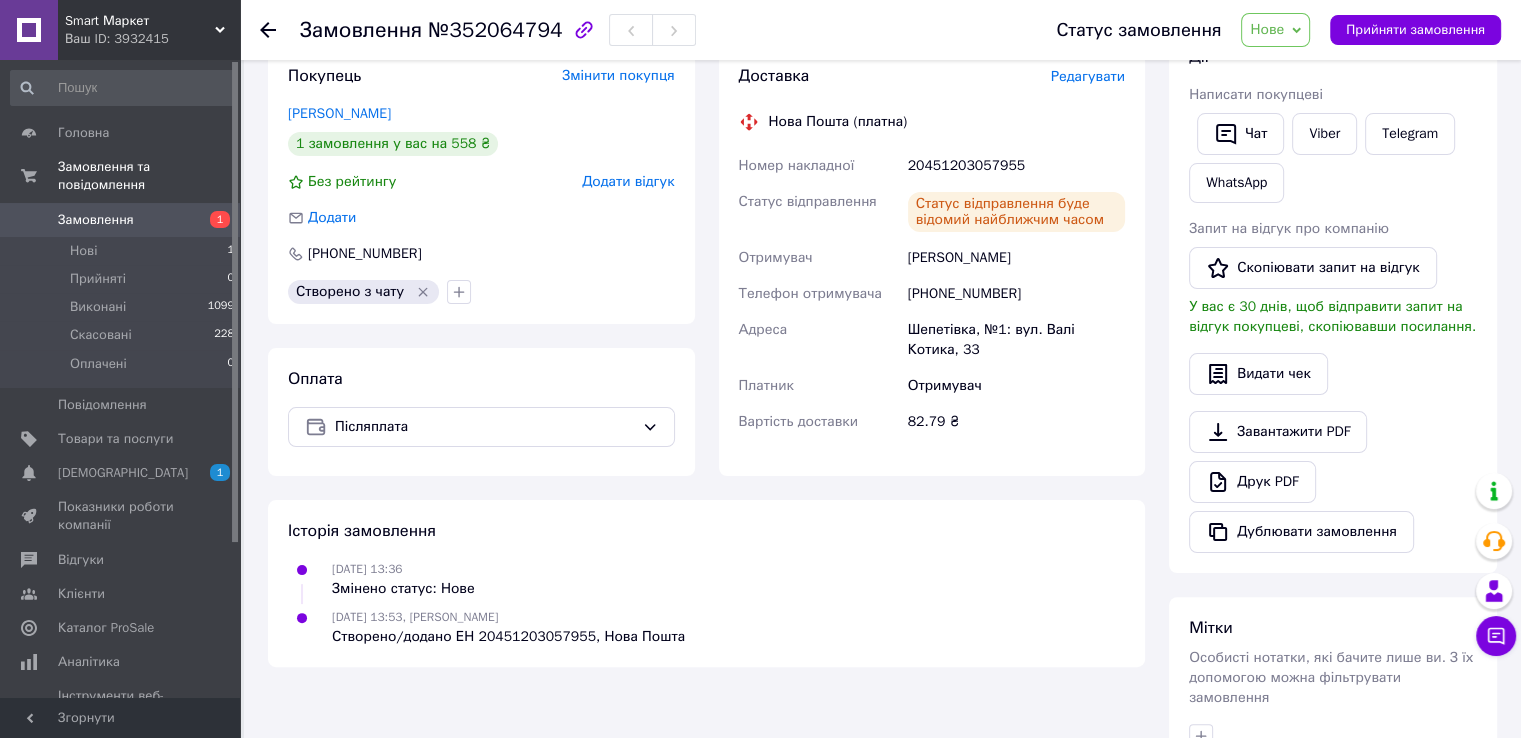 click on "Шепетівка, №1: вул. Валі Котика, 33" at bounding box center [1016, 340] 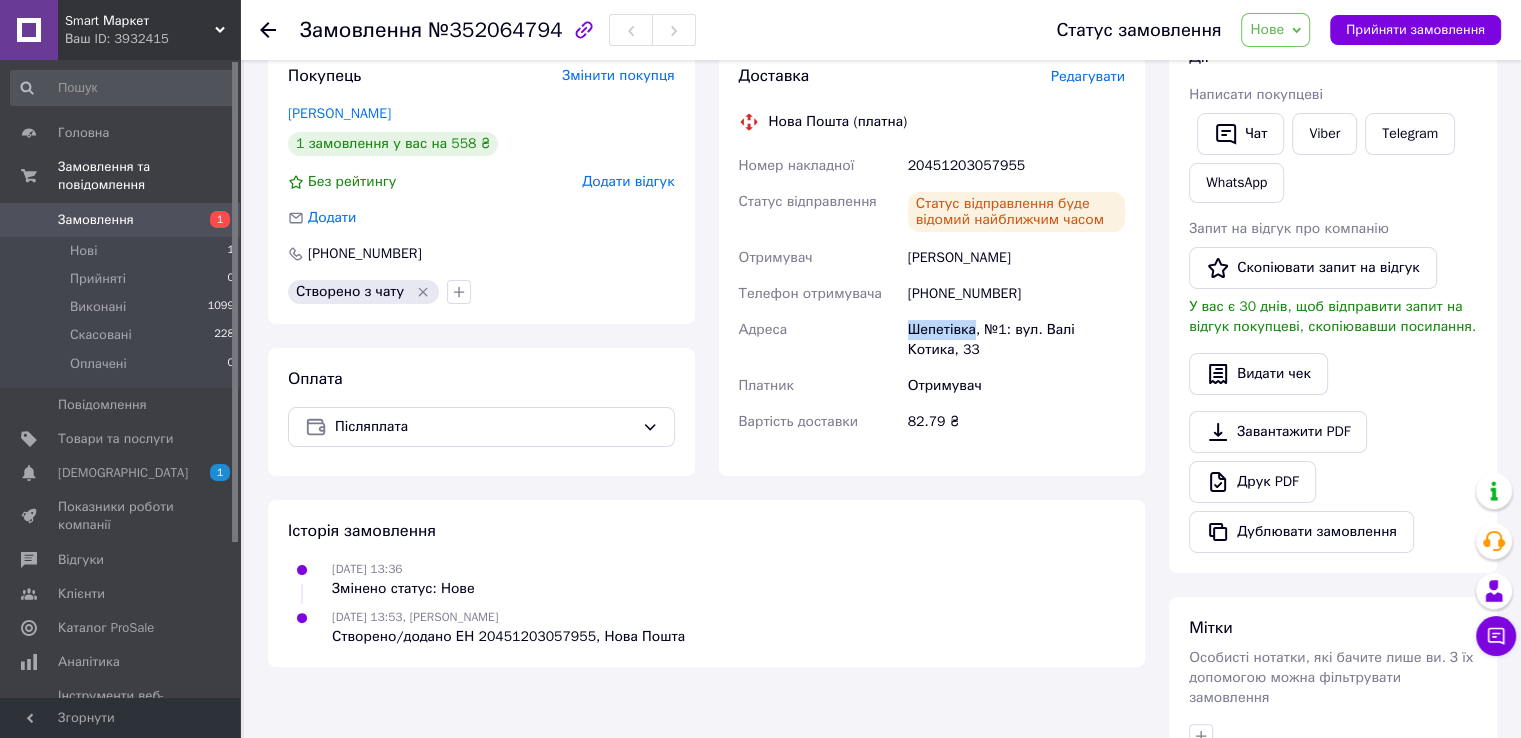 click on "Шепетівка, №1: вул. Валі Котика, 33" at bounding box center (1016, 340) 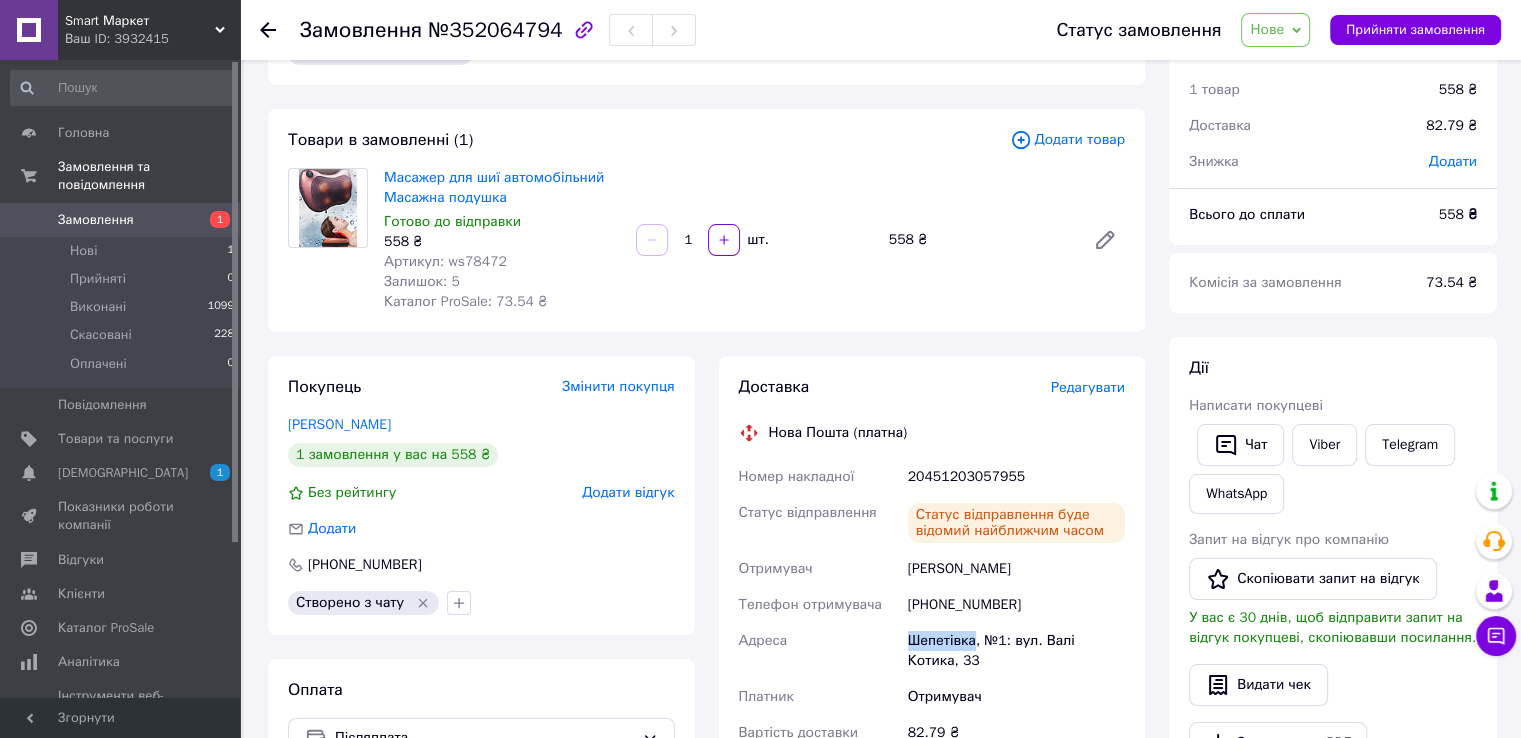 scroll, scrollTop: 0, scrollLeft: 0, axis: both 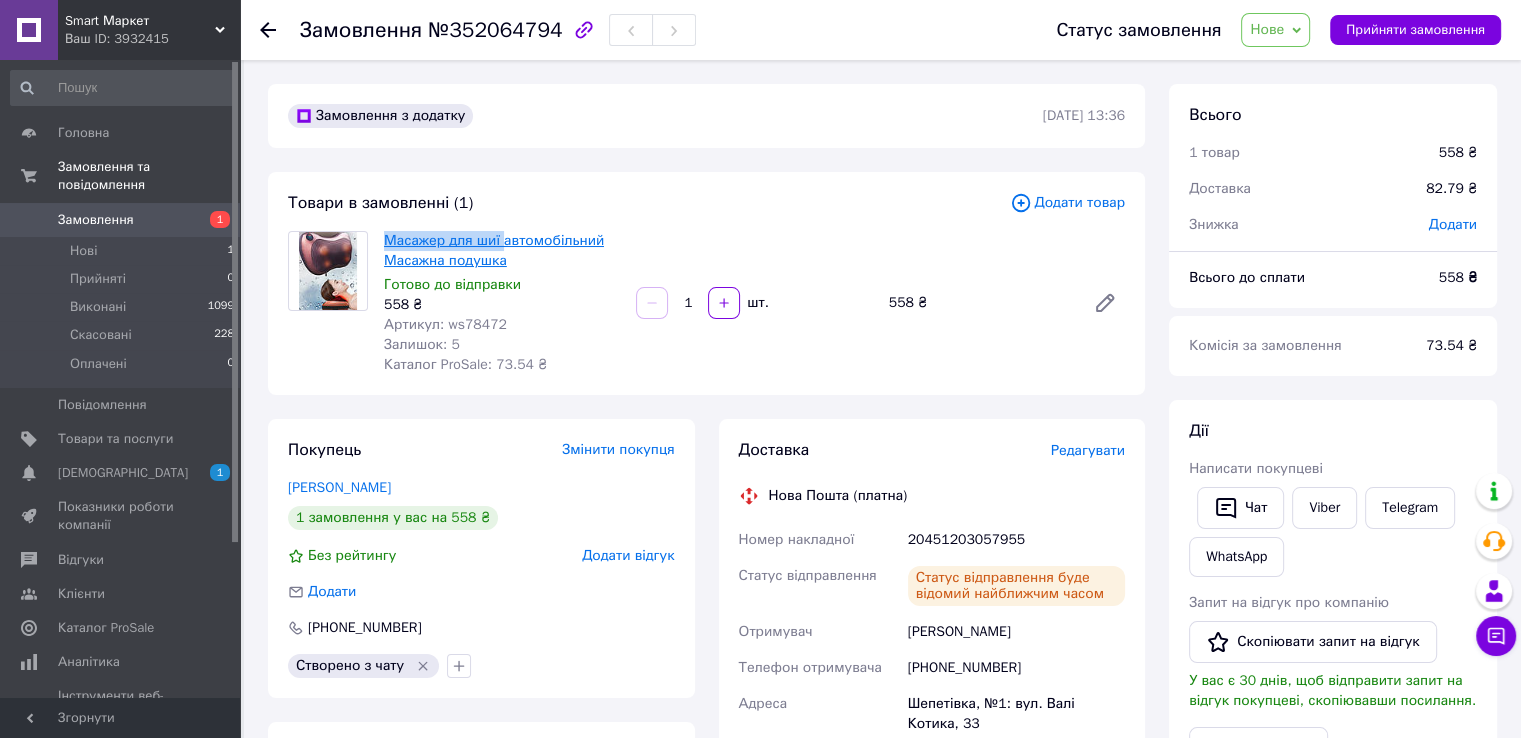 drag, startPoint x: 377, startPoint y: 235, endPoint x: 498, endPoint y: 232, distance: 121.037186 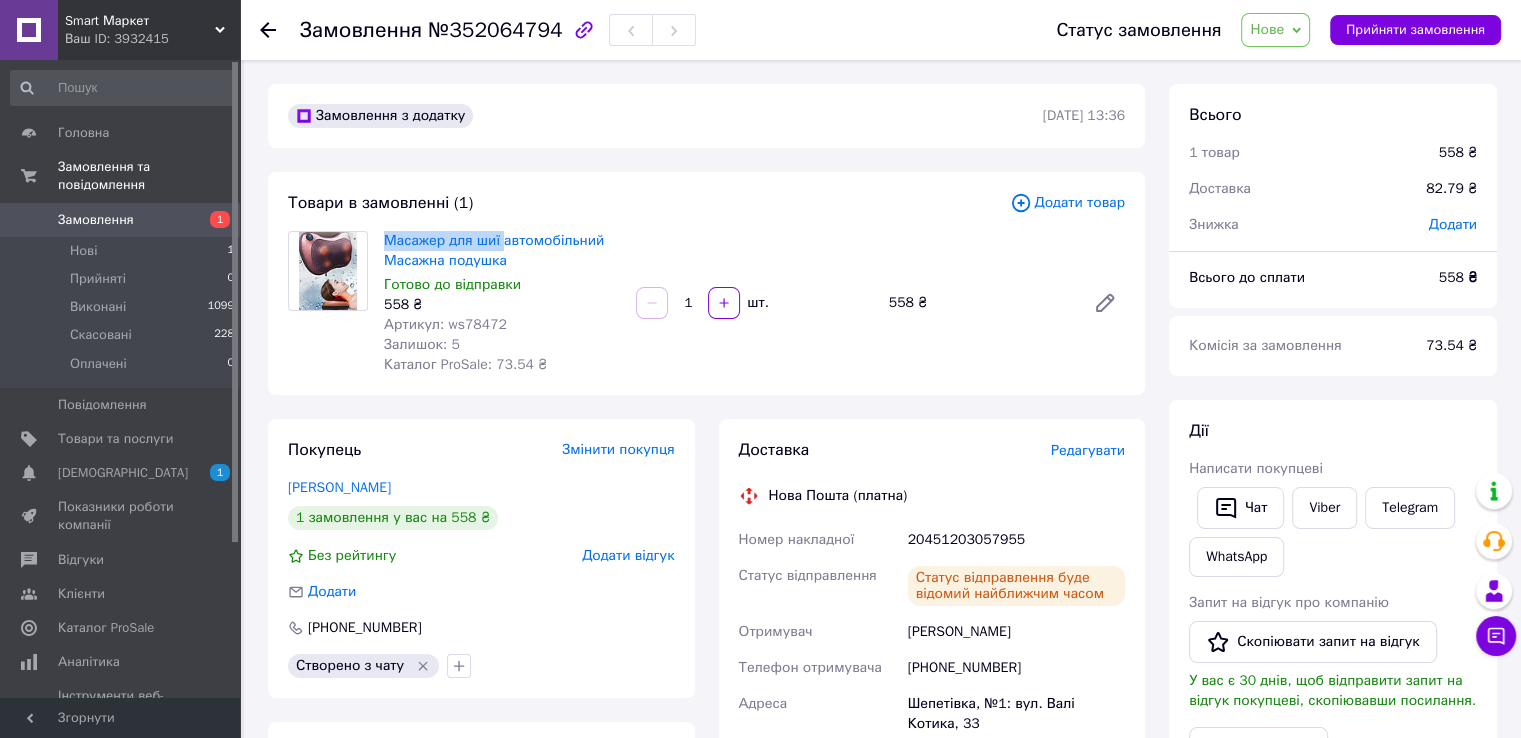 copy on "Масажер для шиї" 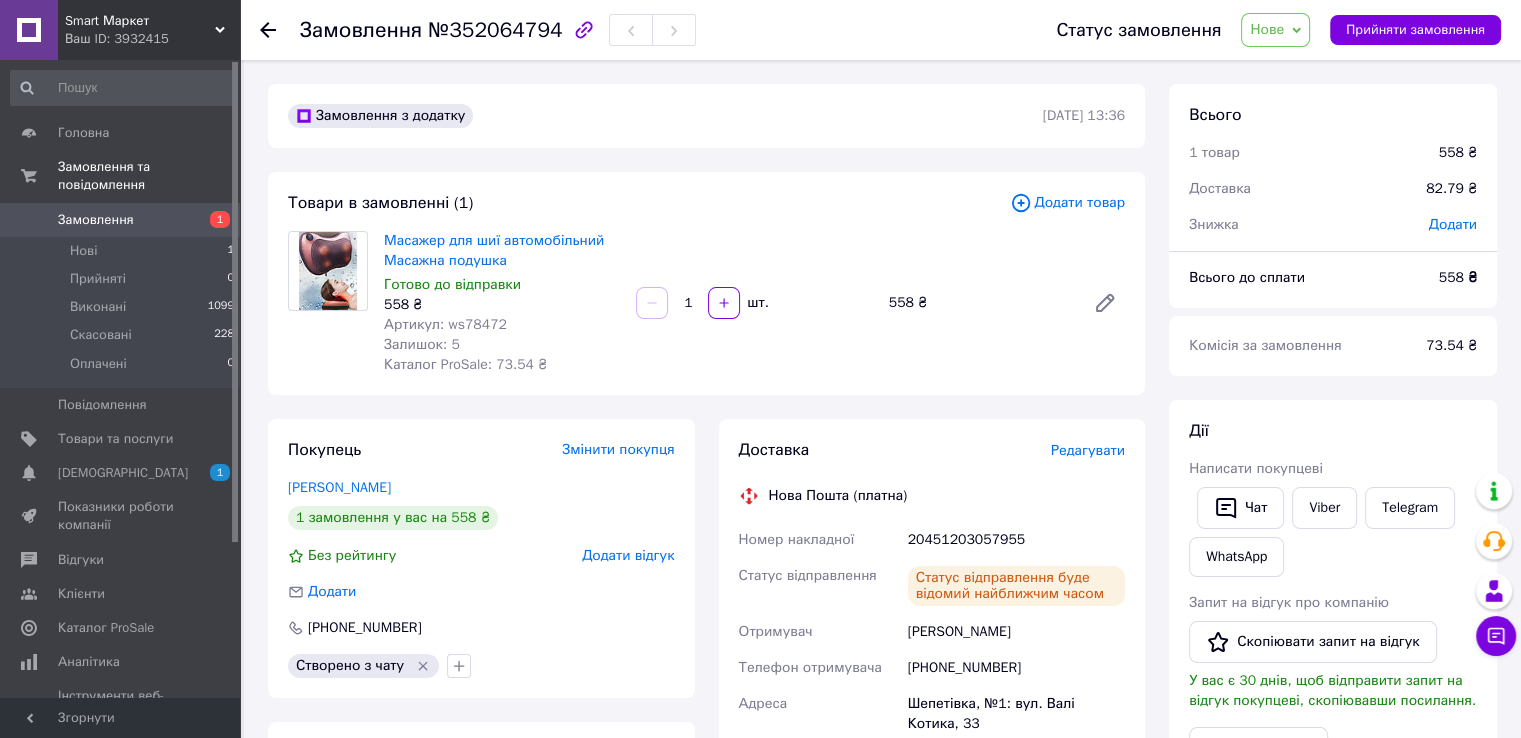 click on "Артикул: ws78472" at bounding box center (445, 324) 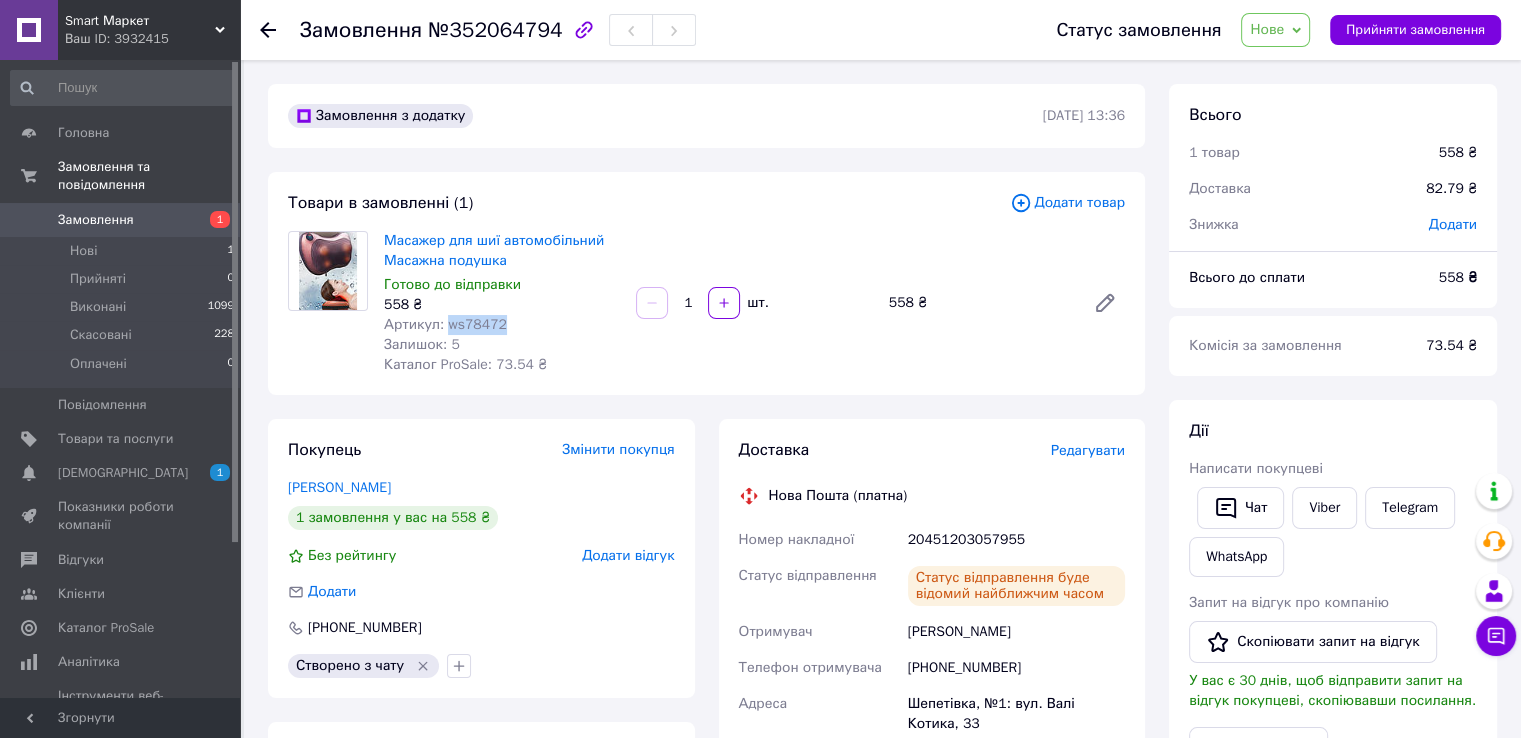 click on "Артикул: ws78472" at bounding box center [445, 324] 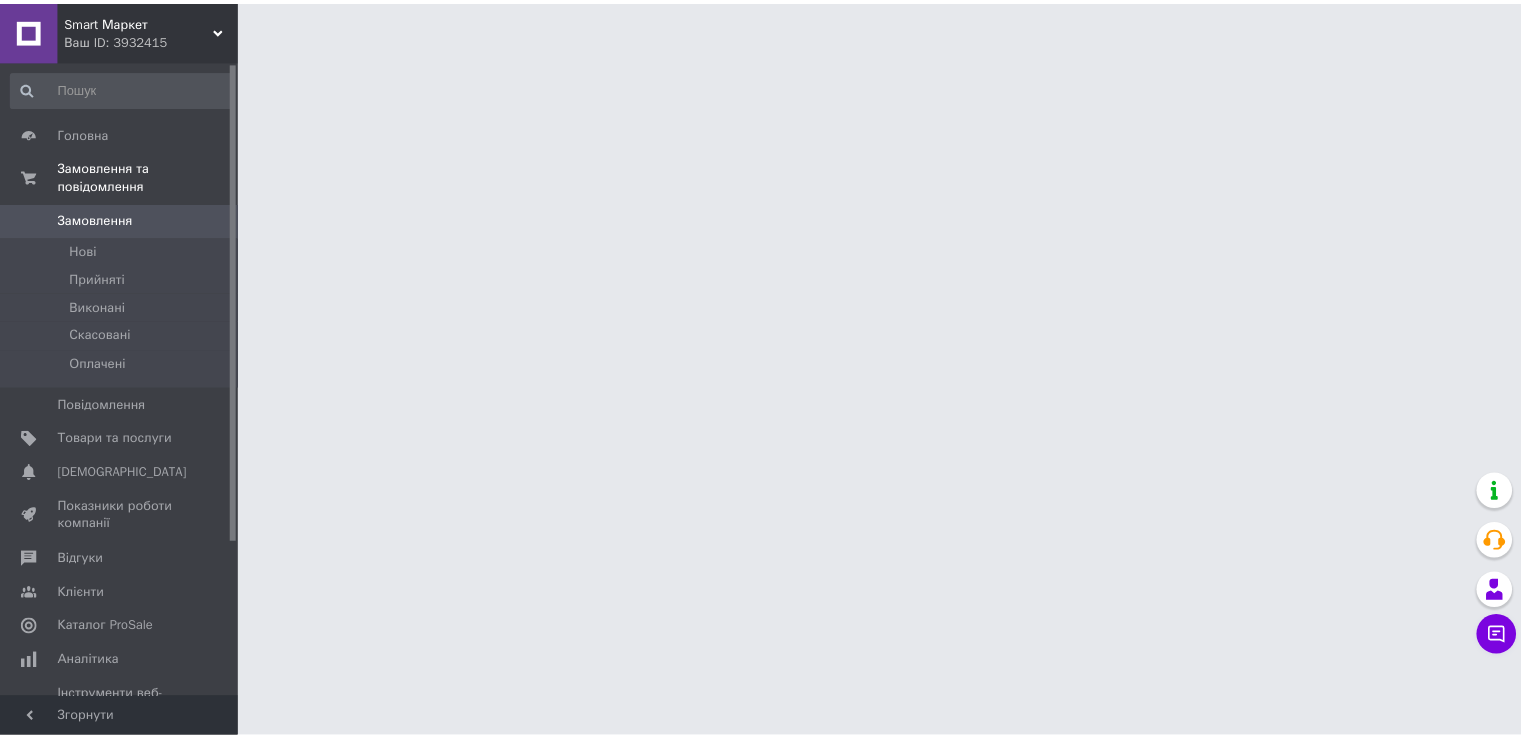 scroll, scrollTop: 0, scrollLeft: 0, axis: both 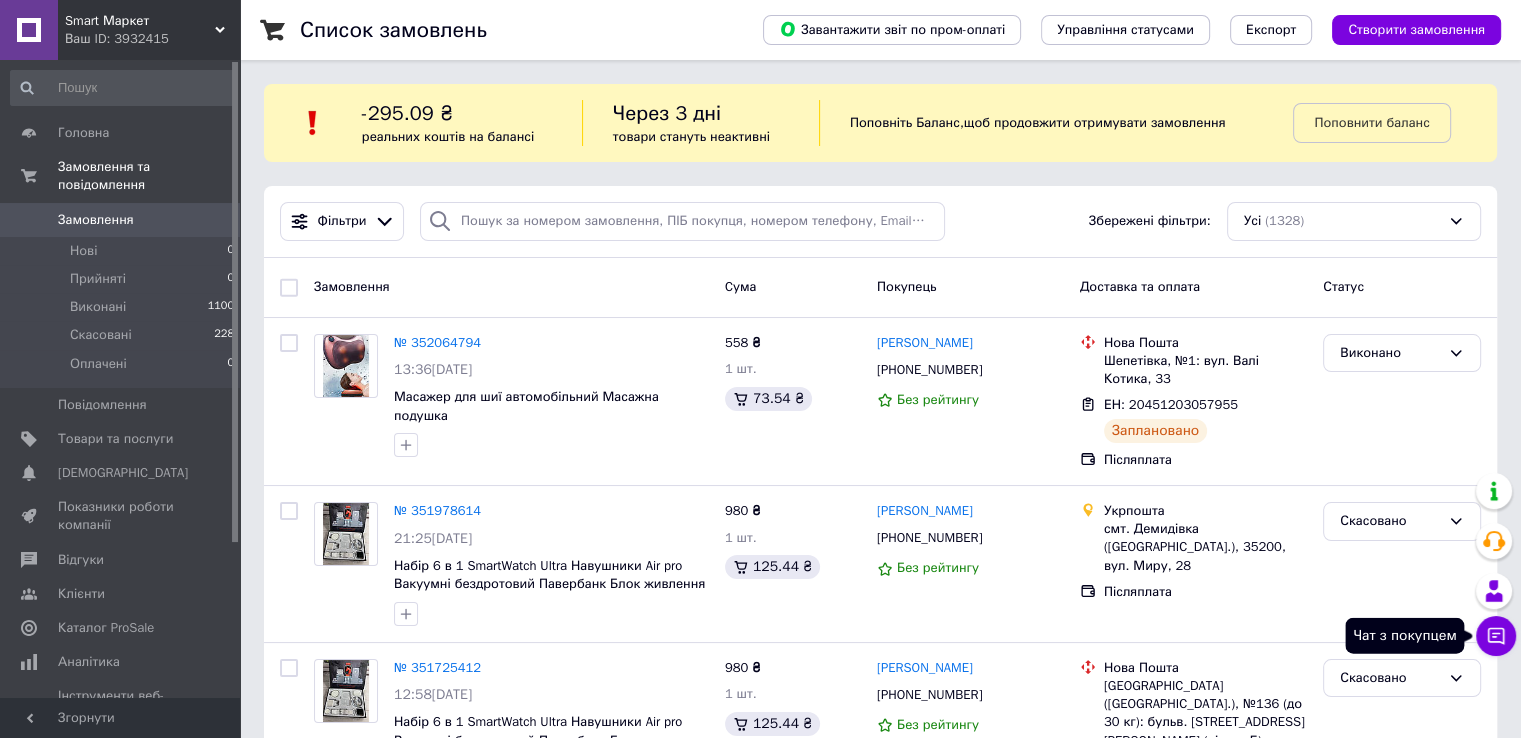 click on "Чат з покупцем" at bounding box center (1496, 636) 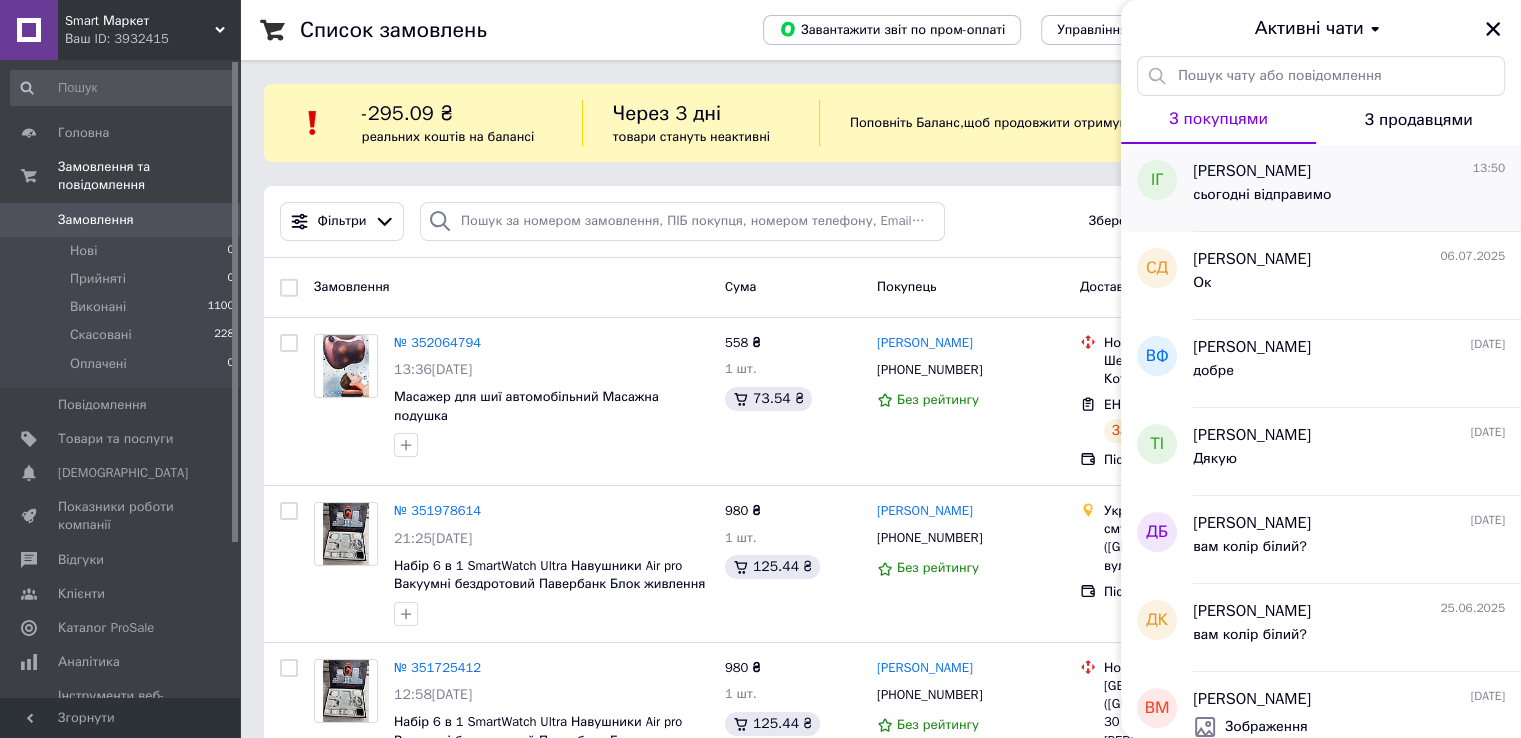 click on "сьогодні відправимо" at bounding box center [1349, 199] 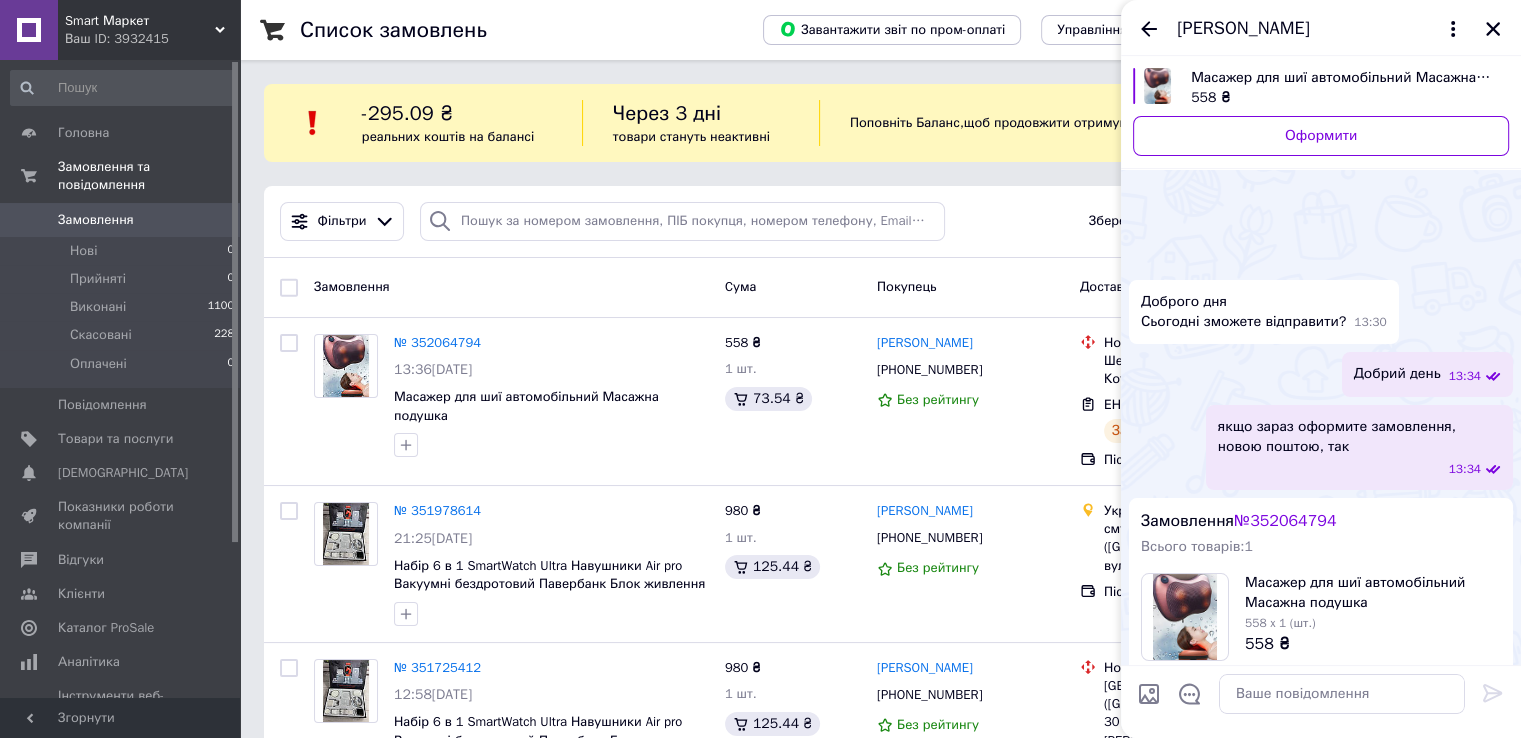 scroll, scrollTop: 295, scrollLeft: 0, axis: vertical 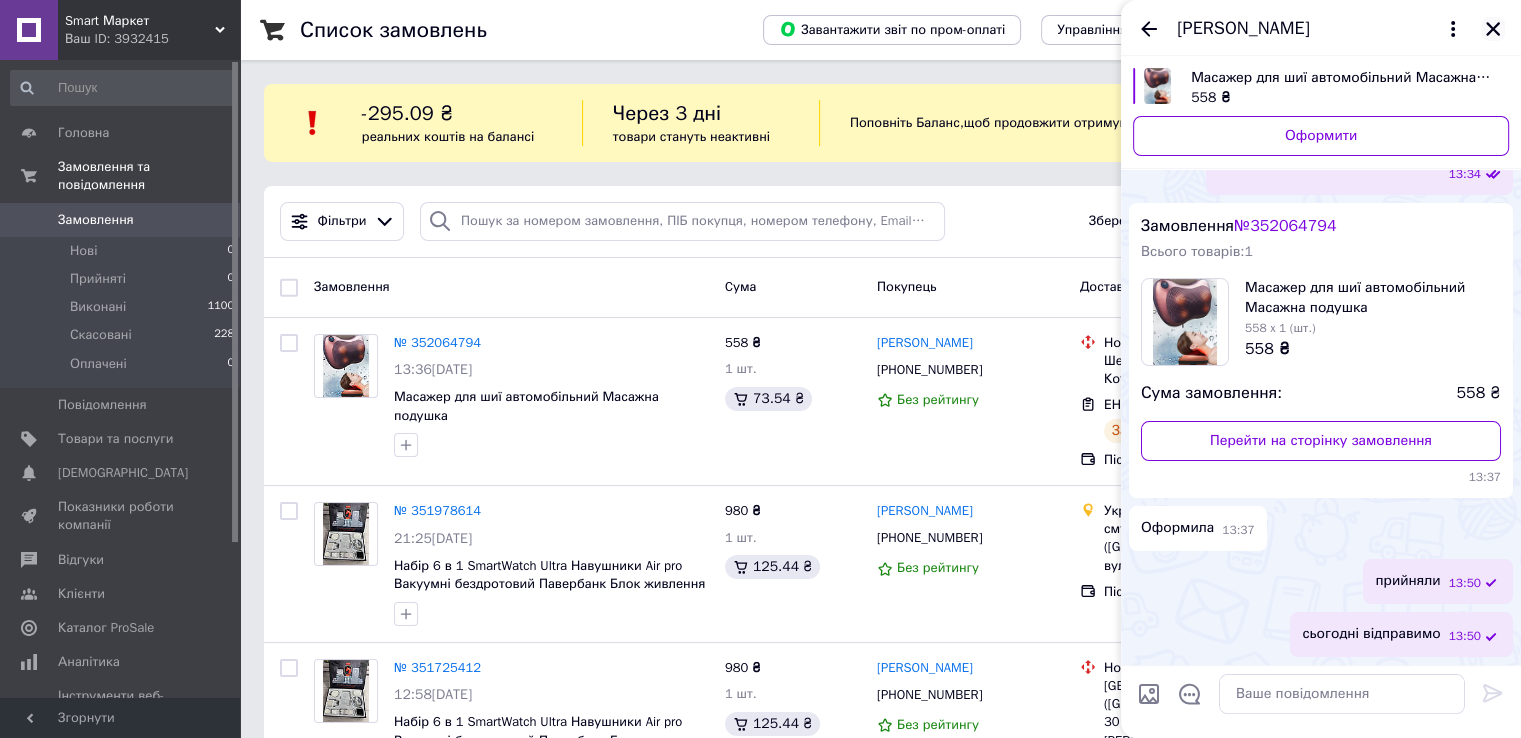 click 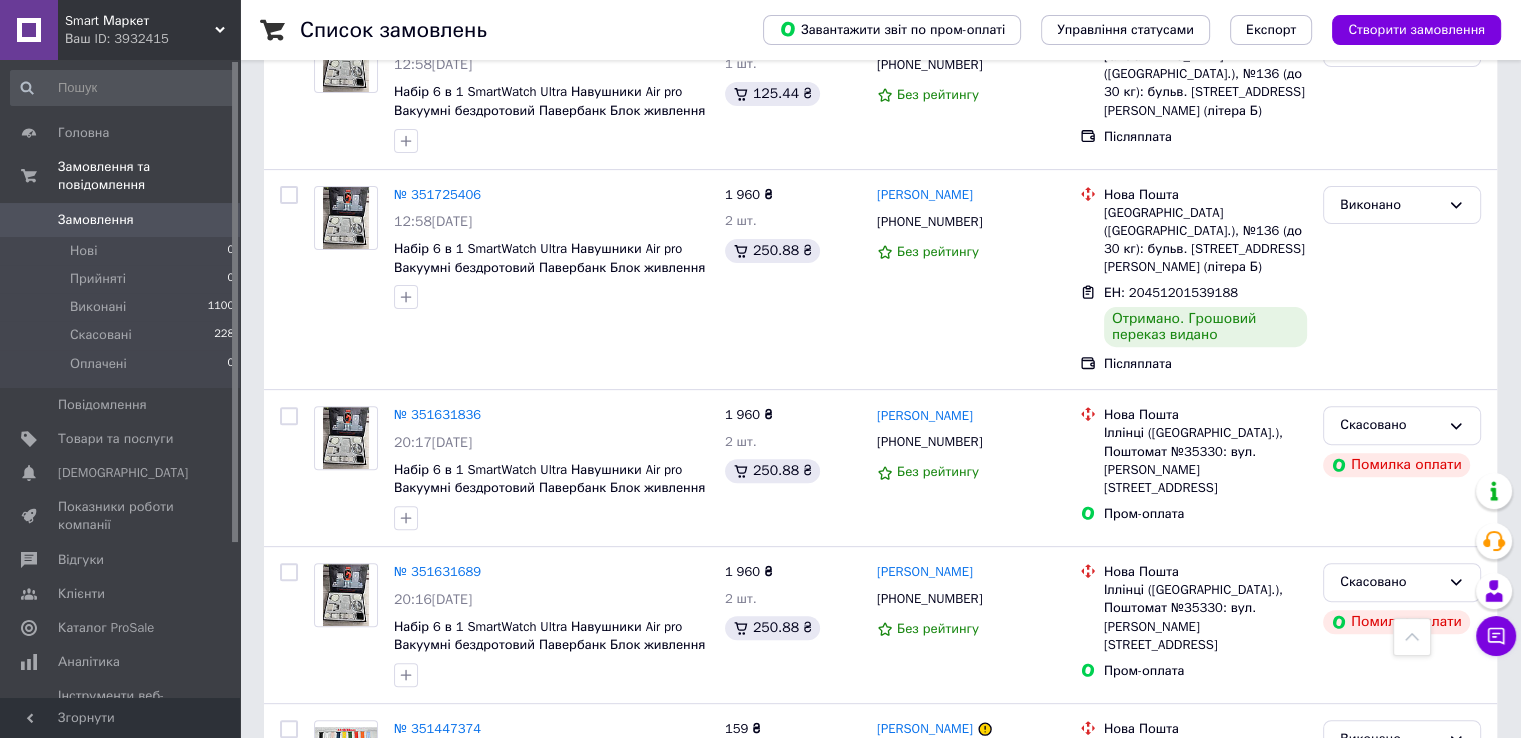 scroll, scrollTop: 0, scrollLeft: 0, axis: both 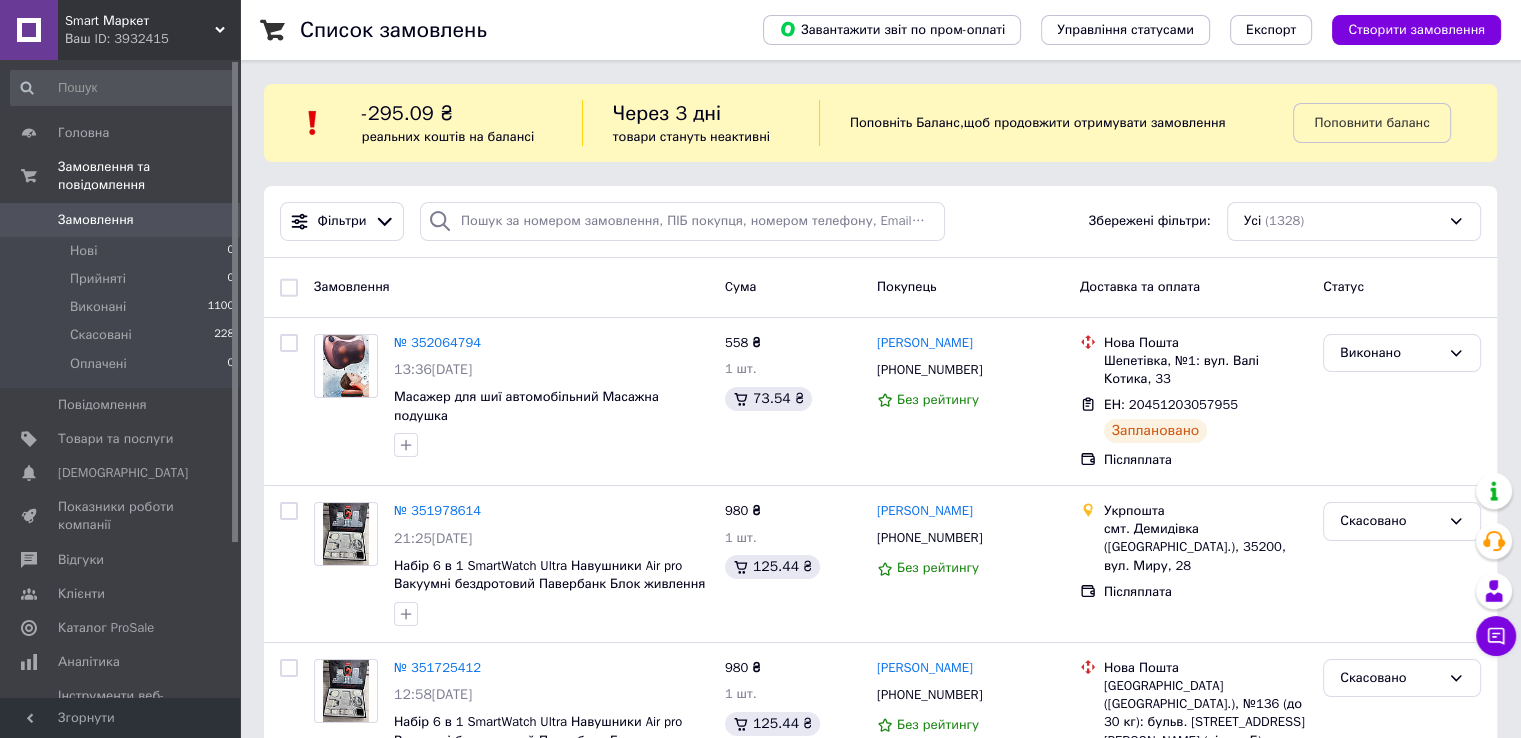 click on "Список замовлень   Завантажити звіт по пром-оплаті Управління статусами Експорт Створити замовлення -295.09 ₴ реальних коштів на балансі Через 3 дні товари стануть неактивні Поповніть Баланс ,  щоб продовжити отримувати замовлення Поповнити баланс Фільтри Збережені фільтри: Усі (1328) Замовлення Cума Покупець Доставка та оплата Статус № 352064794 13:36[DATE] Масажер для шиї автомобільний Масажна подушка 558 ₴ 1 шт. 73.54 ₴ [PERSON_NAME] [PHONE_NUMBER] Без рейтингу [GEOGRAPHIC_DATA], №1: вул. Валі Котика, 33 ЕН: 20451203057955 Заплановано Післяплата Виконано № 351978614 21:25[DATE] 72%" at bounding box center (880, 2069) 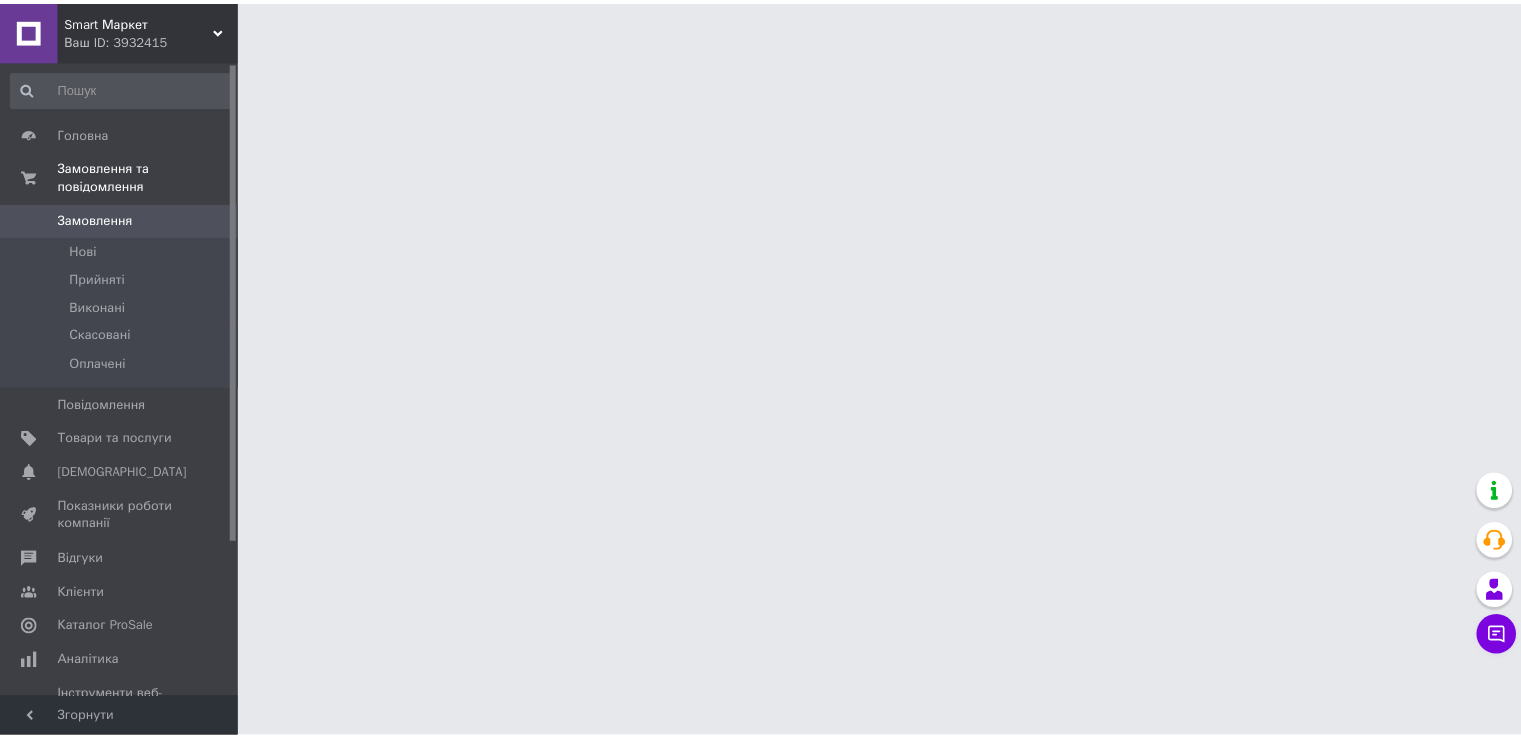 scroll, scrollTop: 0, scrollLeft: 0, axis: both 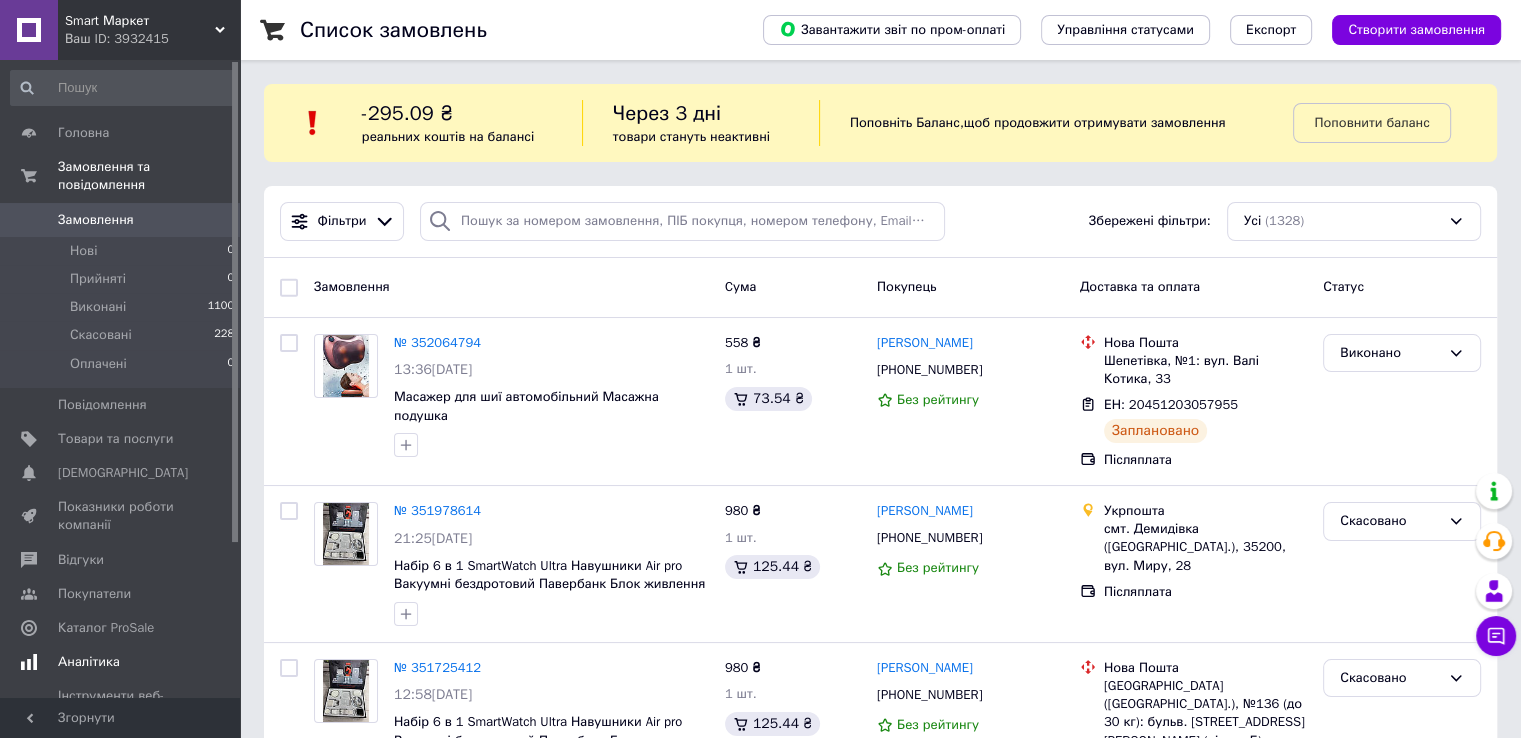click on "Аналітика" at bounding box center (89, 662) 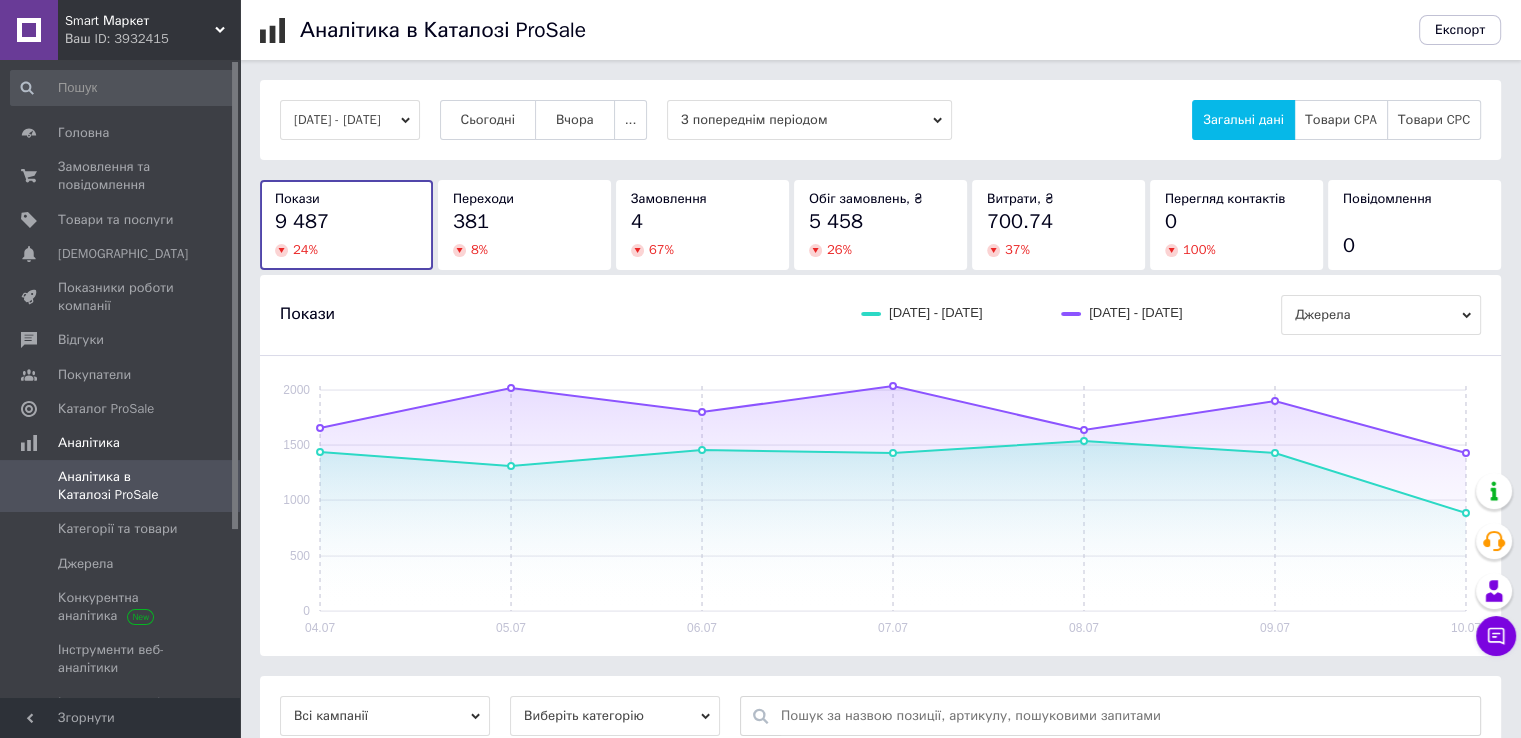click on "04.07.2025 - 10.07.2025 Сьогодні Вчора ... З попереднім періодом Загальні дані Товари CPA Товари CPC Покази 9 487 24 % Переходи 381 8 % Замовлення 4 67 % Обіг замовлень, ₴ 5 458 26 % Витрати, ₴ 700.74 37 % Перегляд контактів 0 100 % Повідомлення 0 Покази 04.07.2025 - 10.07.2025 27.06.2025 - 03.07.2025 Джерела 04.07 05.07 06.07 07.07 08.07 09.07 10.07 0 500 1000 1500 2000 Всі кампанії Виберіть категорію Покази Переходи Замовлення Обіг замовлень, ₴ Витрати, ₴ Набори CPA 18.06.2024 1 Подивитись по каналах 1 047 134 (13%) 3 (0%) 4 900 ₴ 627.2 ₴ (13%) Масажери CPA 25.07.2024 1 Подивитись по каналах 127 4 (3%) 1 (1%) 558 ₴ 73.54 ₴ (13%) Набір інструментів CPA 20.08.2024 1 Подивитись по каналах 21 16" at bounding box center (880, 699) 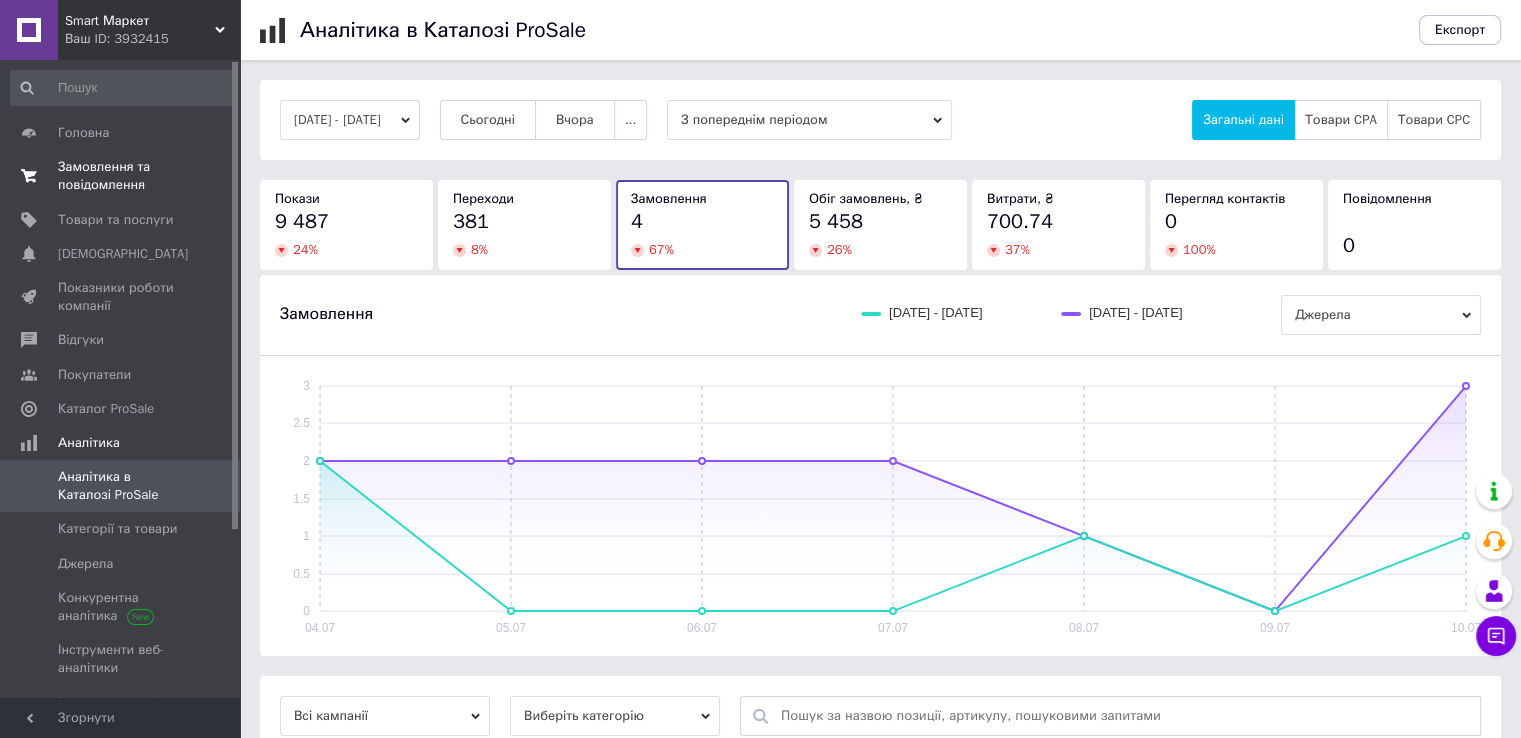 click on "Замовлення та повідомлення" at bounding box center [121, 176] 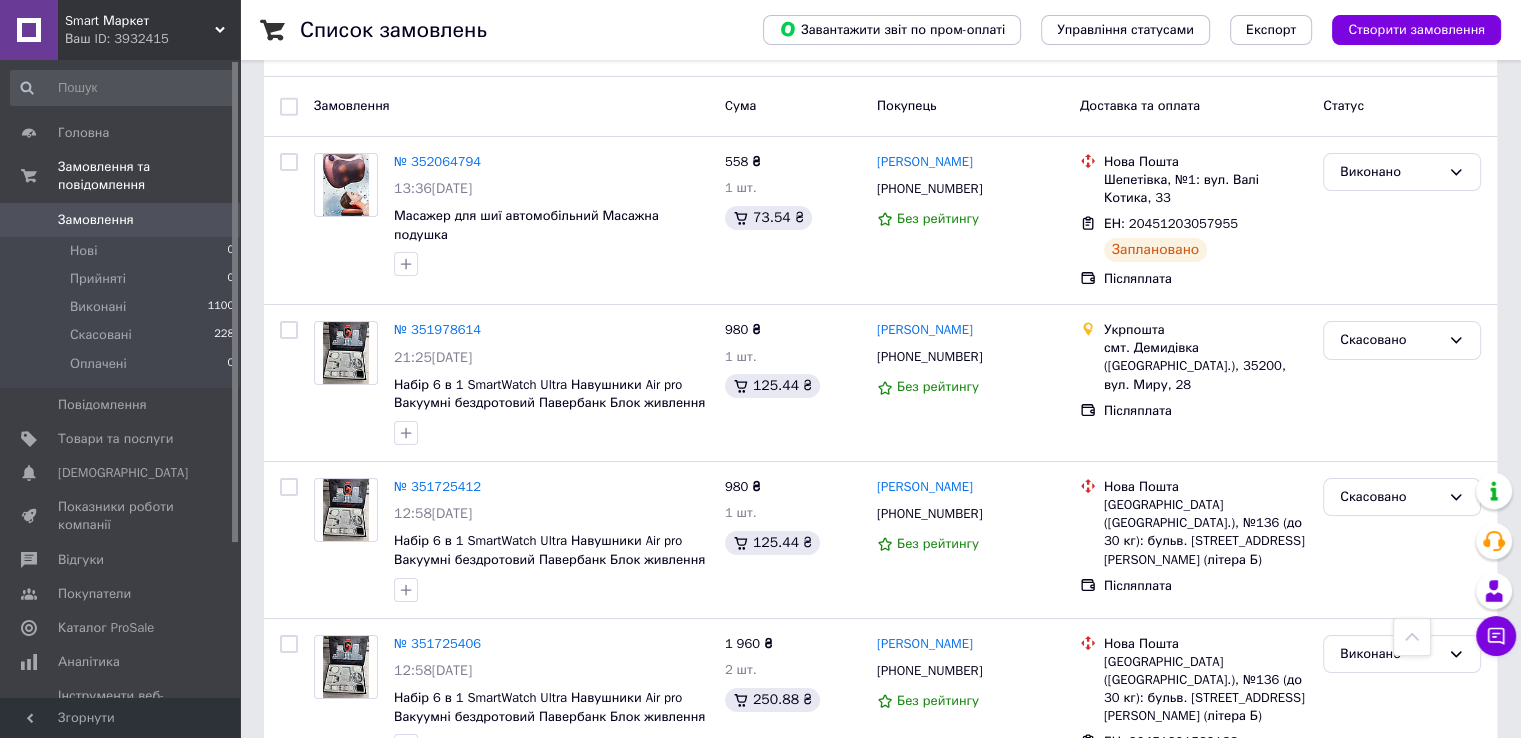 scroll, scrollTop: 0, scrollLeft: 0, axis: both 